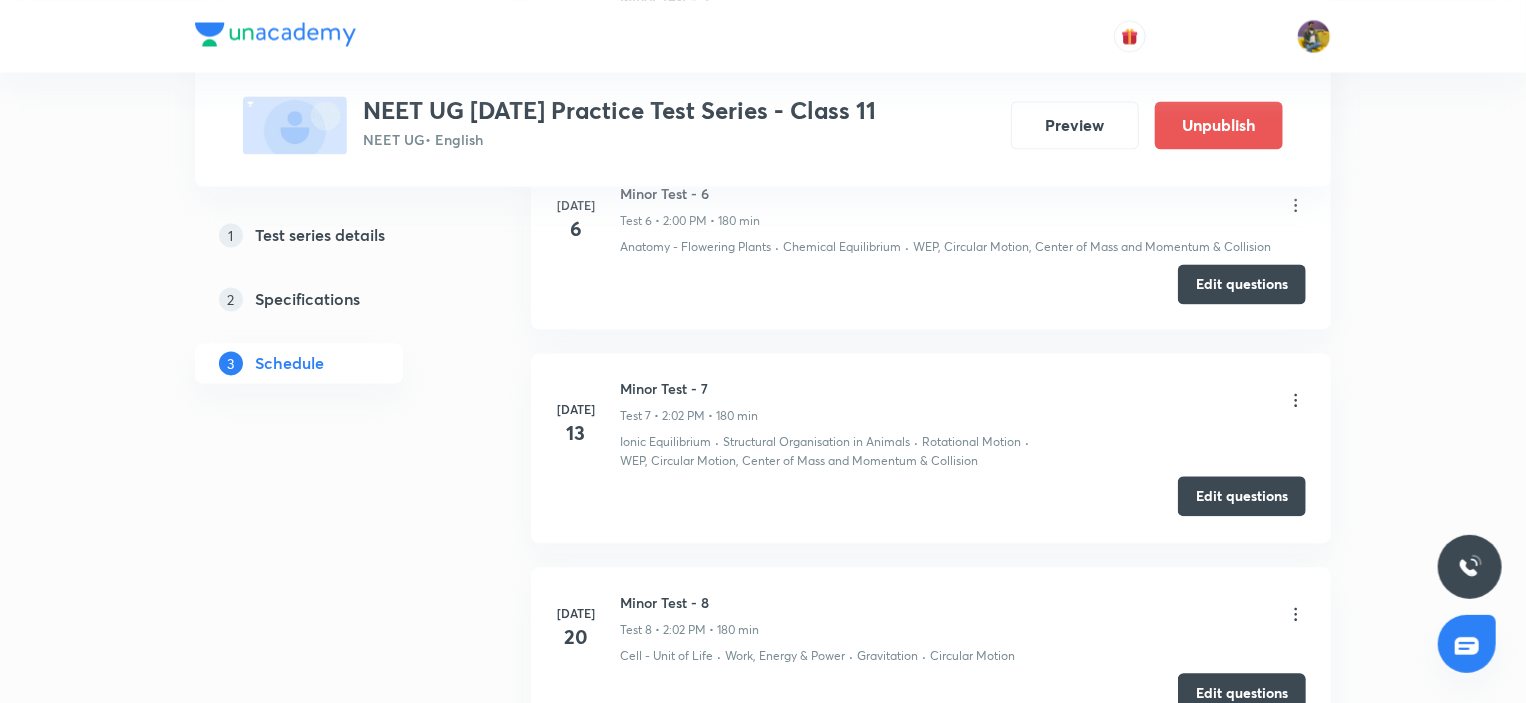 scroll, scrollTop: 2000, scrollLeft: 0, axis: vertical 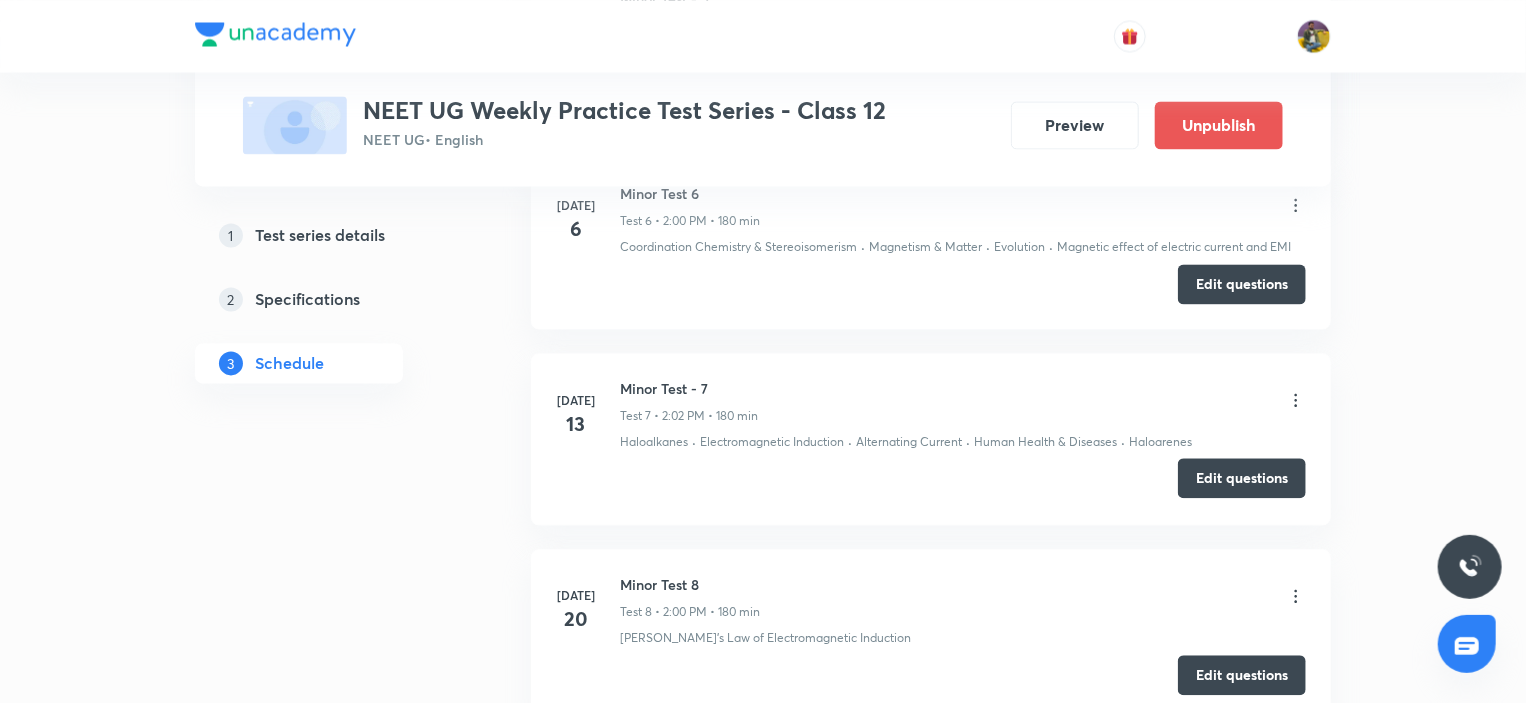 click on "Edit questions" at bounding box center [1242, 478] 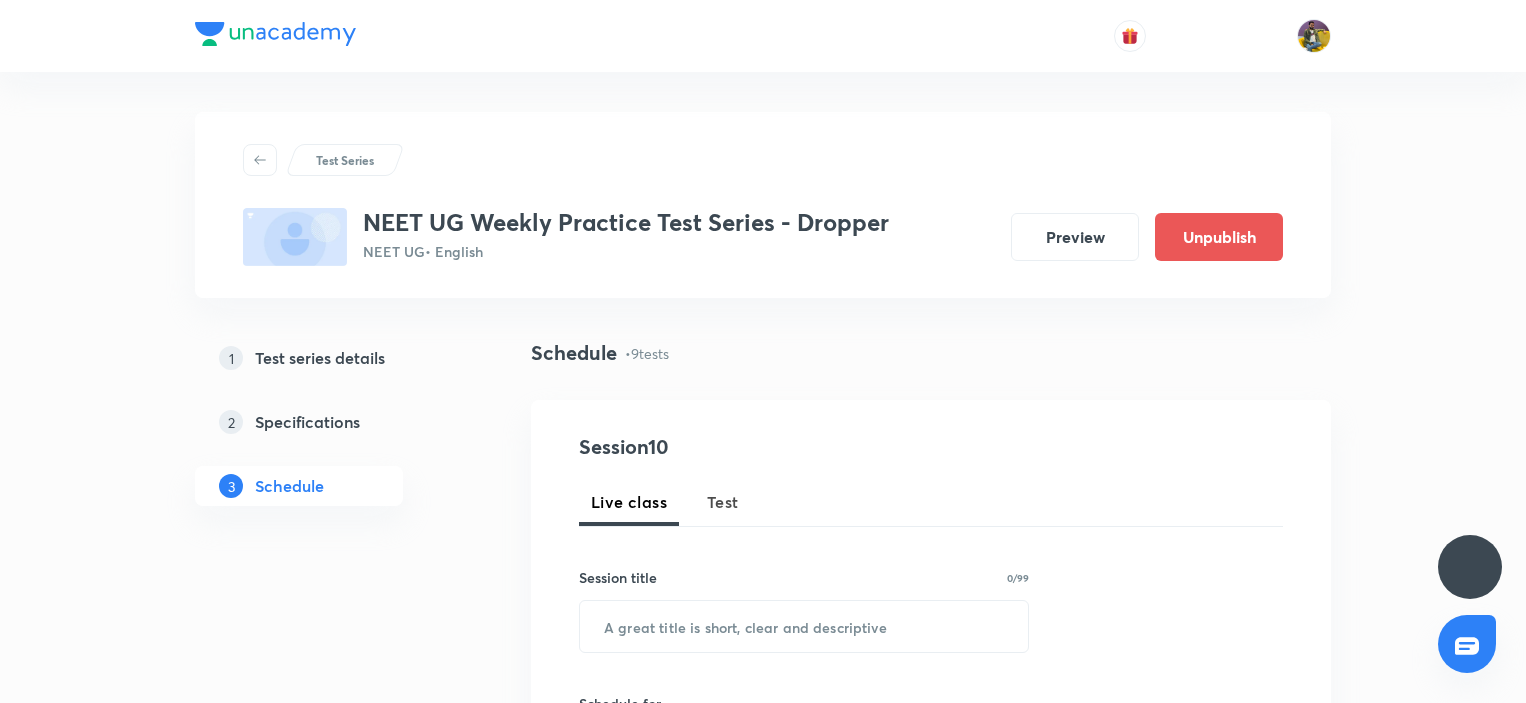 scroll, scrollTop: 0, scrollLeft: 0, axis: both 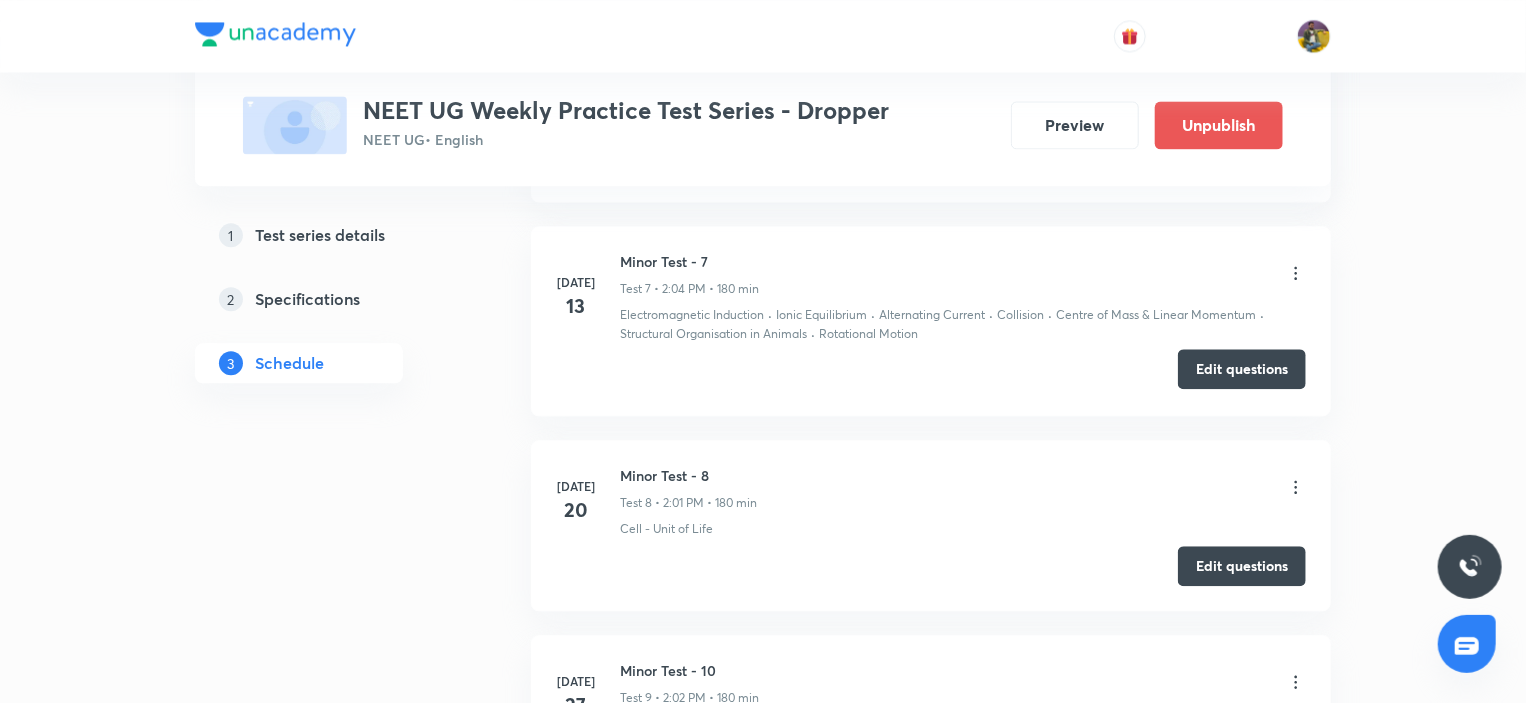 click on "Edit questions" at bounding box center (1242, 369) 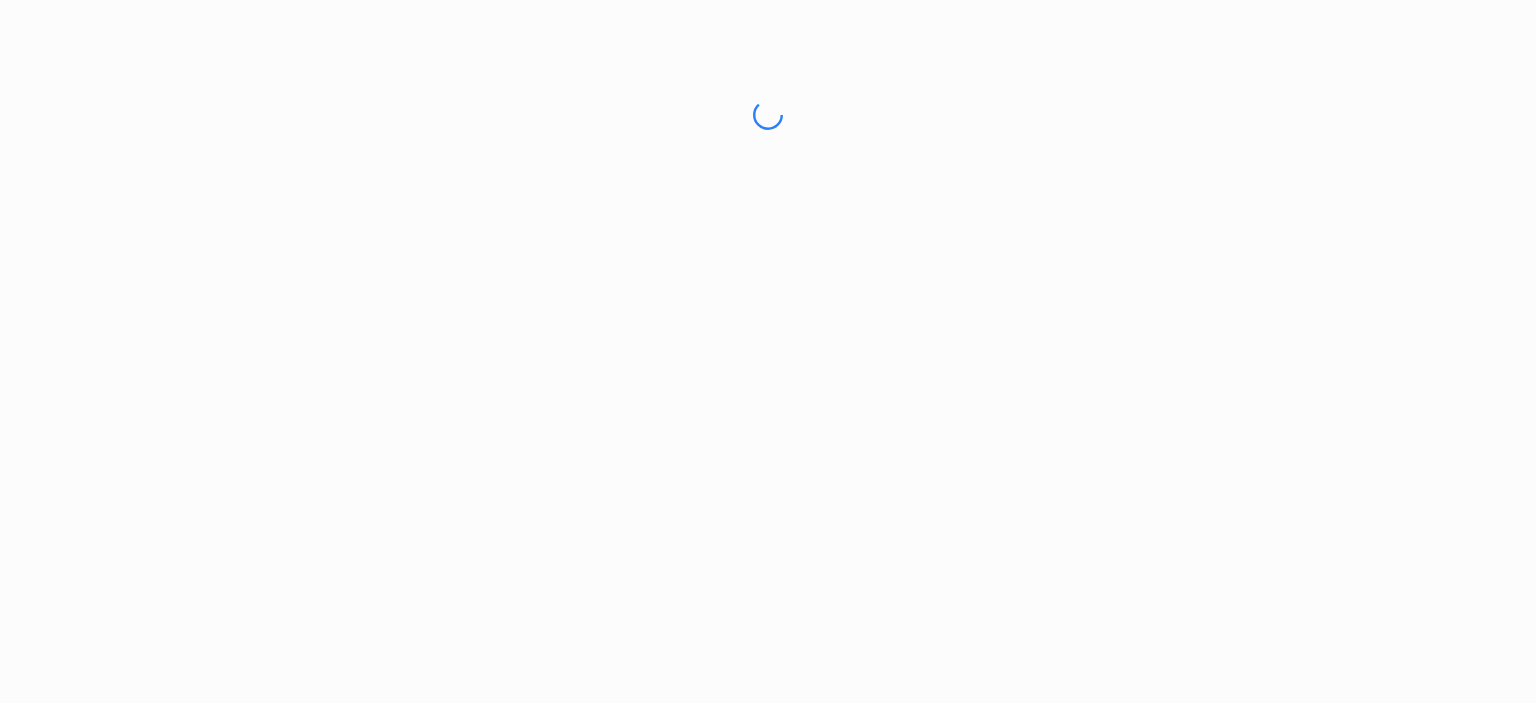 scroll, scrollTop: 0, scrollLeft: 0, axis: both 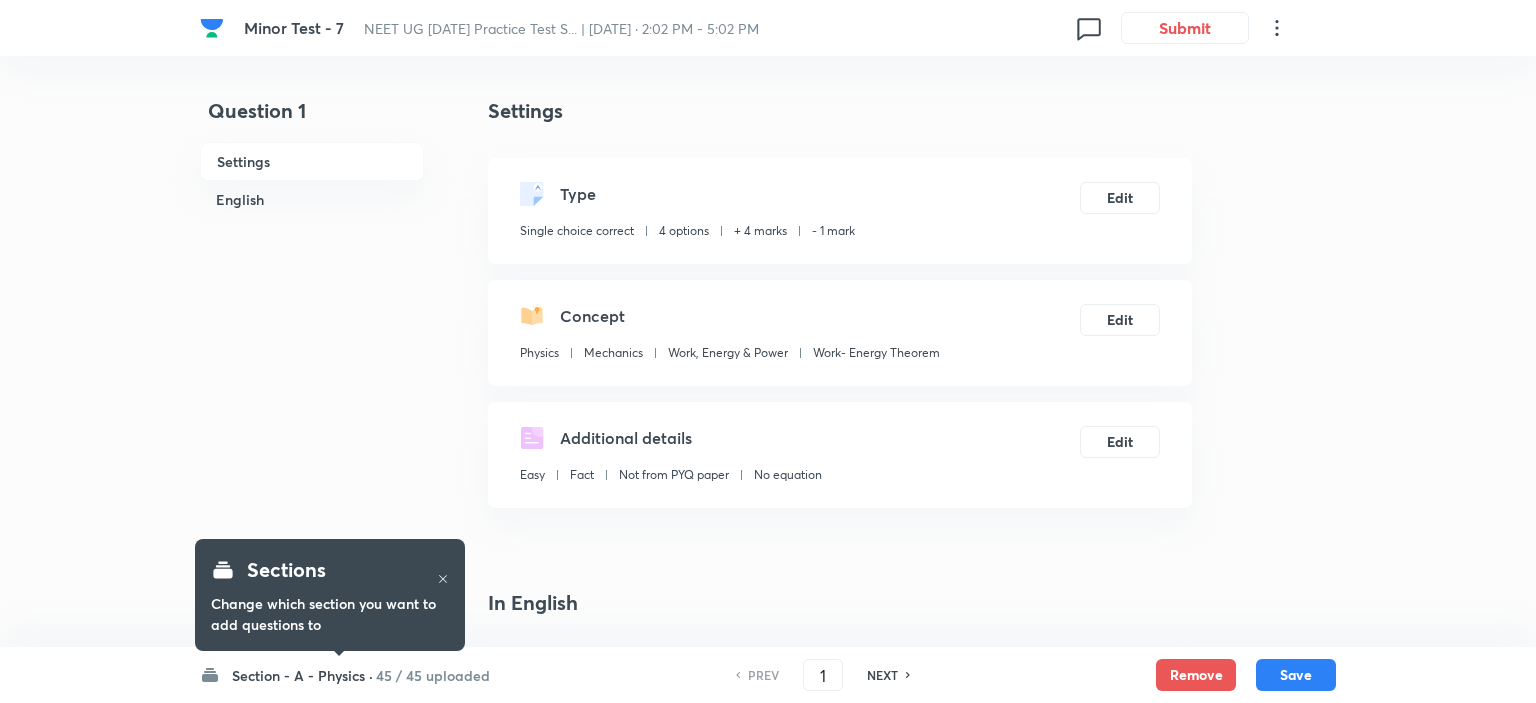 checkbox on "true" 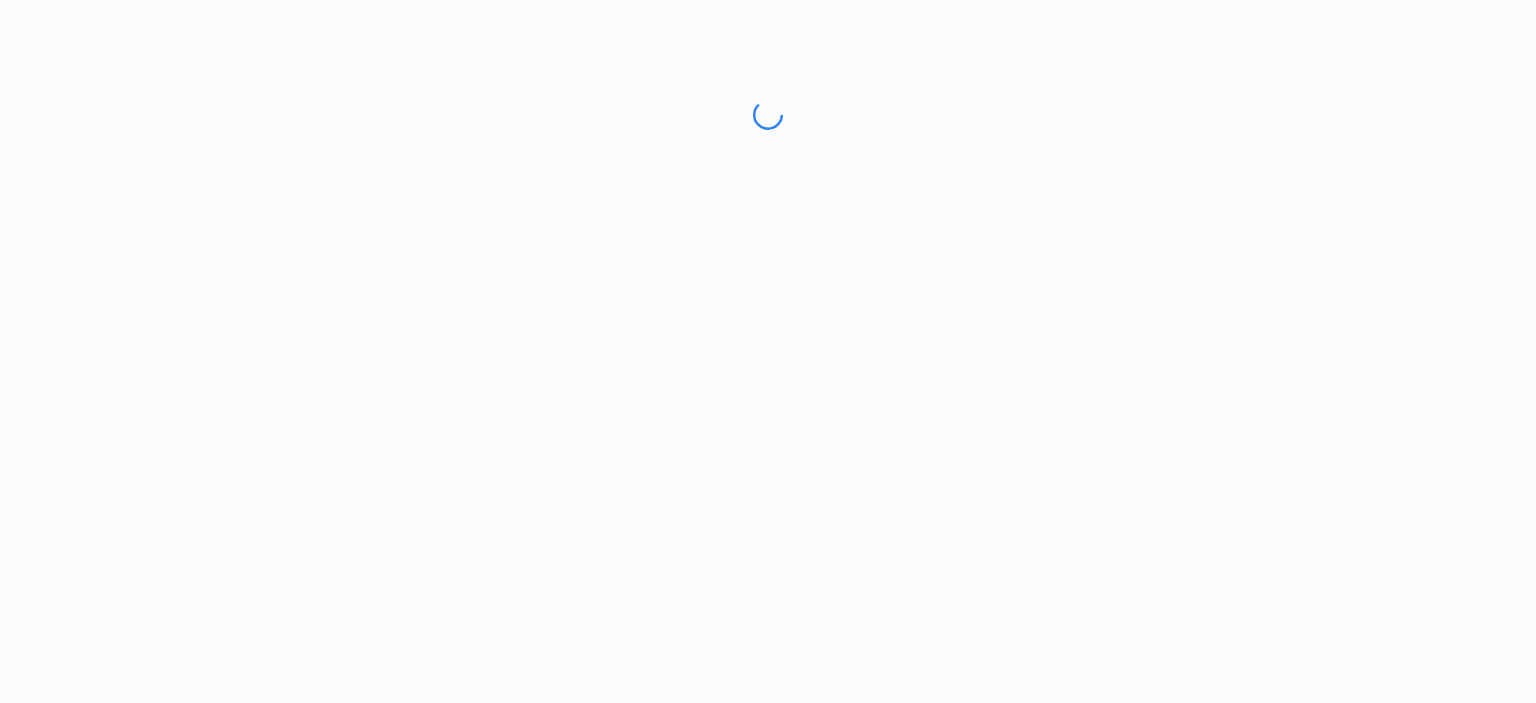 scroll, scrollTop: 0, scrollLeft: 0, axis: both 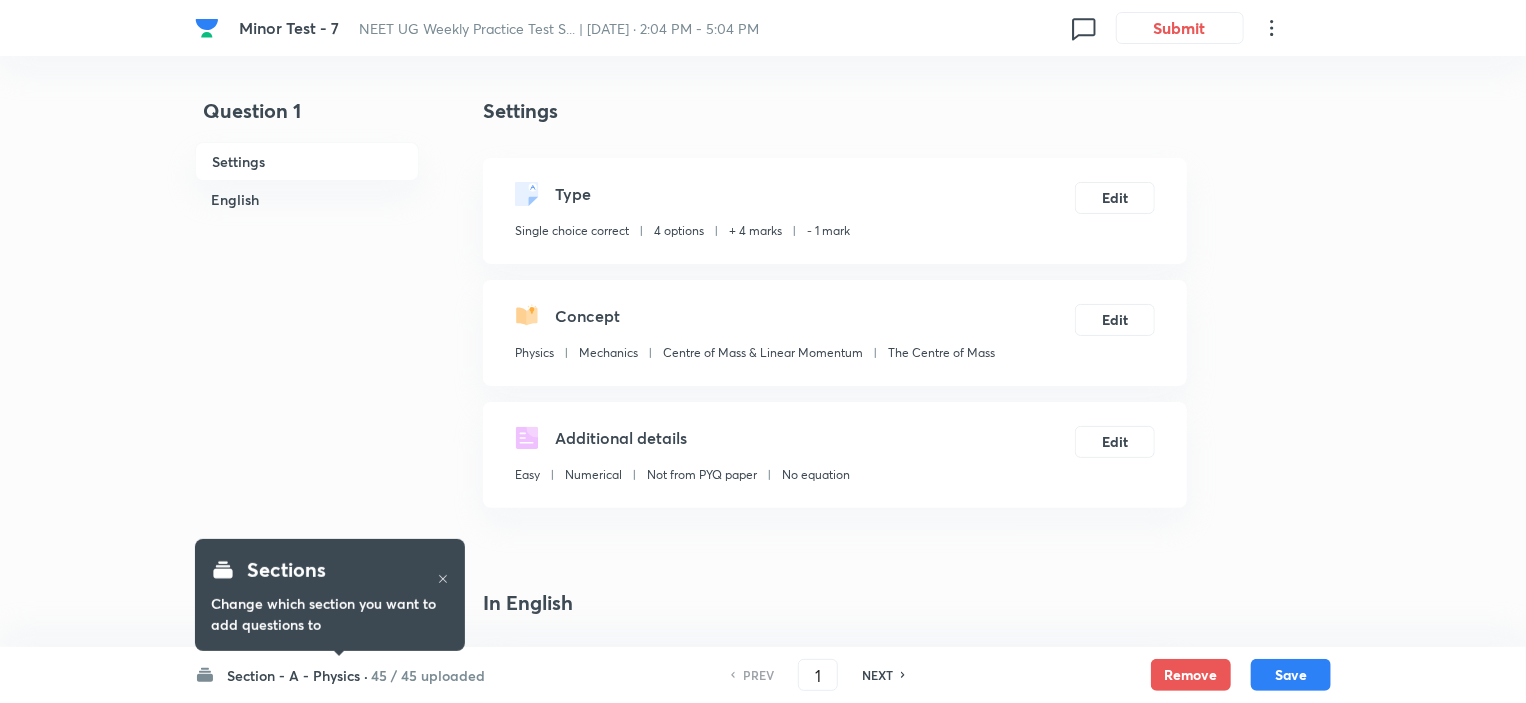 checkbox on "true" 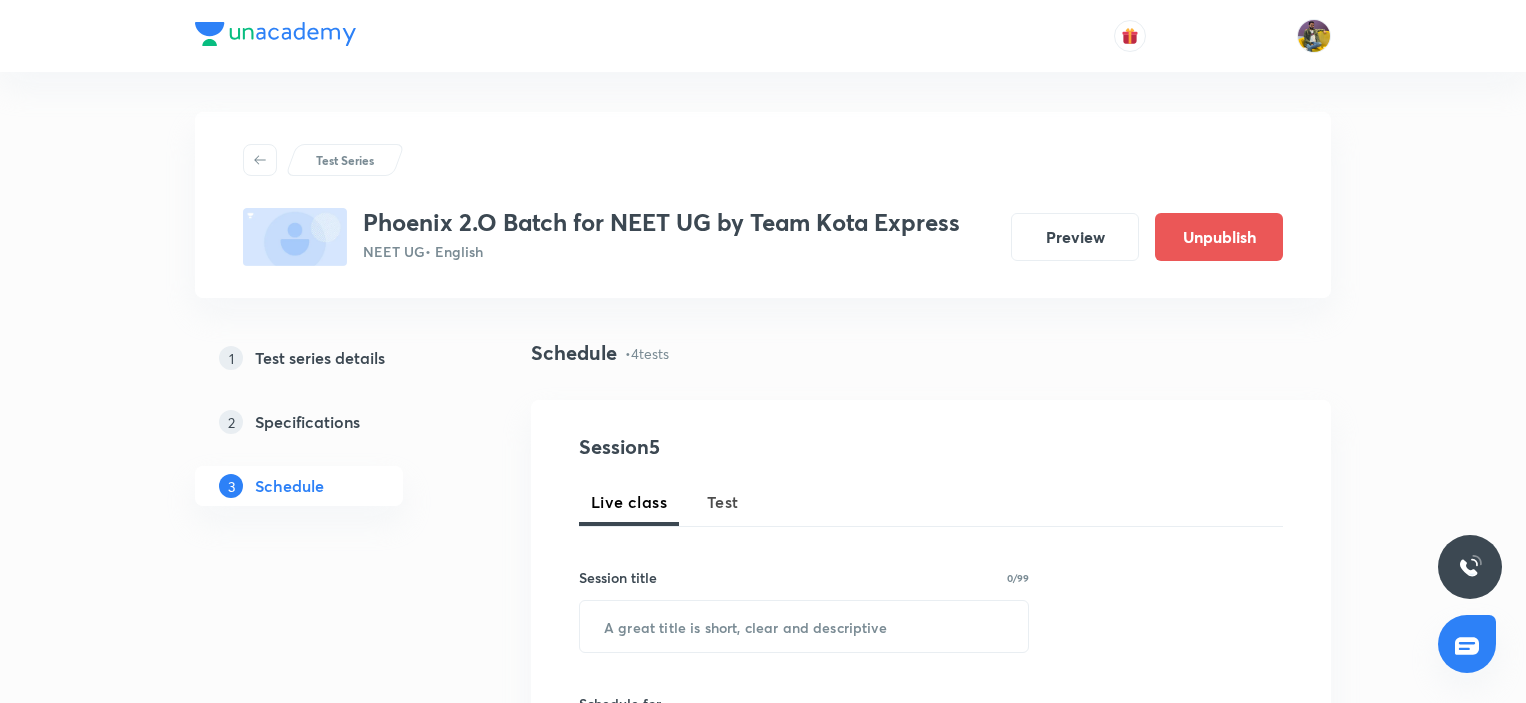 scroll, scrollTop: 1200, scrollLeft: 0, axis: vertical 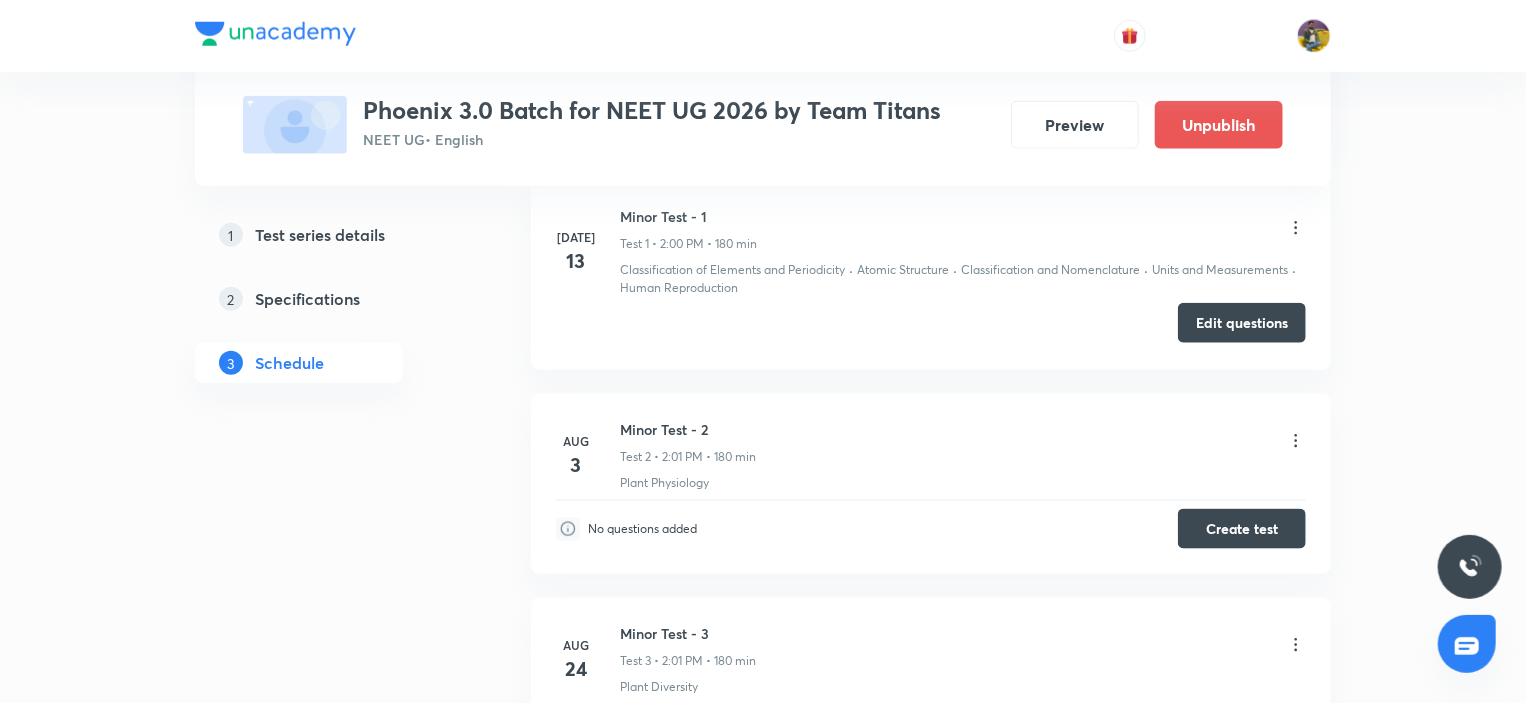 click on "Edit questions" at bounding box center (1242, 323) 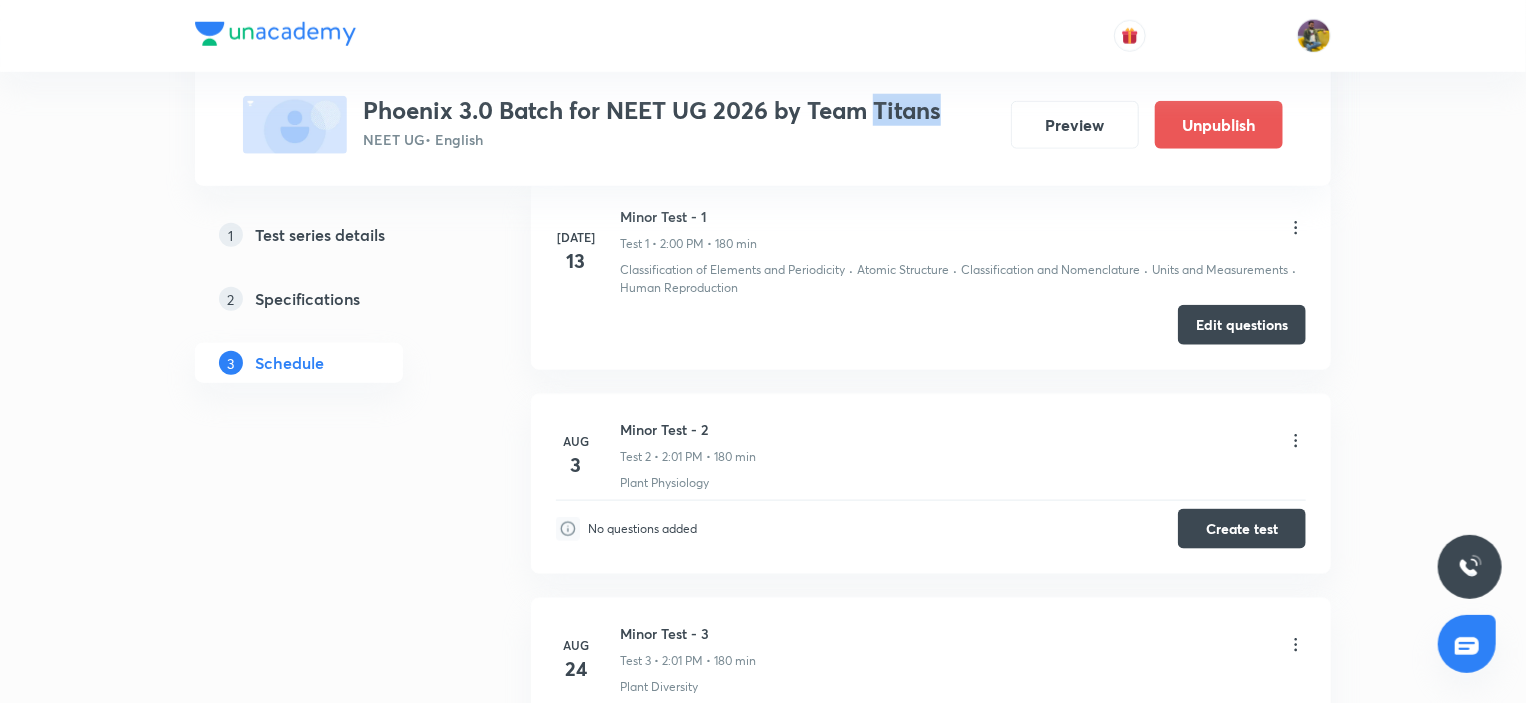 drag, startPoint x: 876, startPoint y: 111, endPoint x: 945, endPoint y: 119, distance: 69.46222 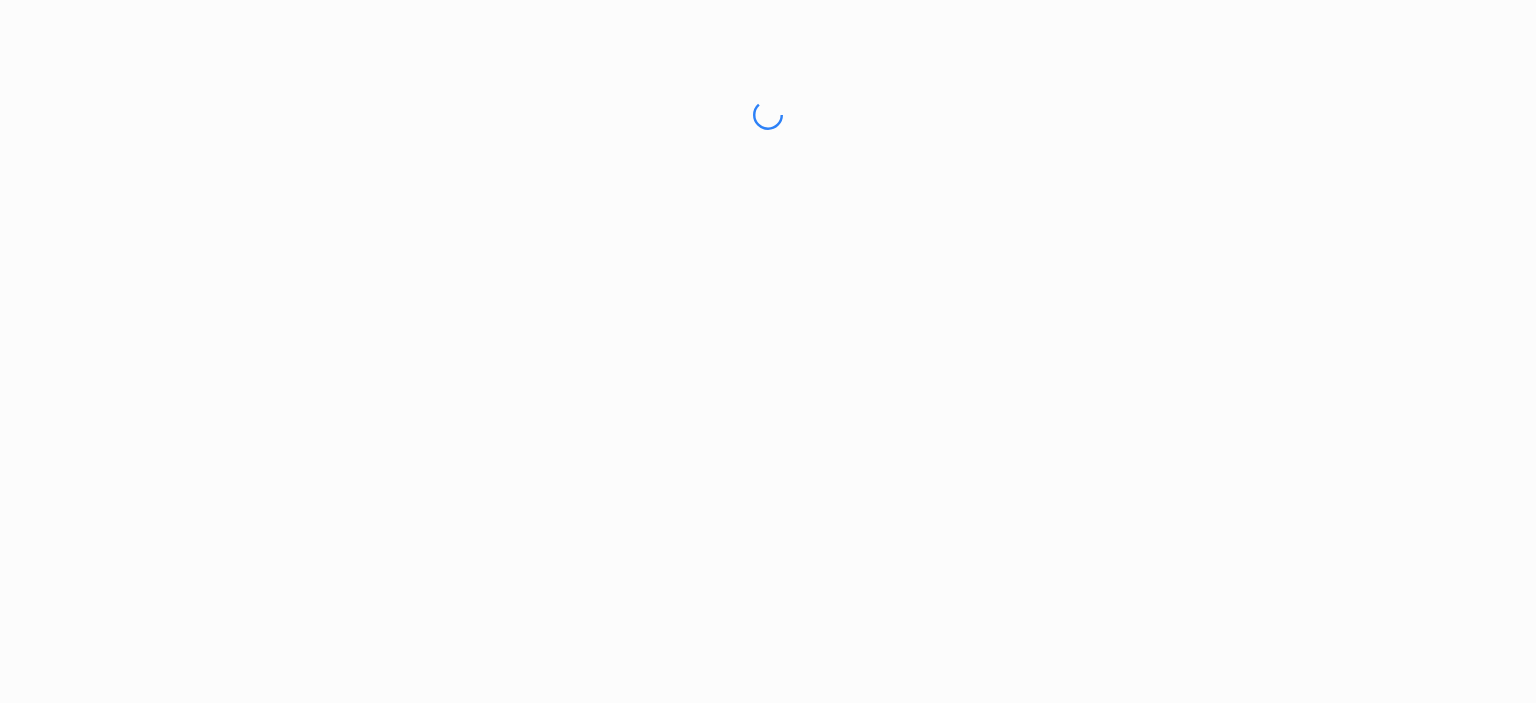 scroll, scrollTop: 0, scrollLeft: 0, axis: both 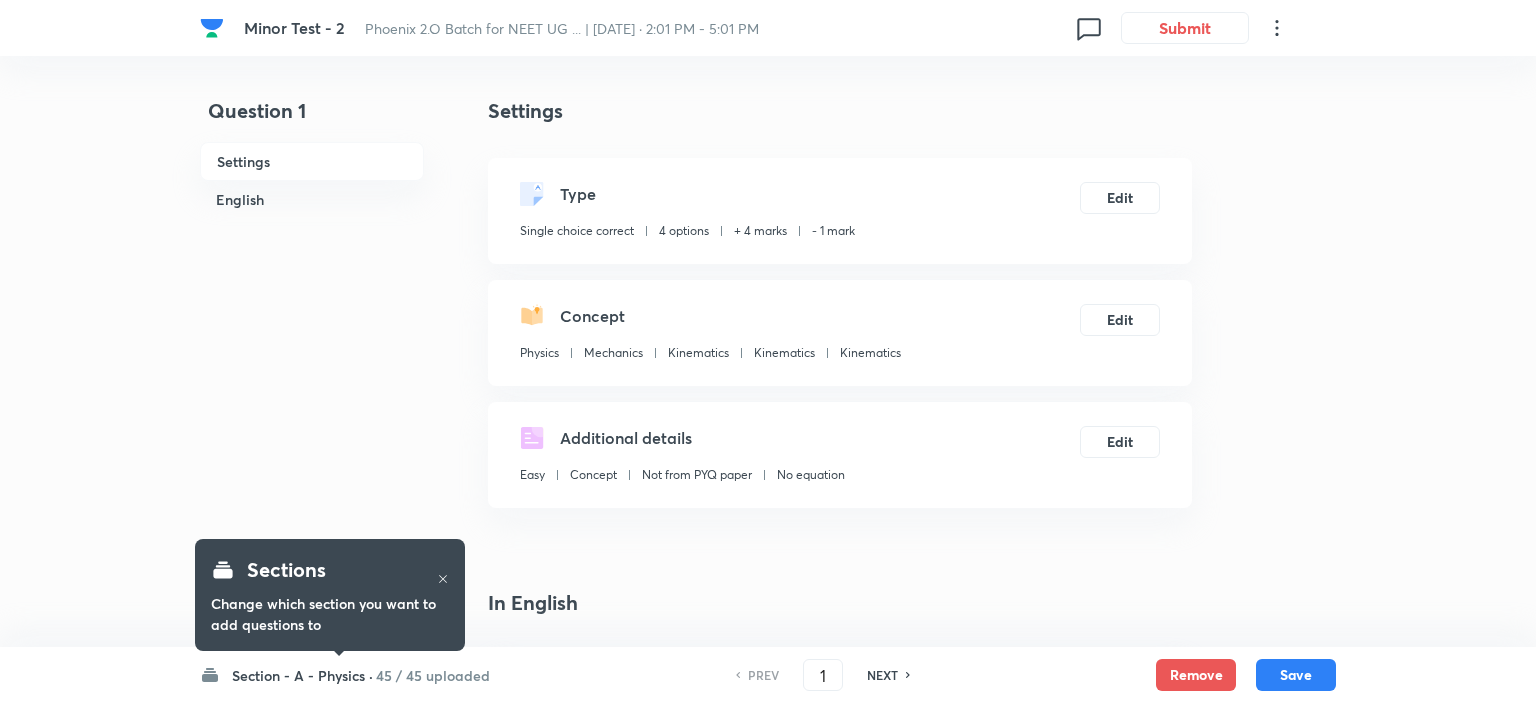 checkbox on "true" 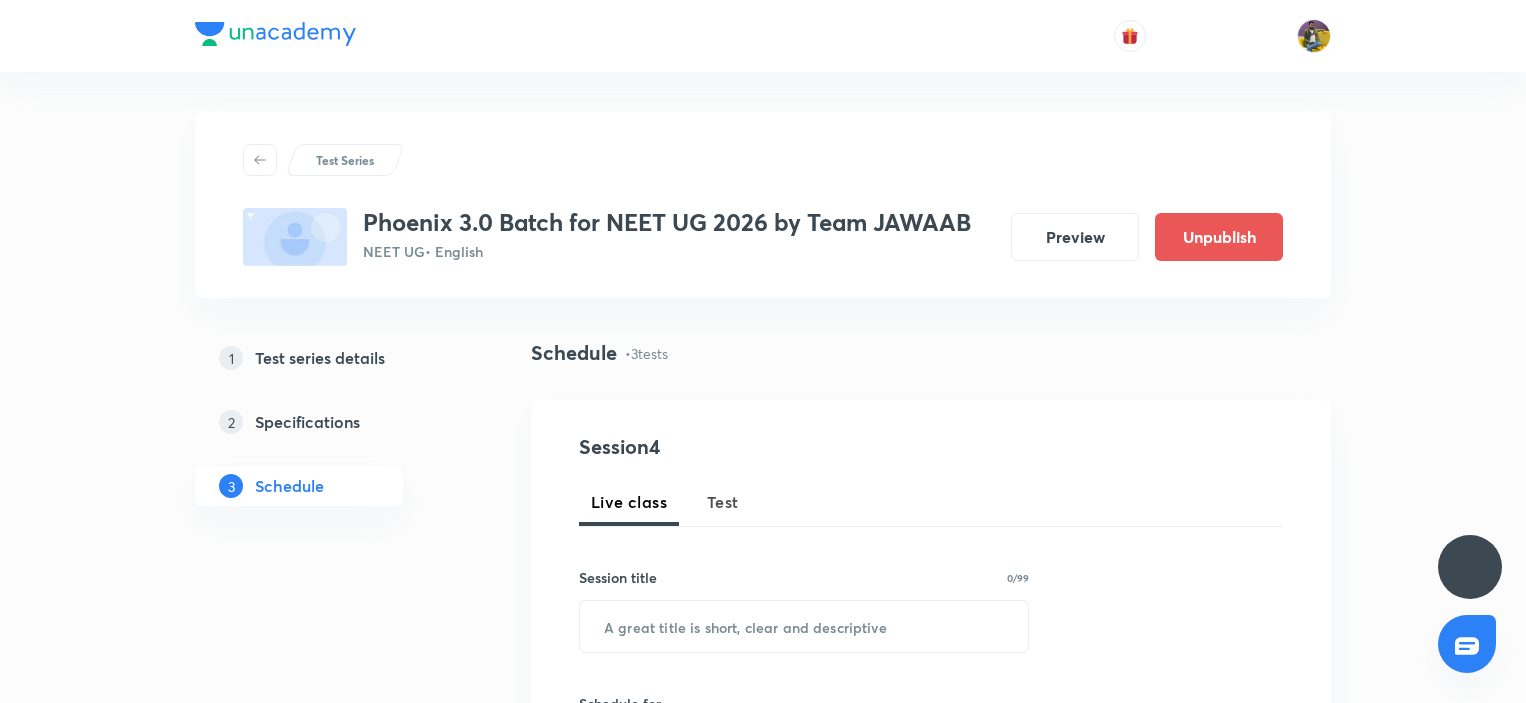 scroll, scrollTop: 0, scrollLeft: 0, axis: both 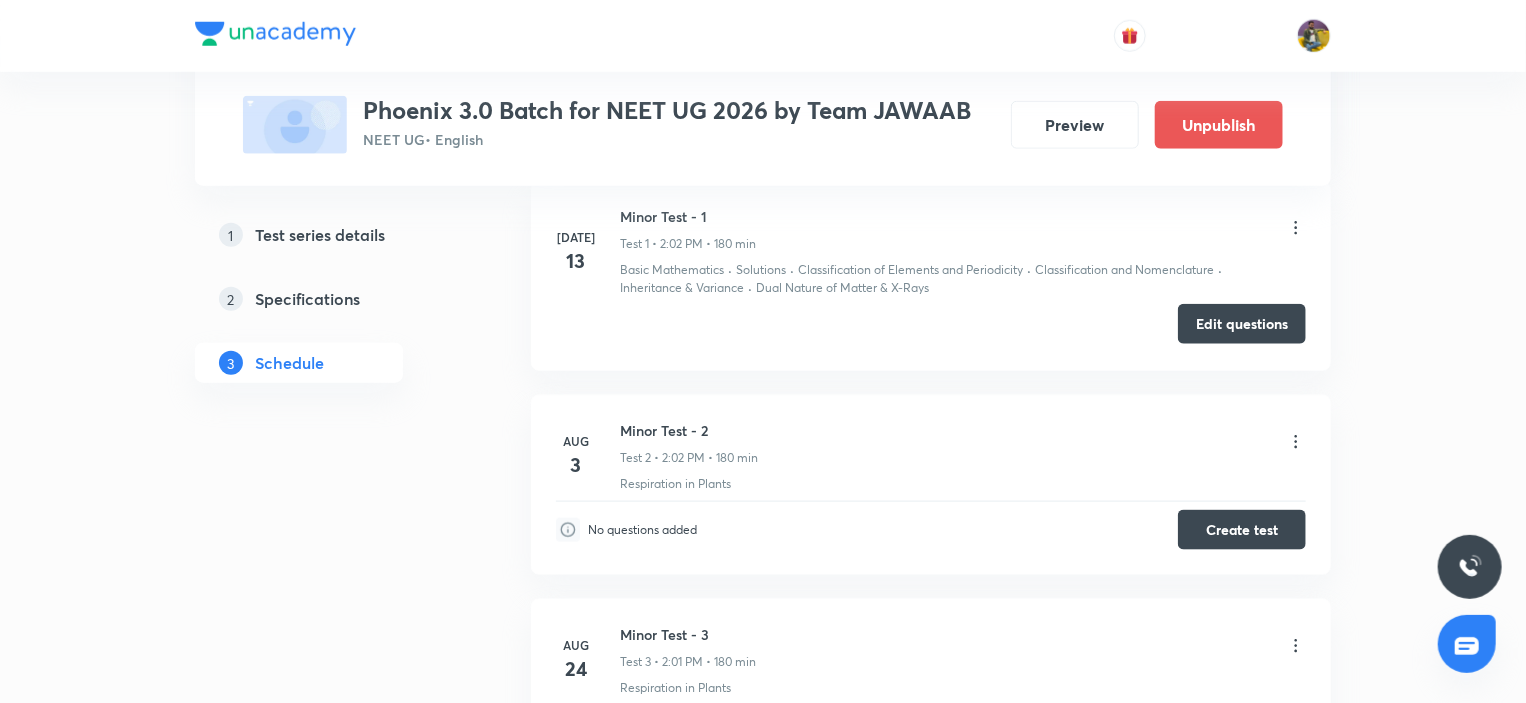 click on "Edit questions" at bounding box center (1242, 324) 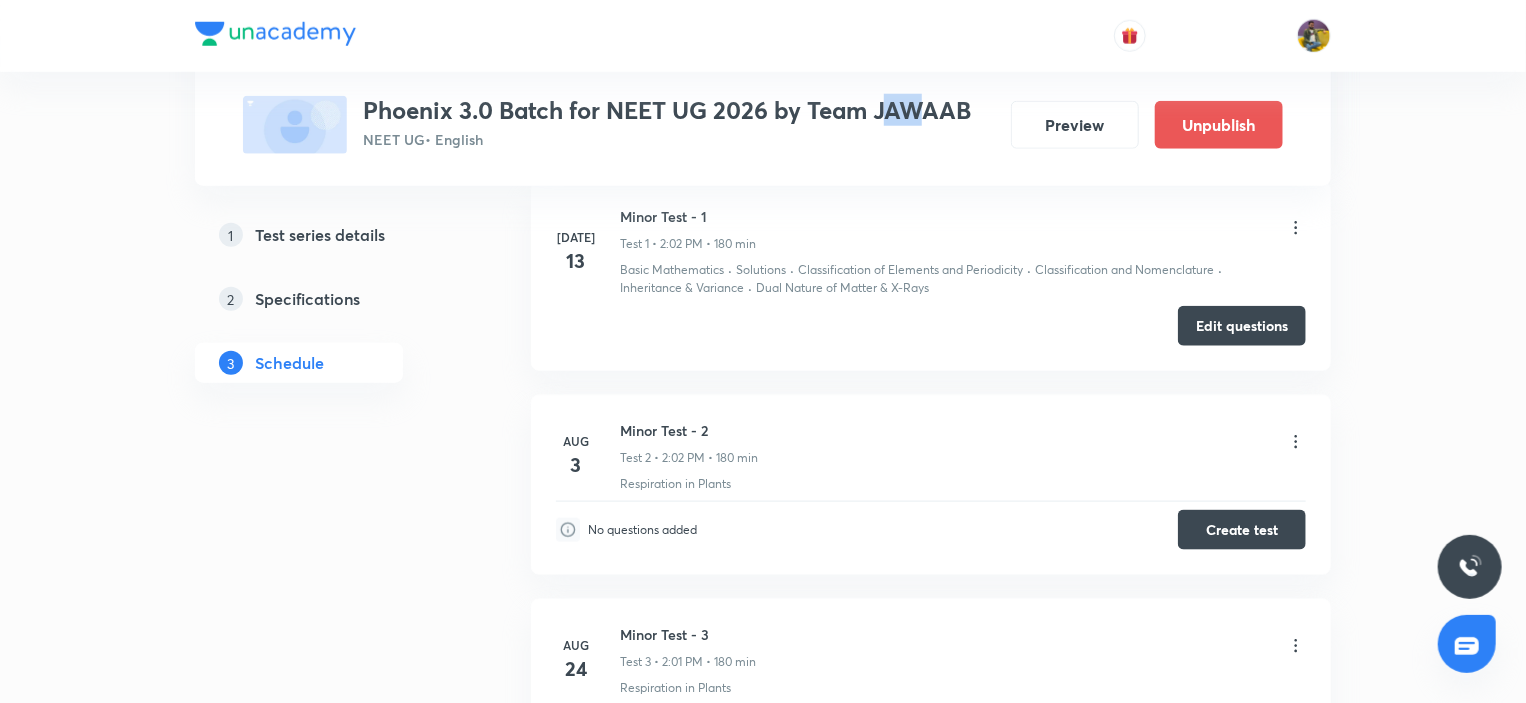drag, startPoint x: 885, startPoint y: 115, endPoint x: 932, endPoint y: 116, distance: 47.010635 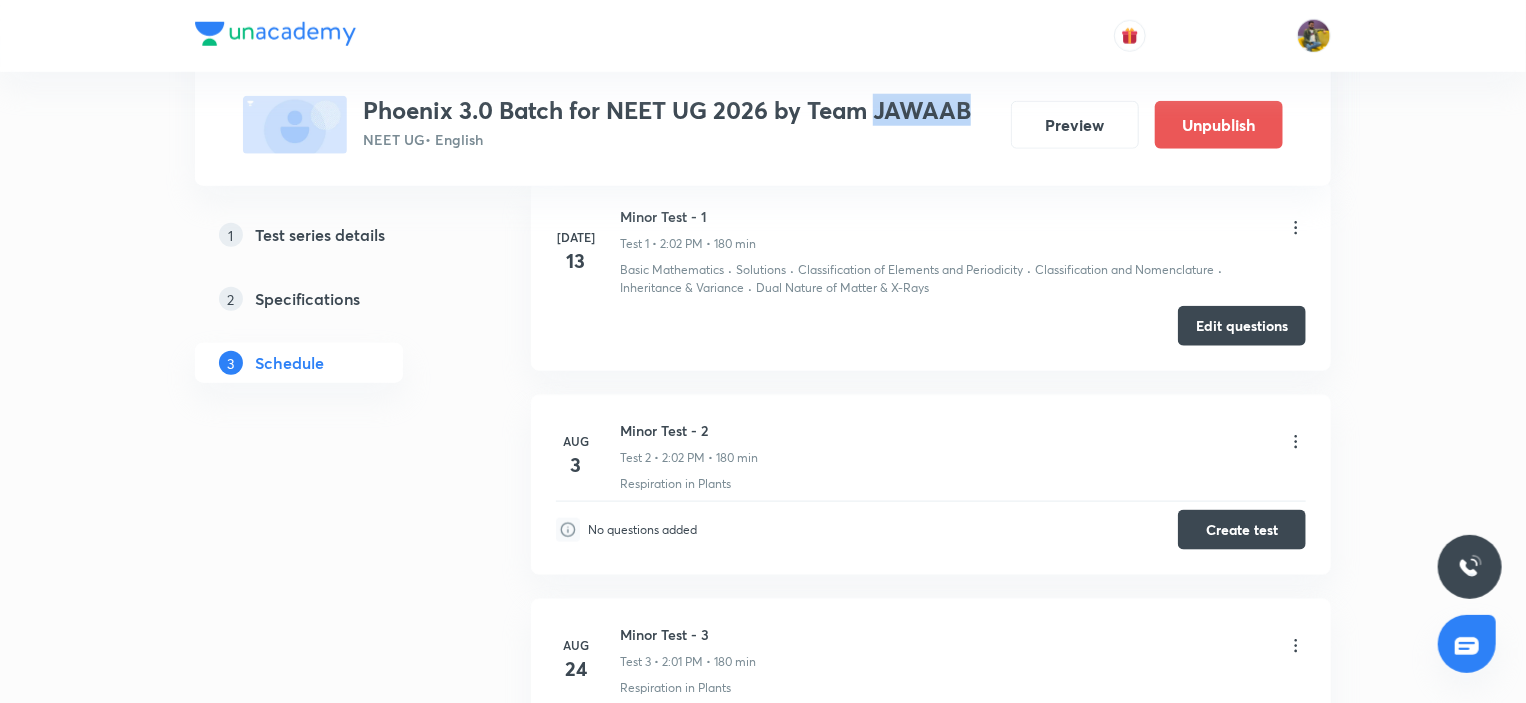 drag, startPoint x: 878, startPoint y: 107, endPoint x: 984, endPoint y: 108, distance: 106.004715 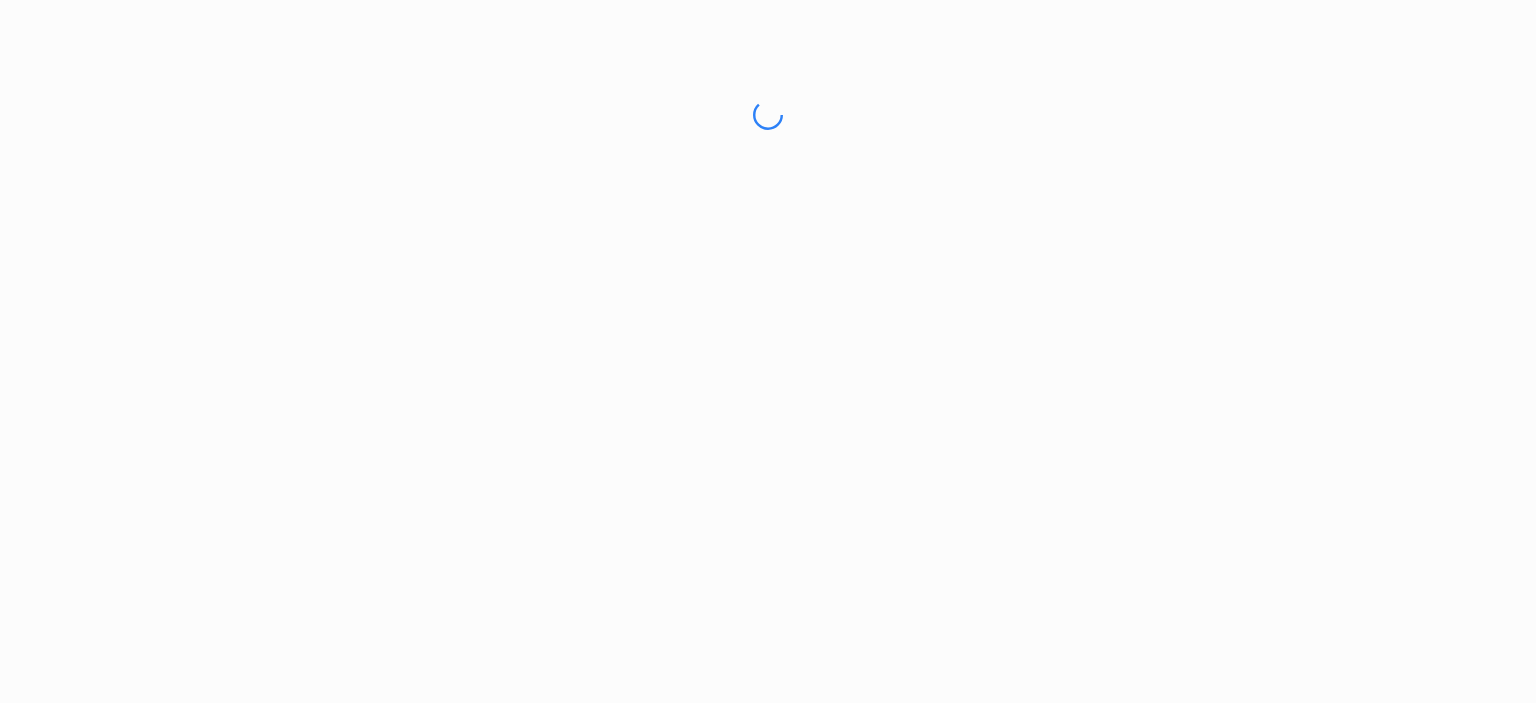 scroll, scrollTop: 0, scrollLeft: 0, axis: both 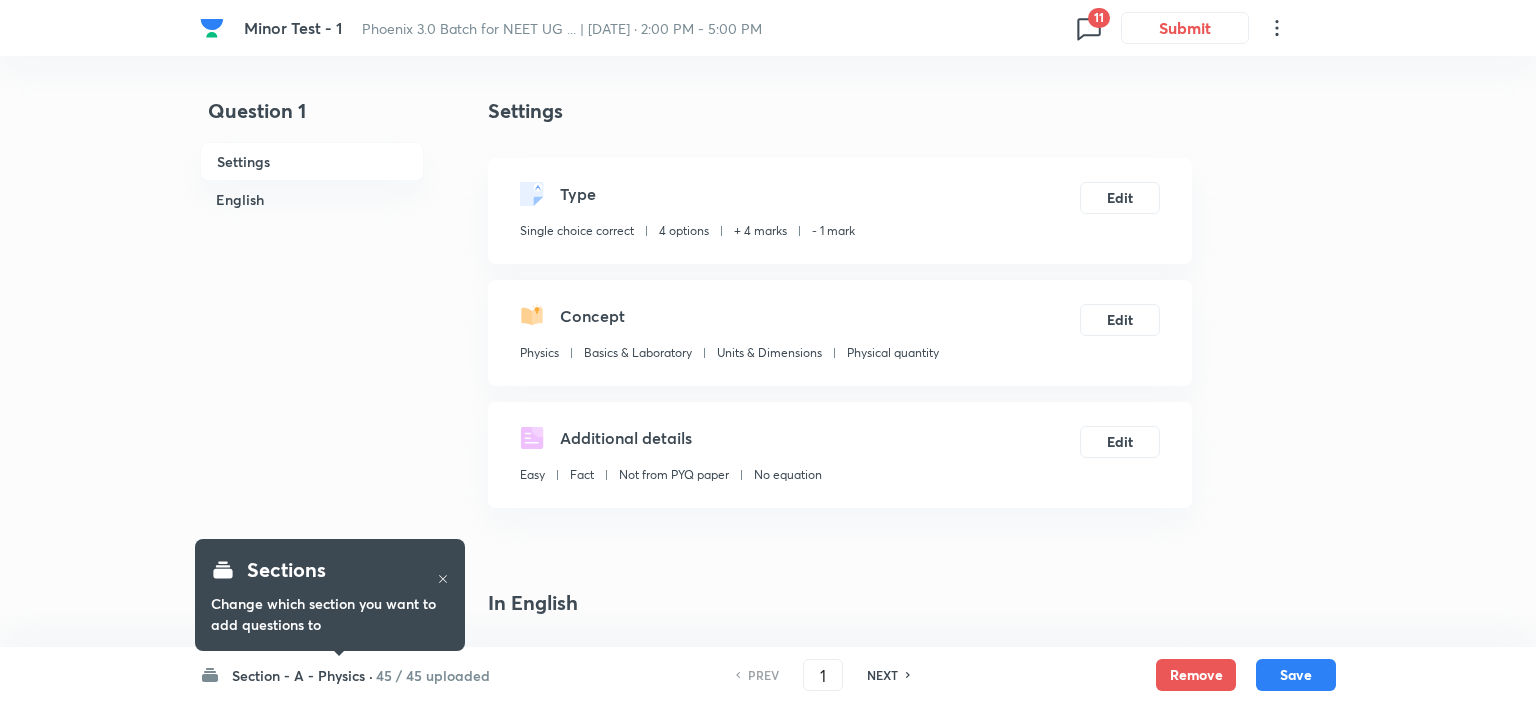 checkbox on "true" 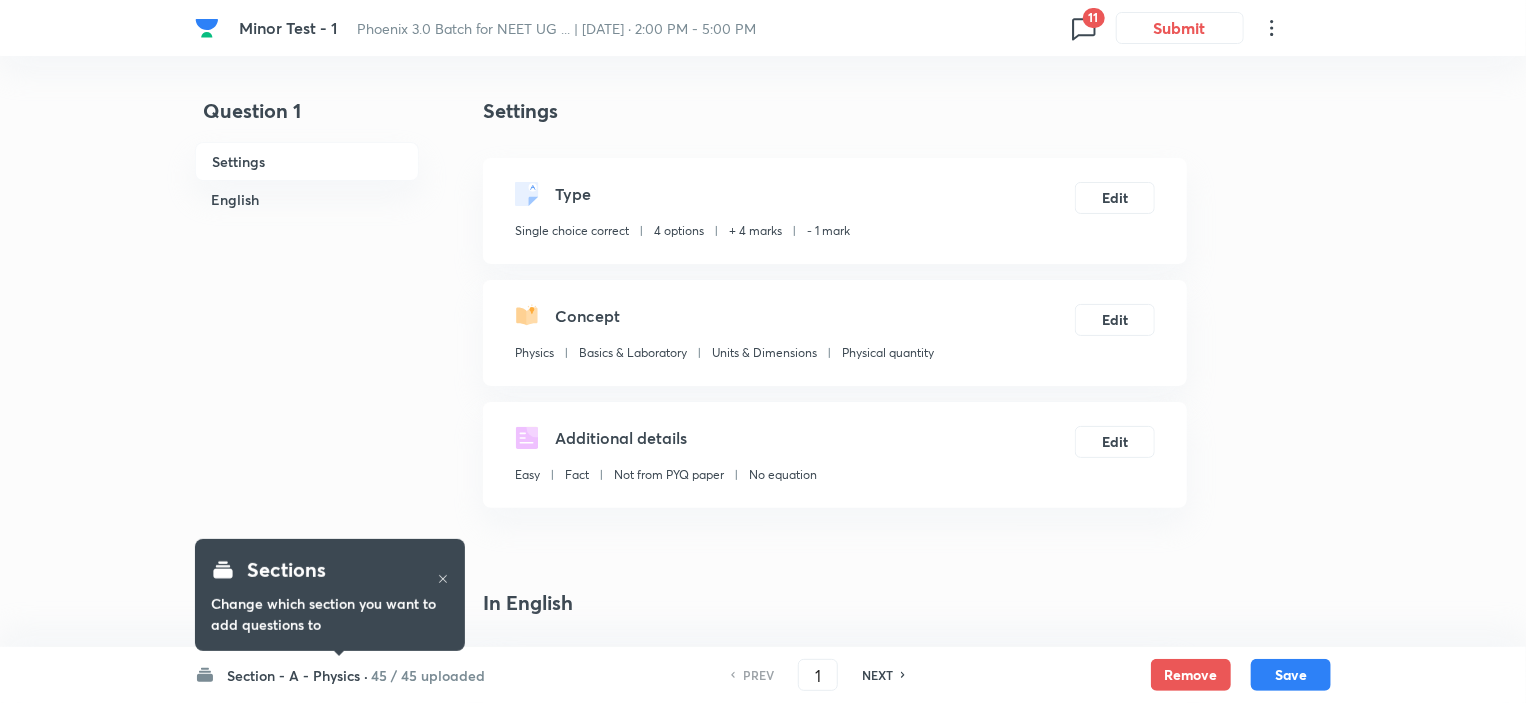 click on "11" at bounding box center [1094, 18] 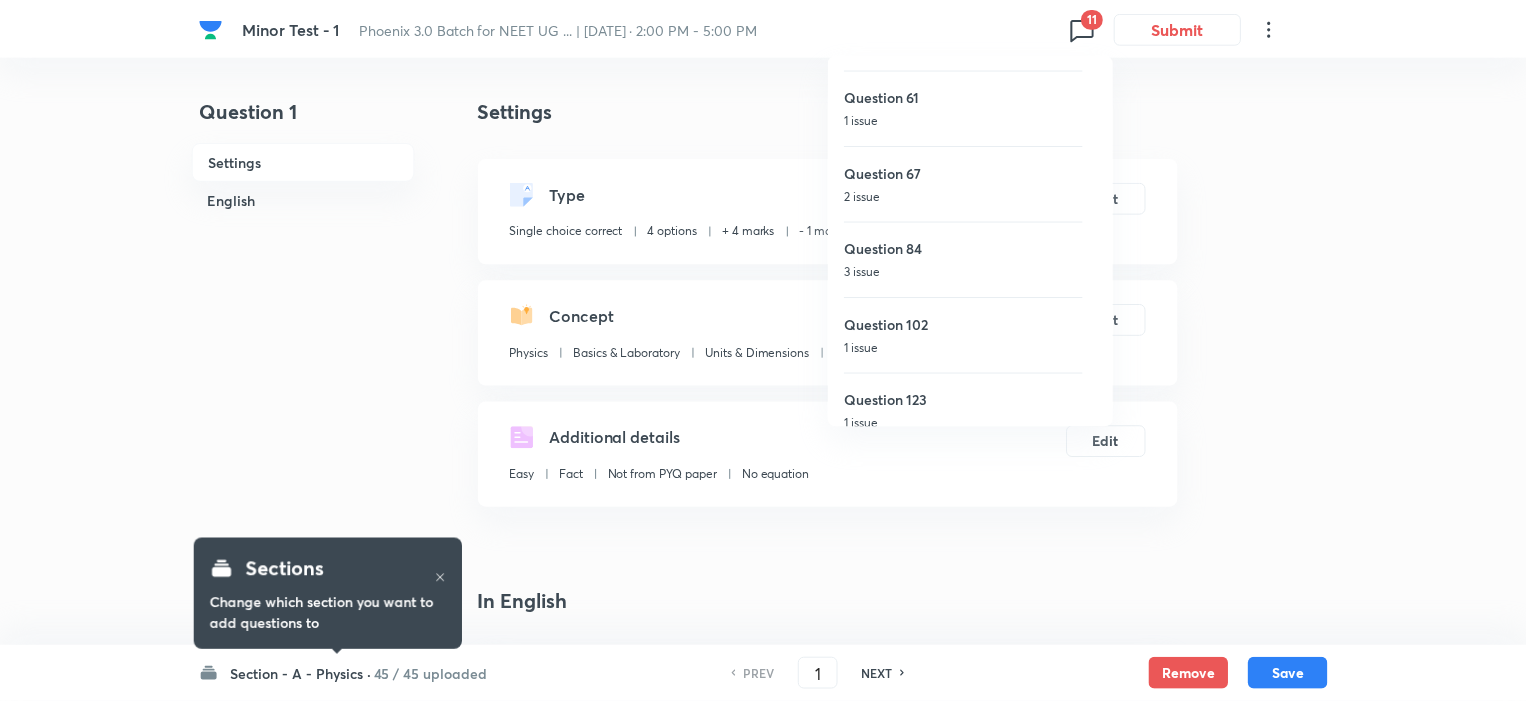 scroll, scrollTop: 460, scrollLeft: 0, axis: vertical 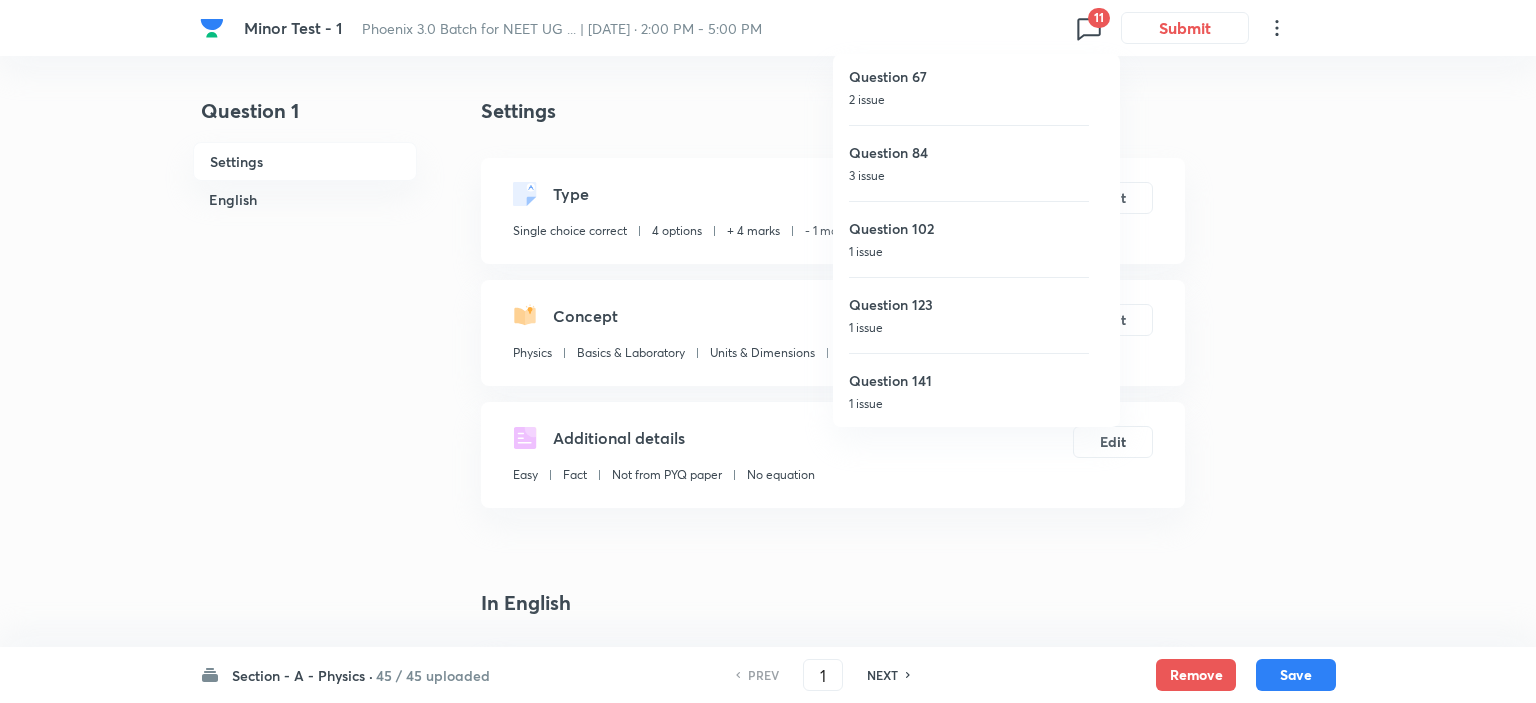 click on "Question 102" at bounding box center (969, 228) 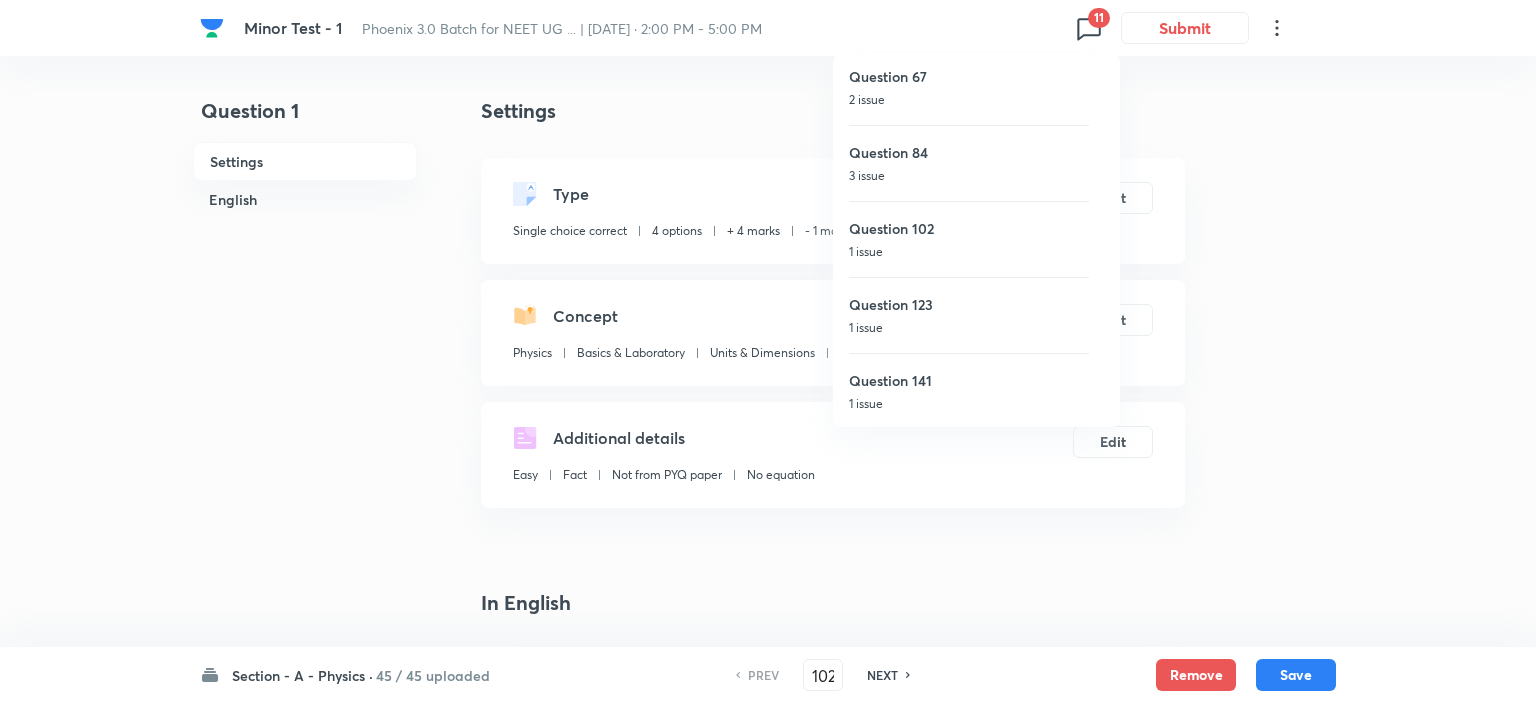 checkbox on "false" 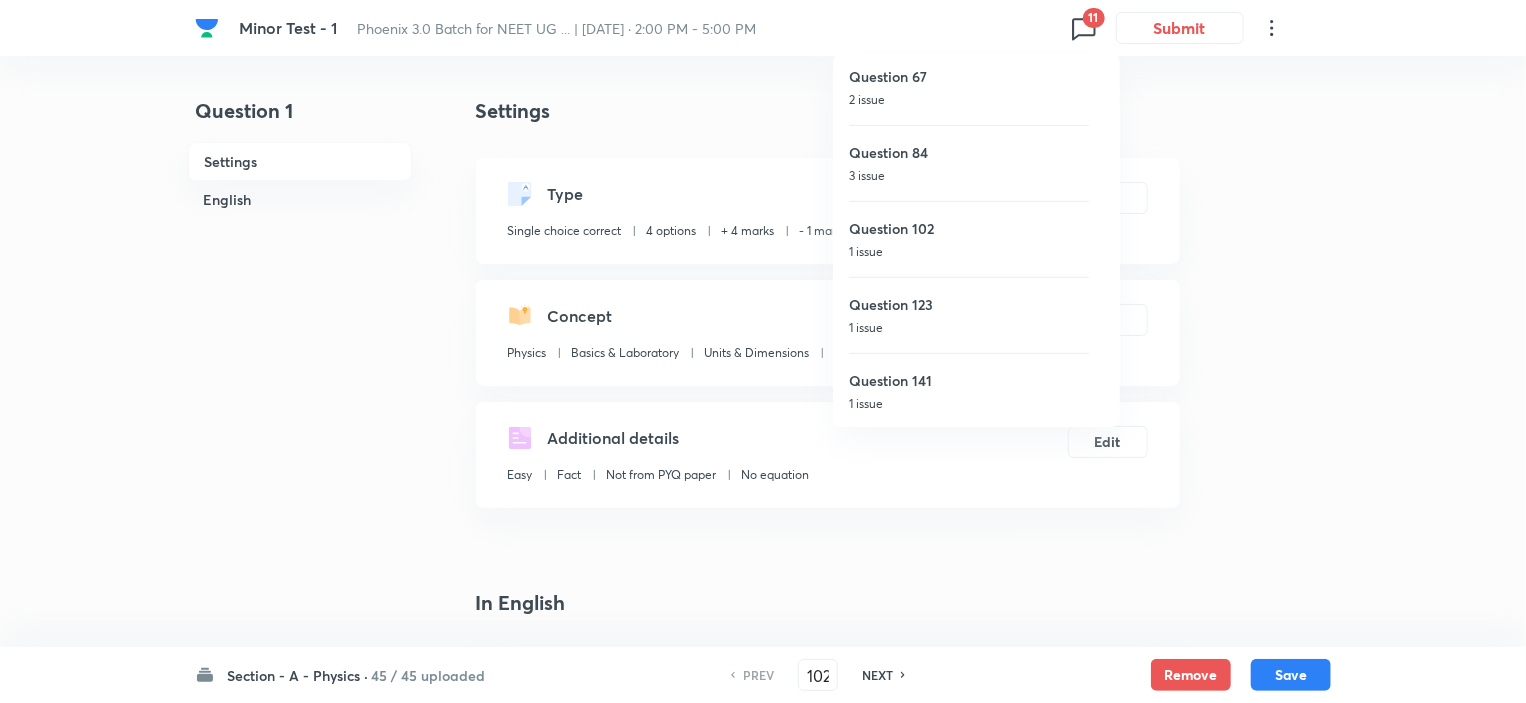 checkbox on "true" 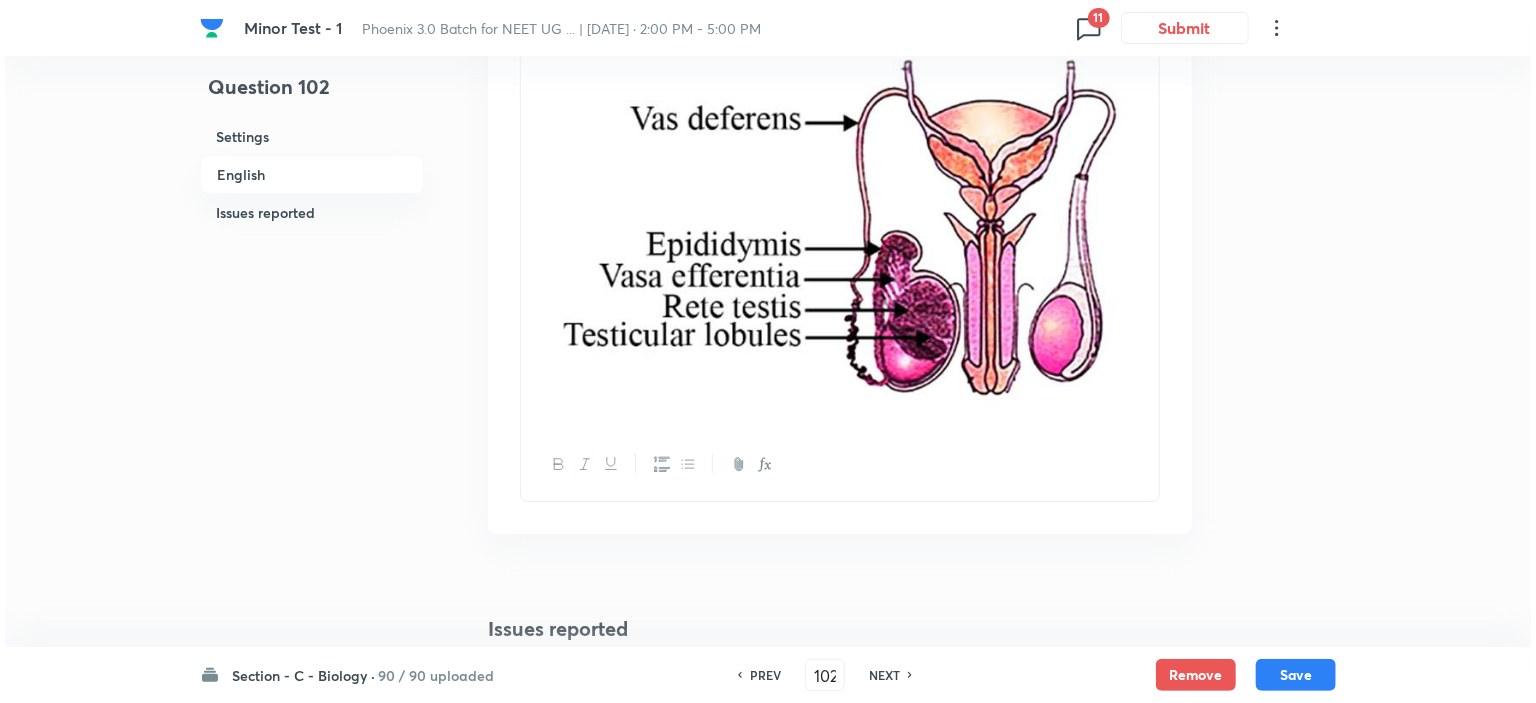 scroll, scrollTop: 3382, scrollLeft: 0, axis: vertical 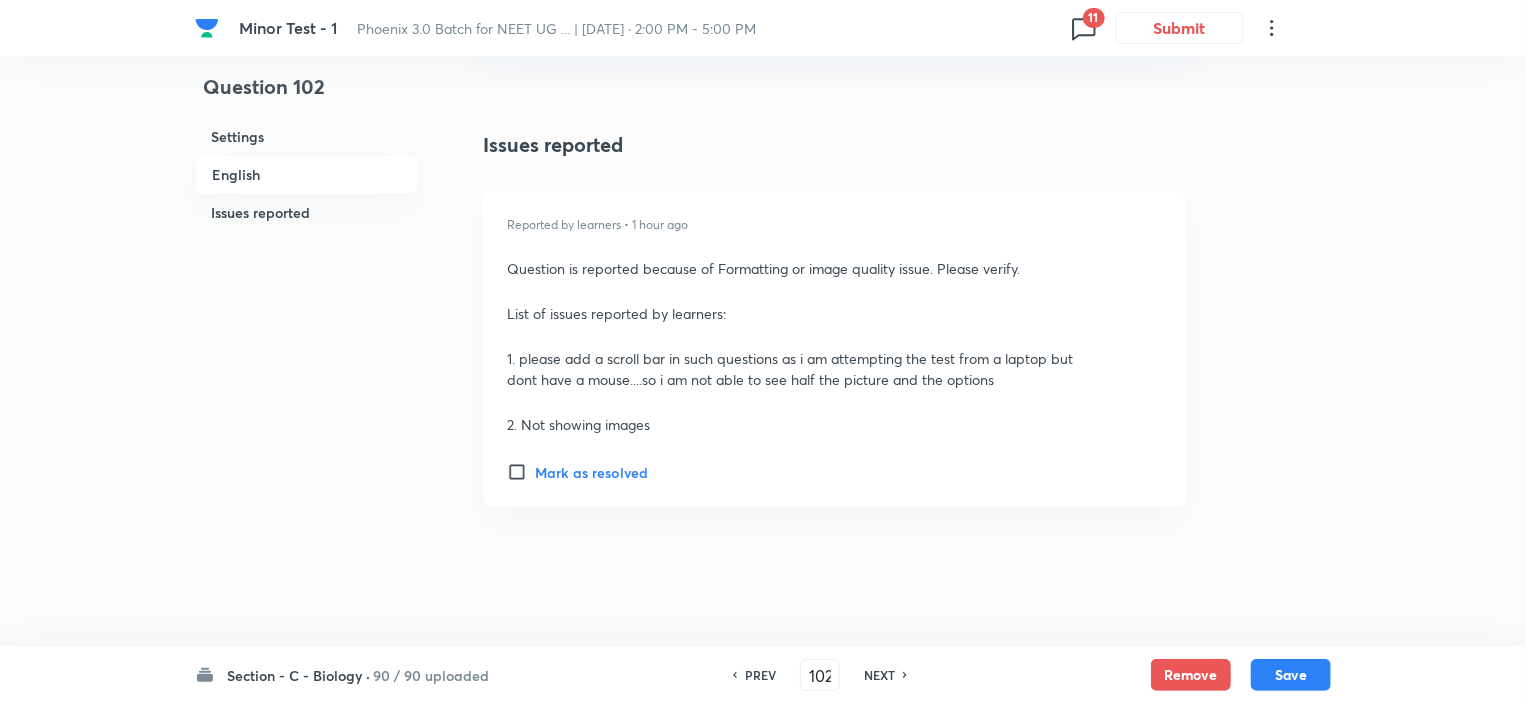 click 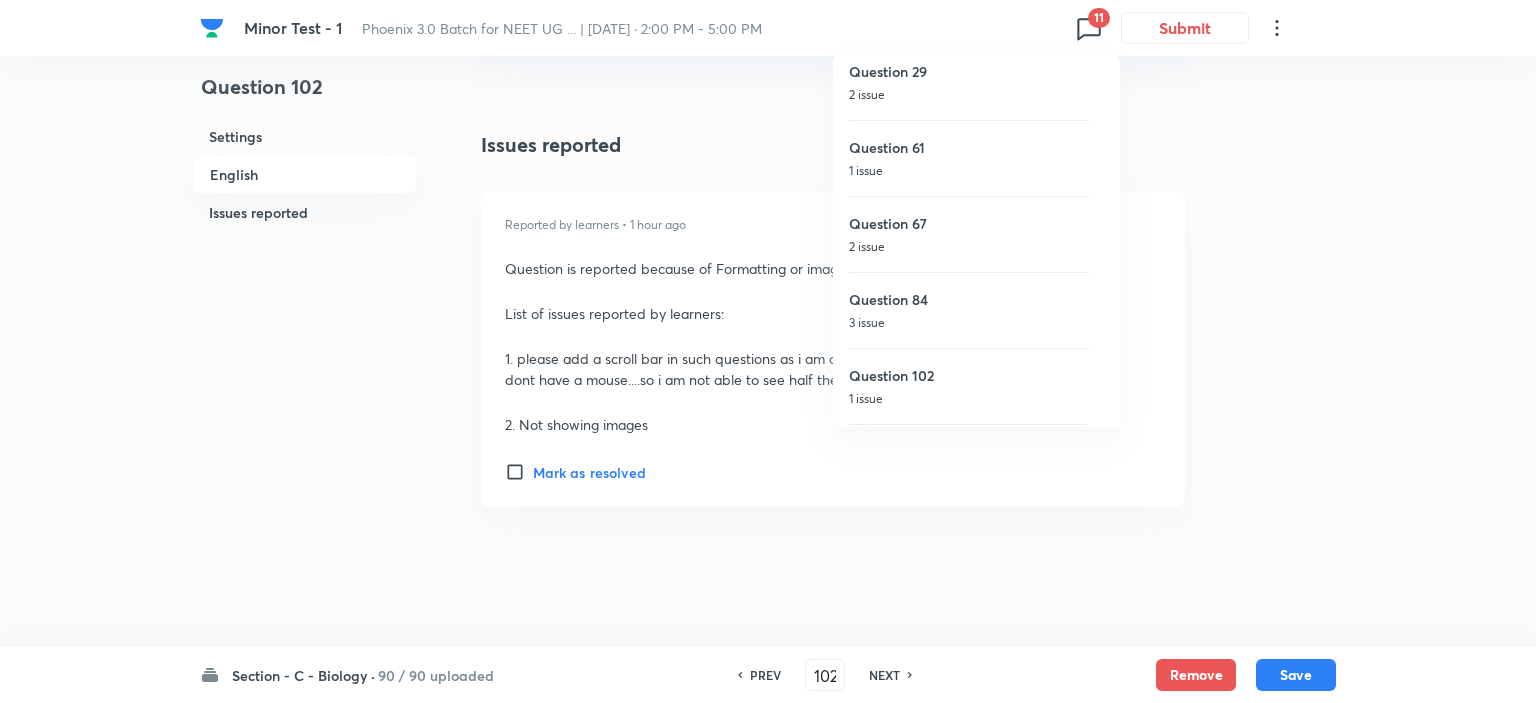 scroll, scrollTop: 460, scrollLeft: 0, axis: vertical 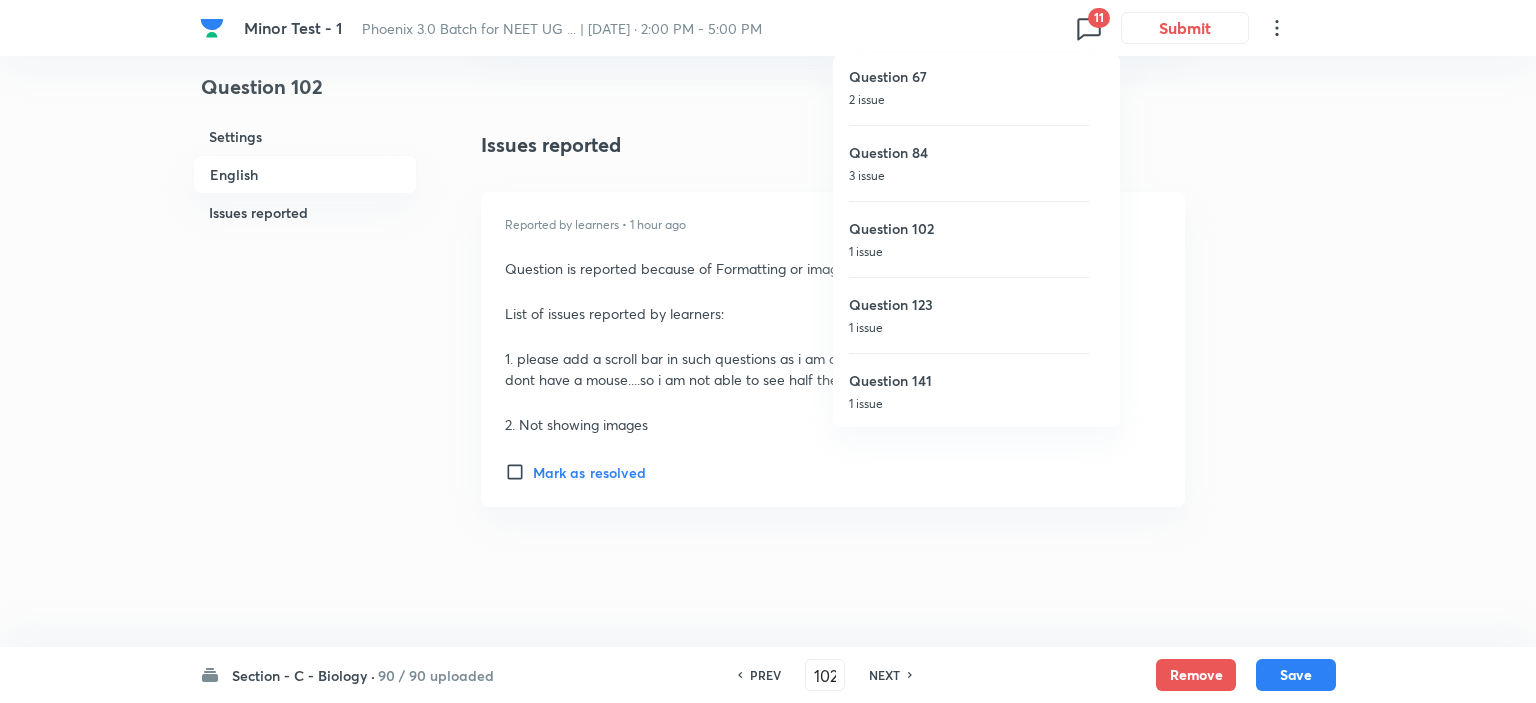 click on "Question 123" at bounding box center [969, 304] 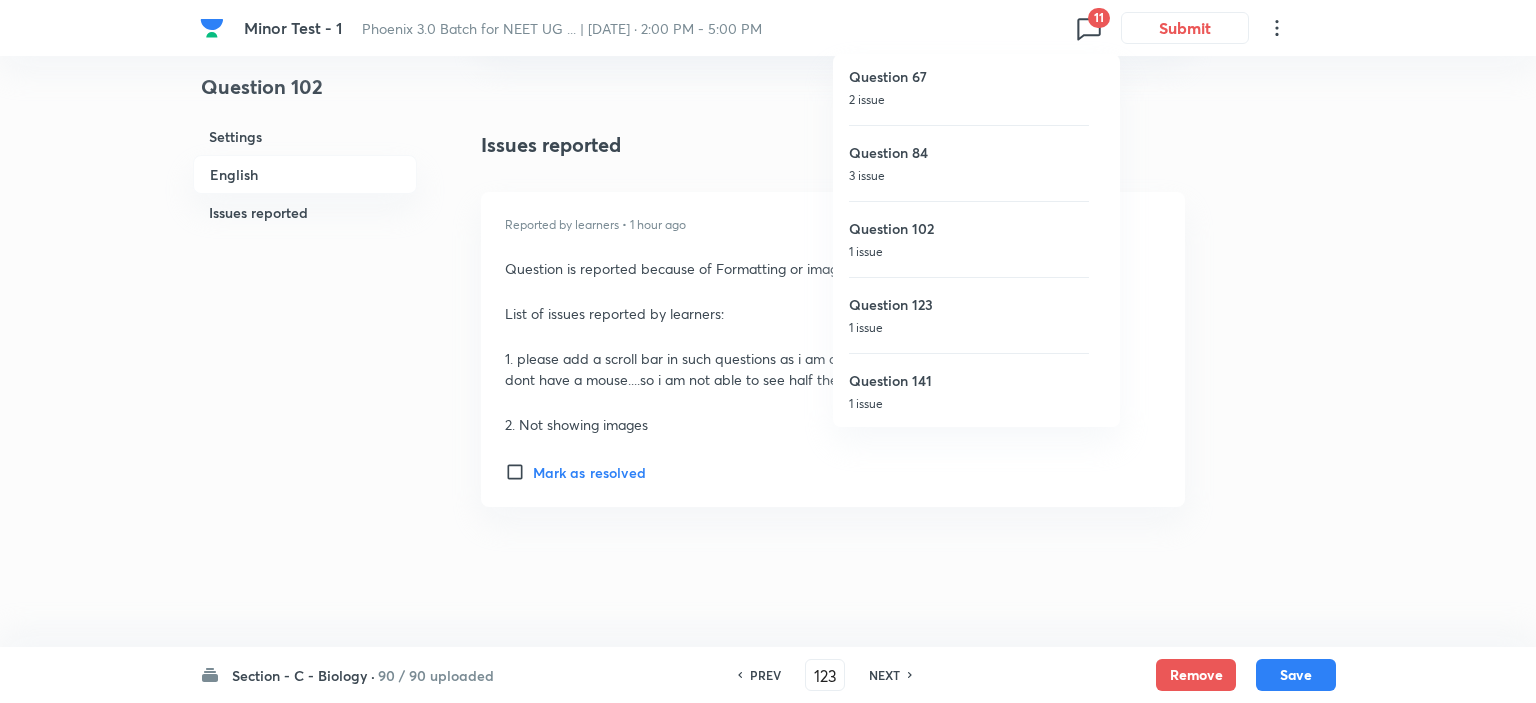 checkbox on "false" 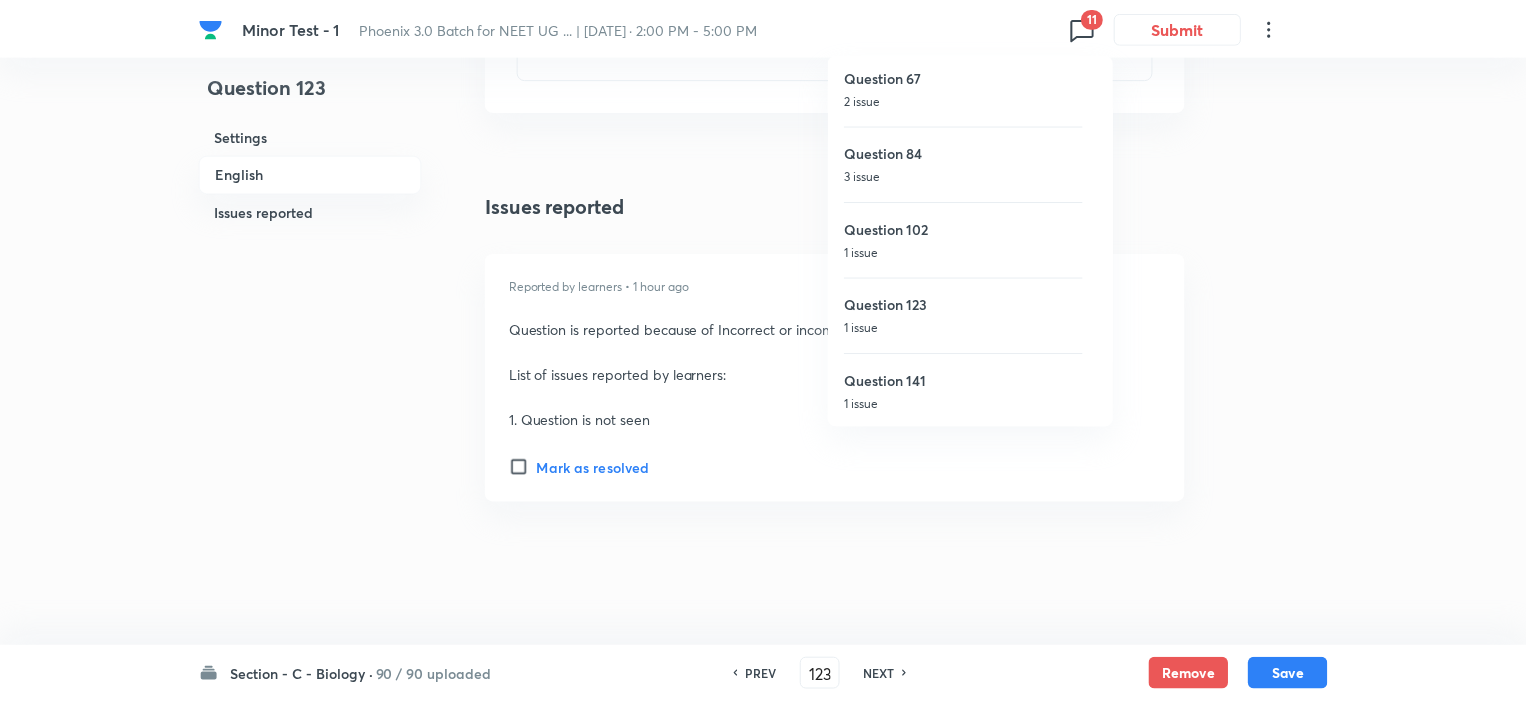 scroll, scrollTop: 2966, scrollLeft: 0, axis: vertical 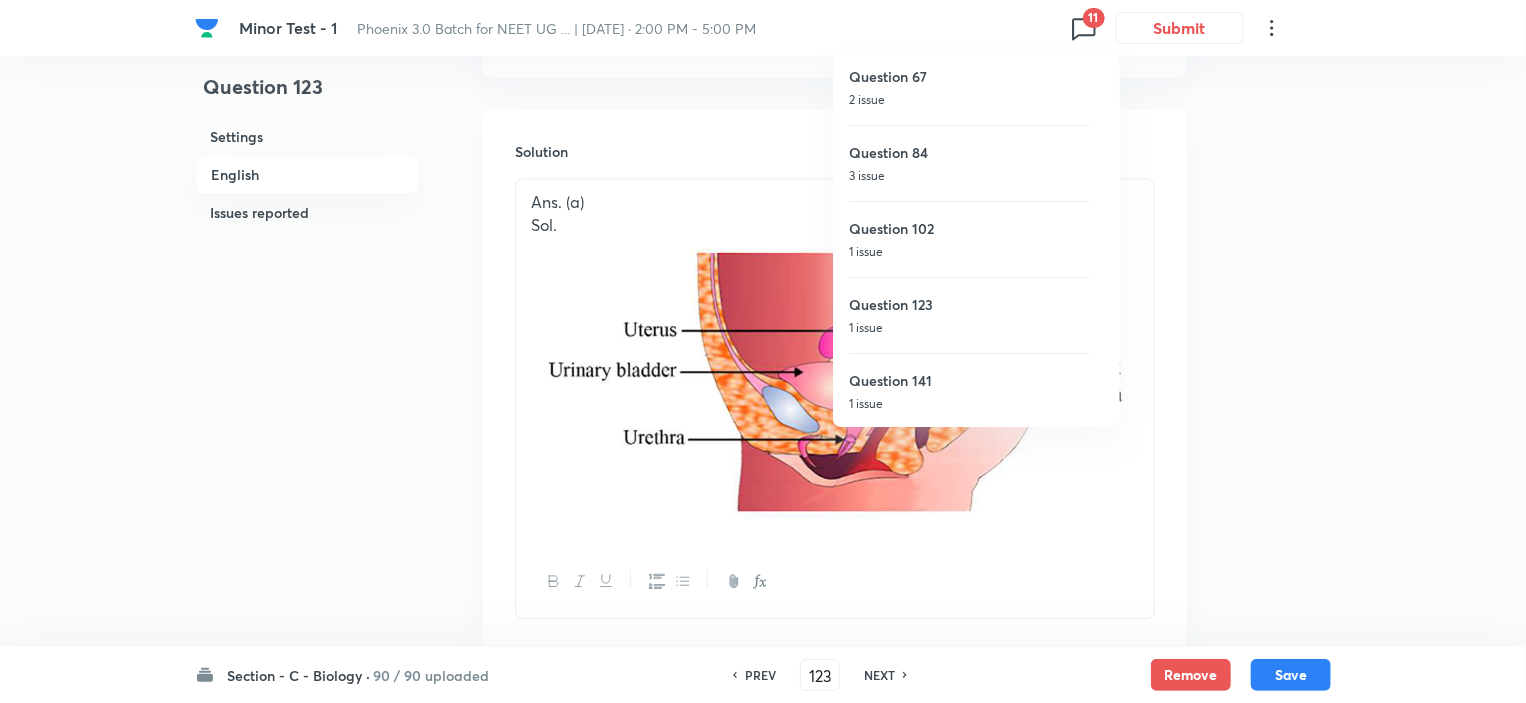 checkbox on "true" 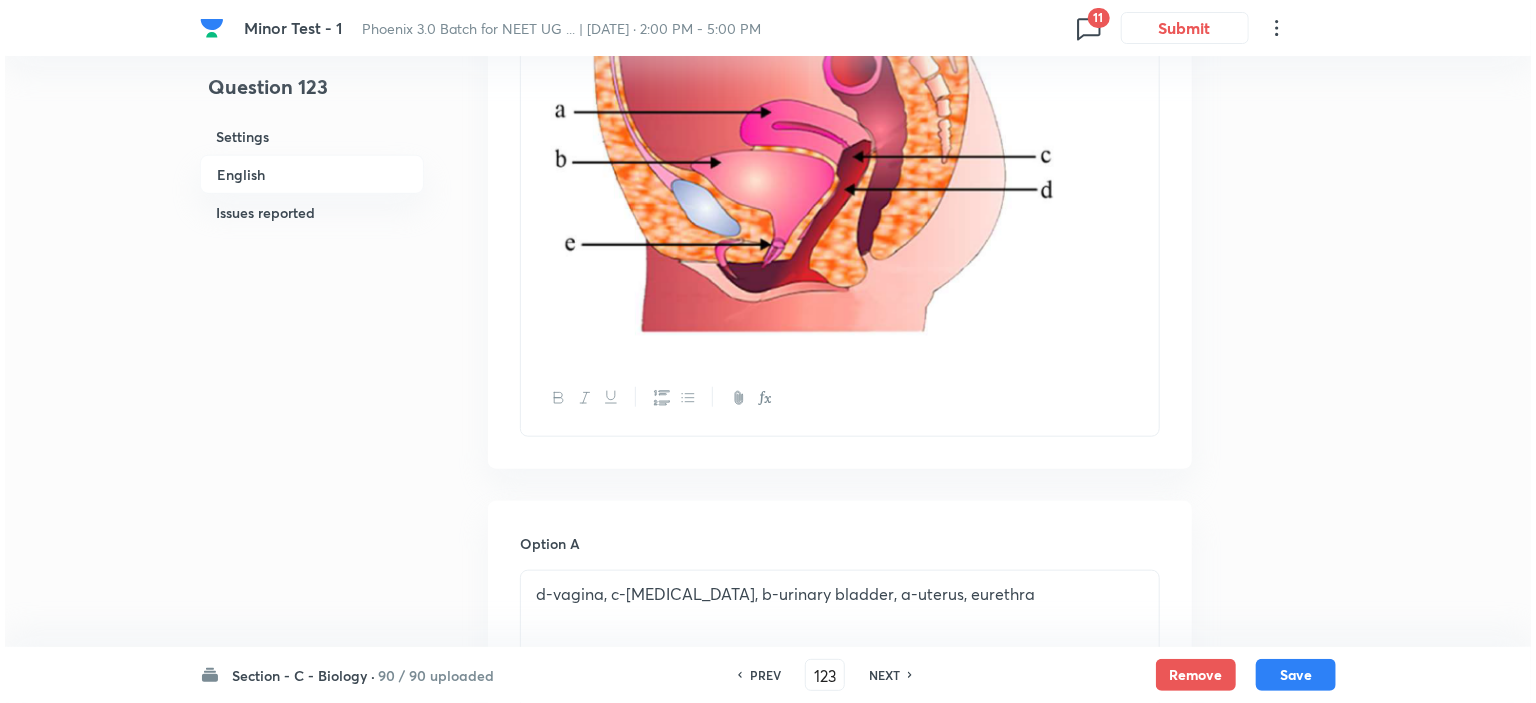 scroll, scrollTop: 166, scrollLeft: 0, axis: vertical 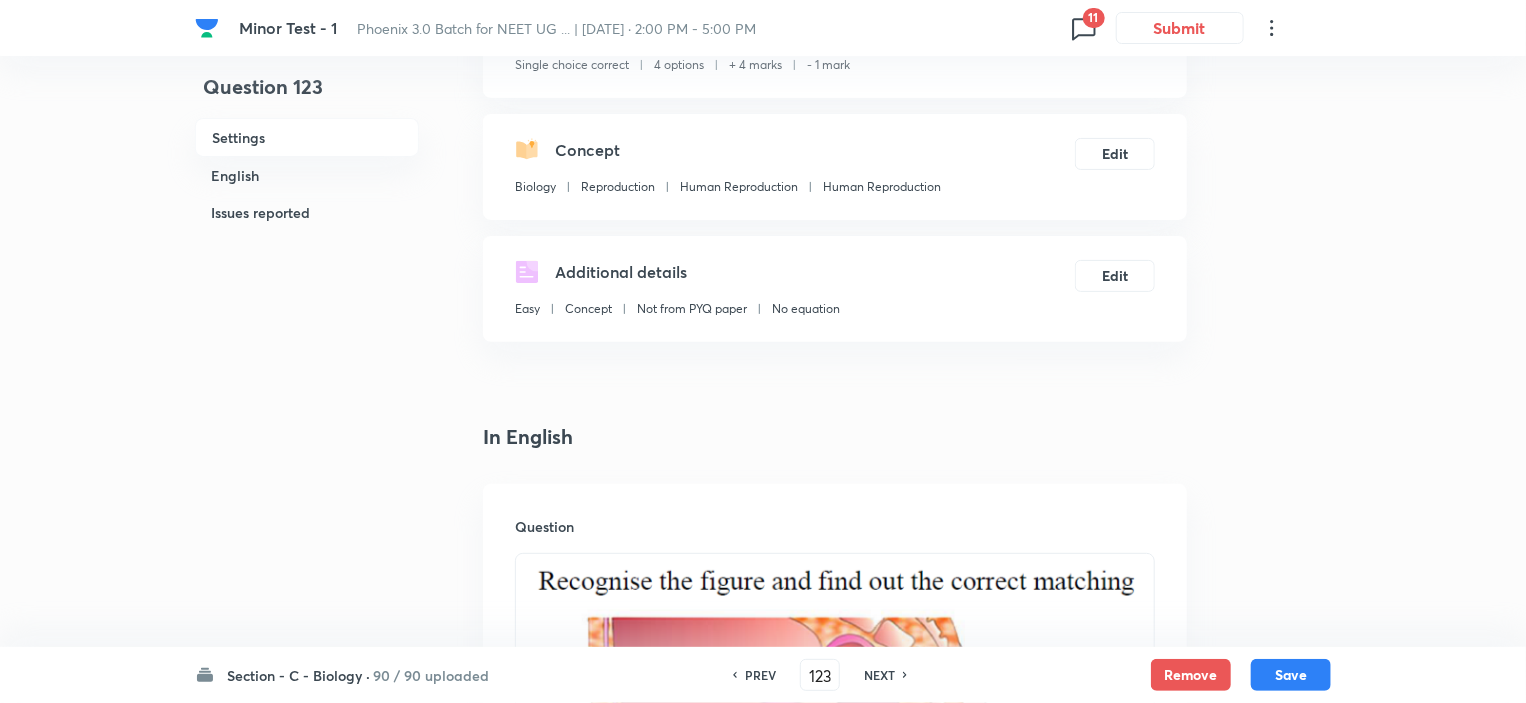 click on "11" at bounding box center [1094, 18] 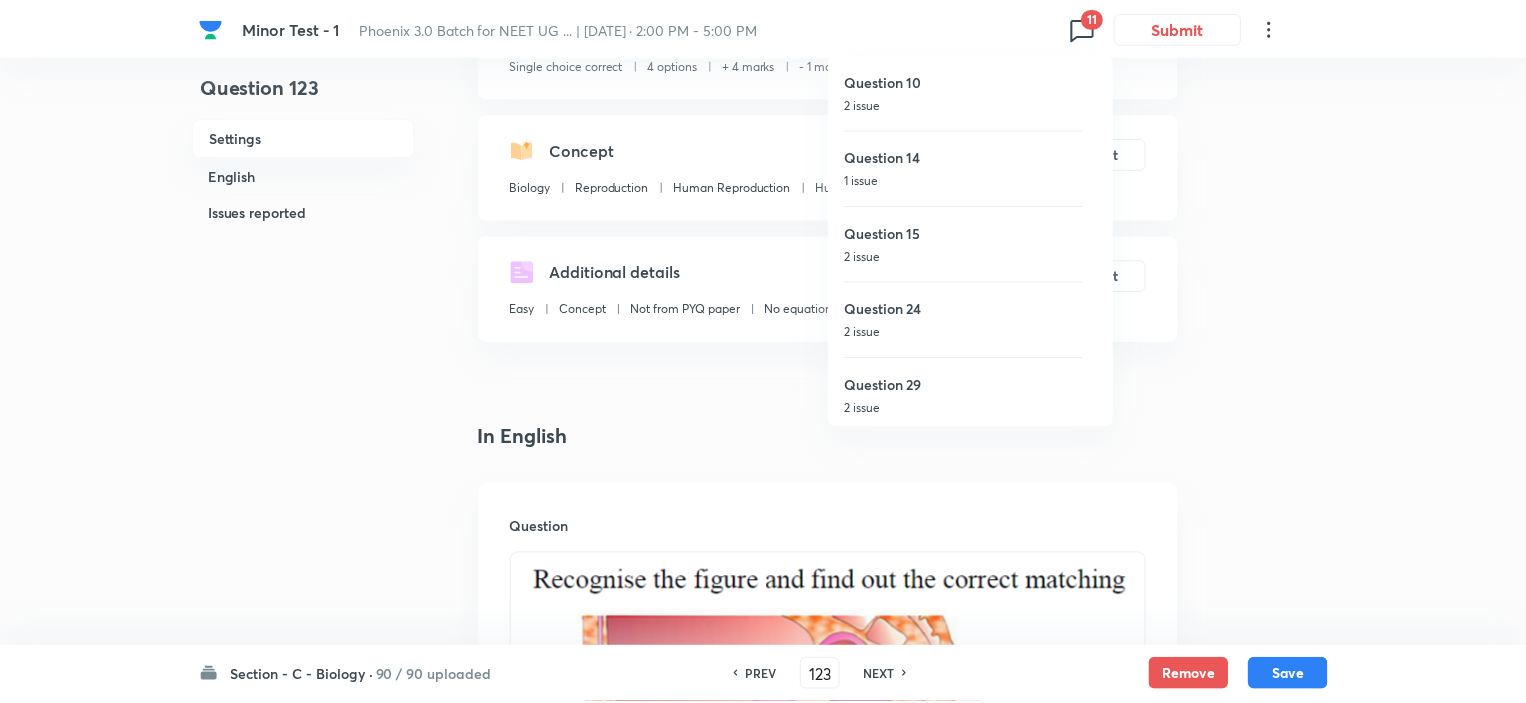 scroll, scrollTop: 460, scrollLeft: 0, axis: vertical 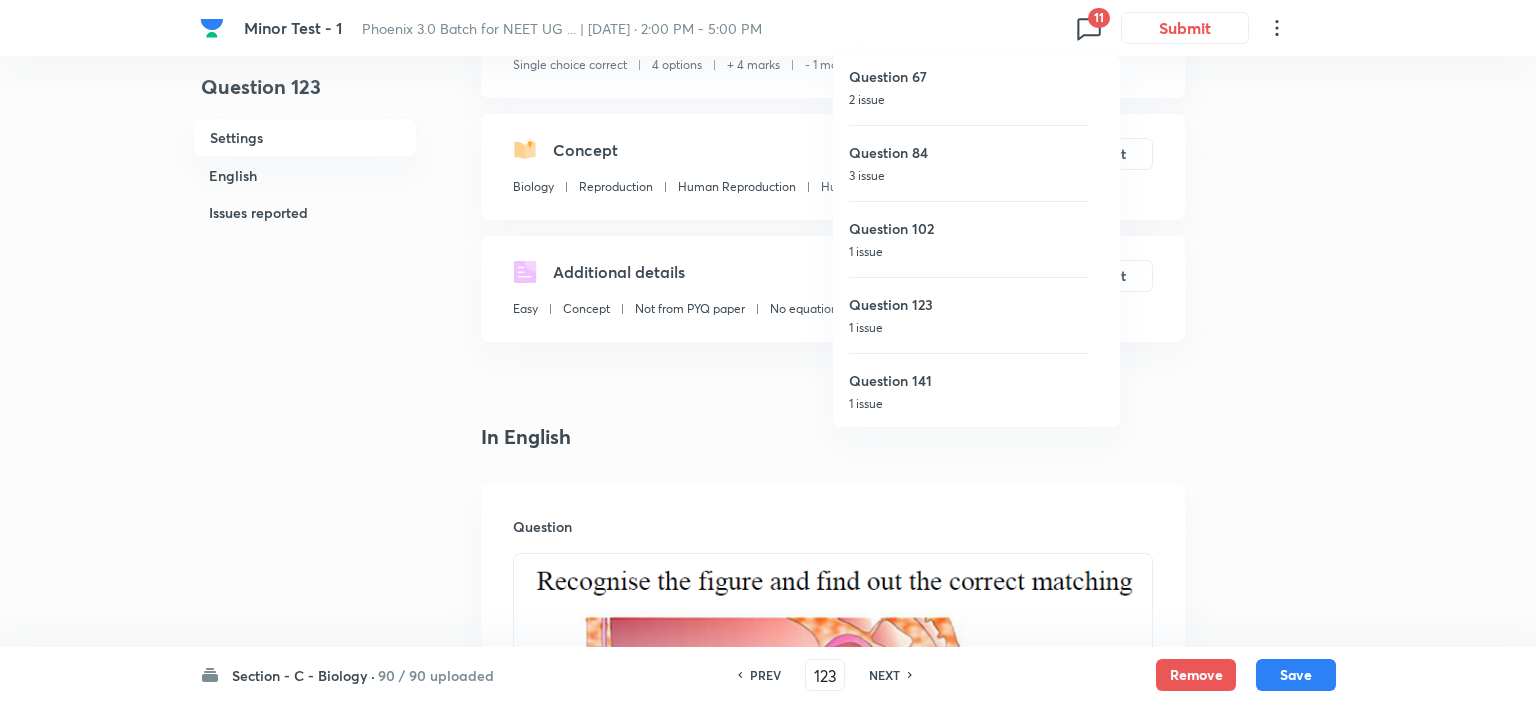click on "Question 141" at bounding box center [969, 380] 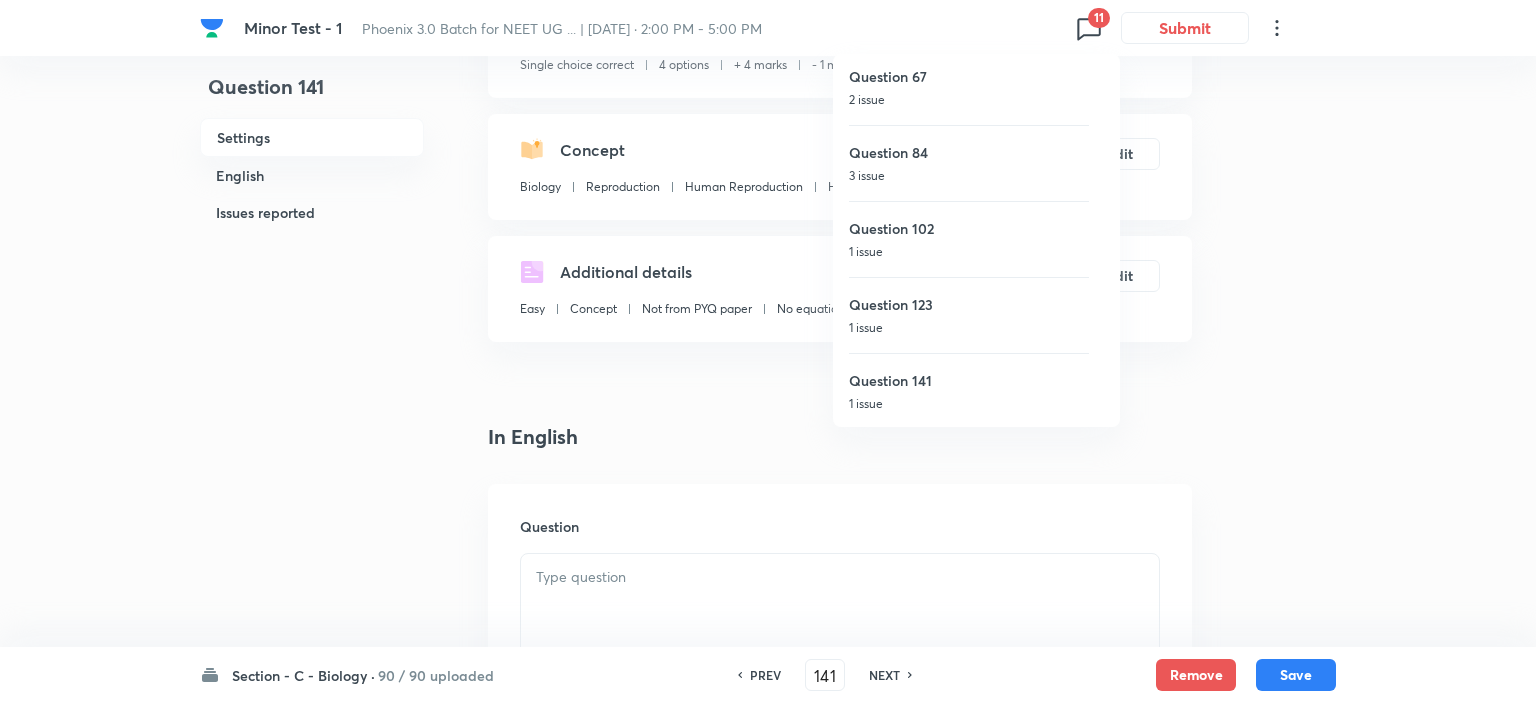 checkbox on "false" 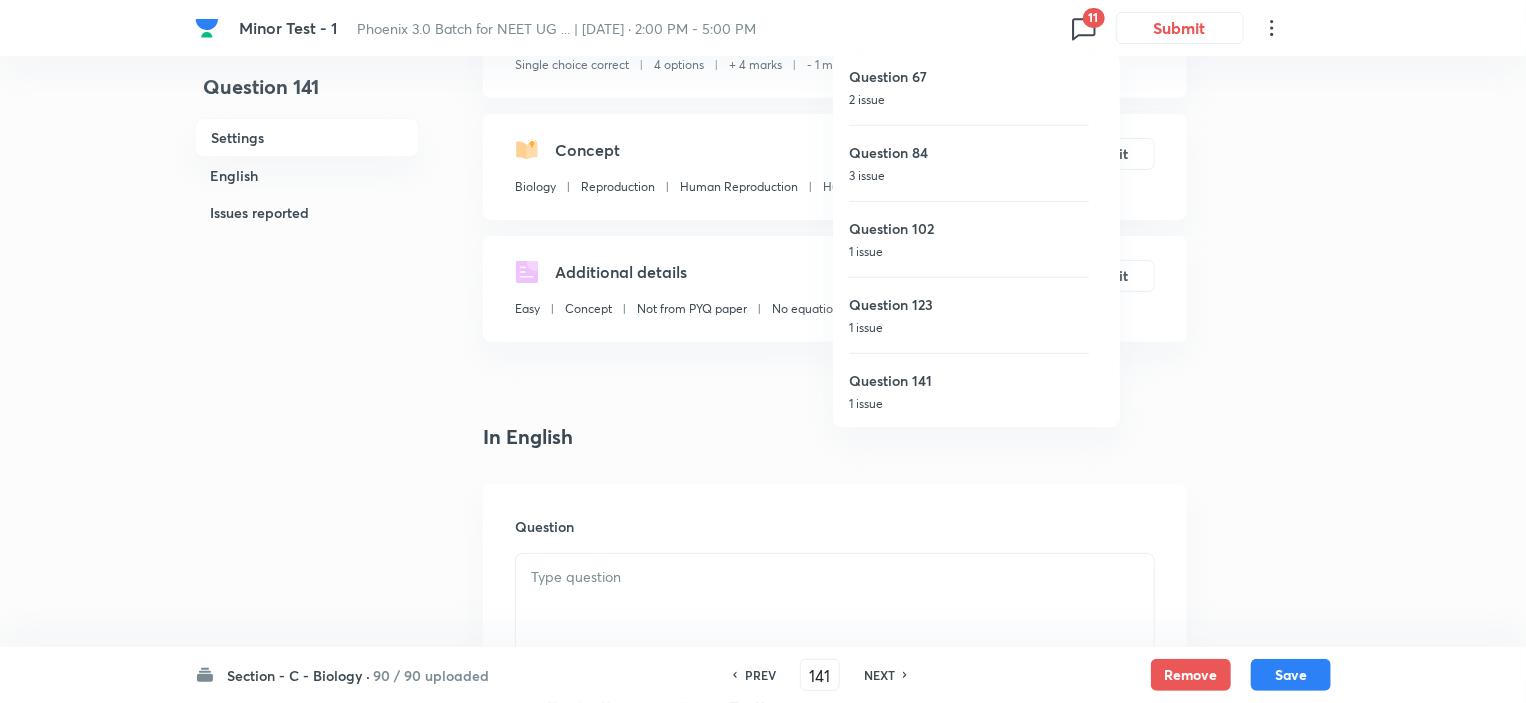 checkbox on "true" 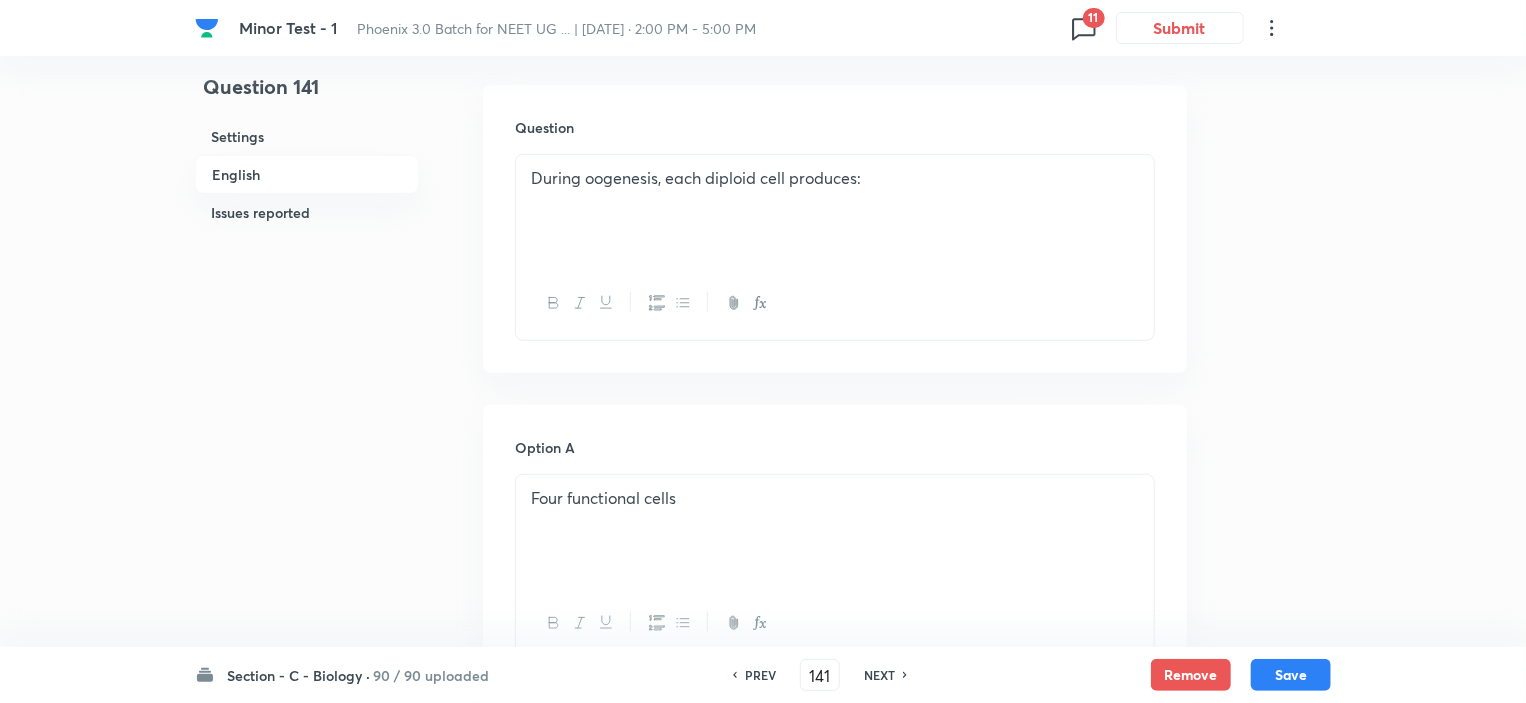 scroll, scrollTop: 600, scrollLeft: 0, axis: vertical 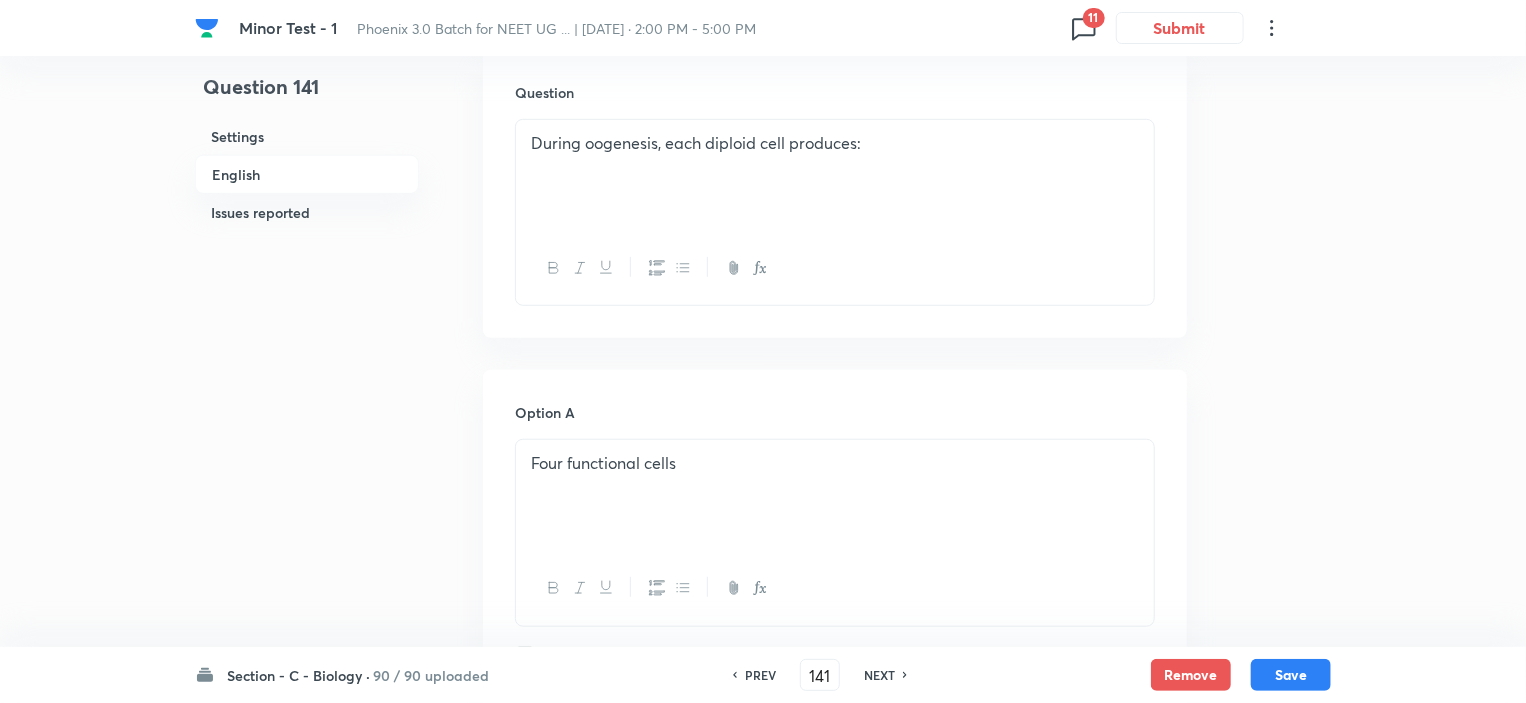 click on "During oogenesis, each diploid cell produces:" at bounding box center [835, 176] 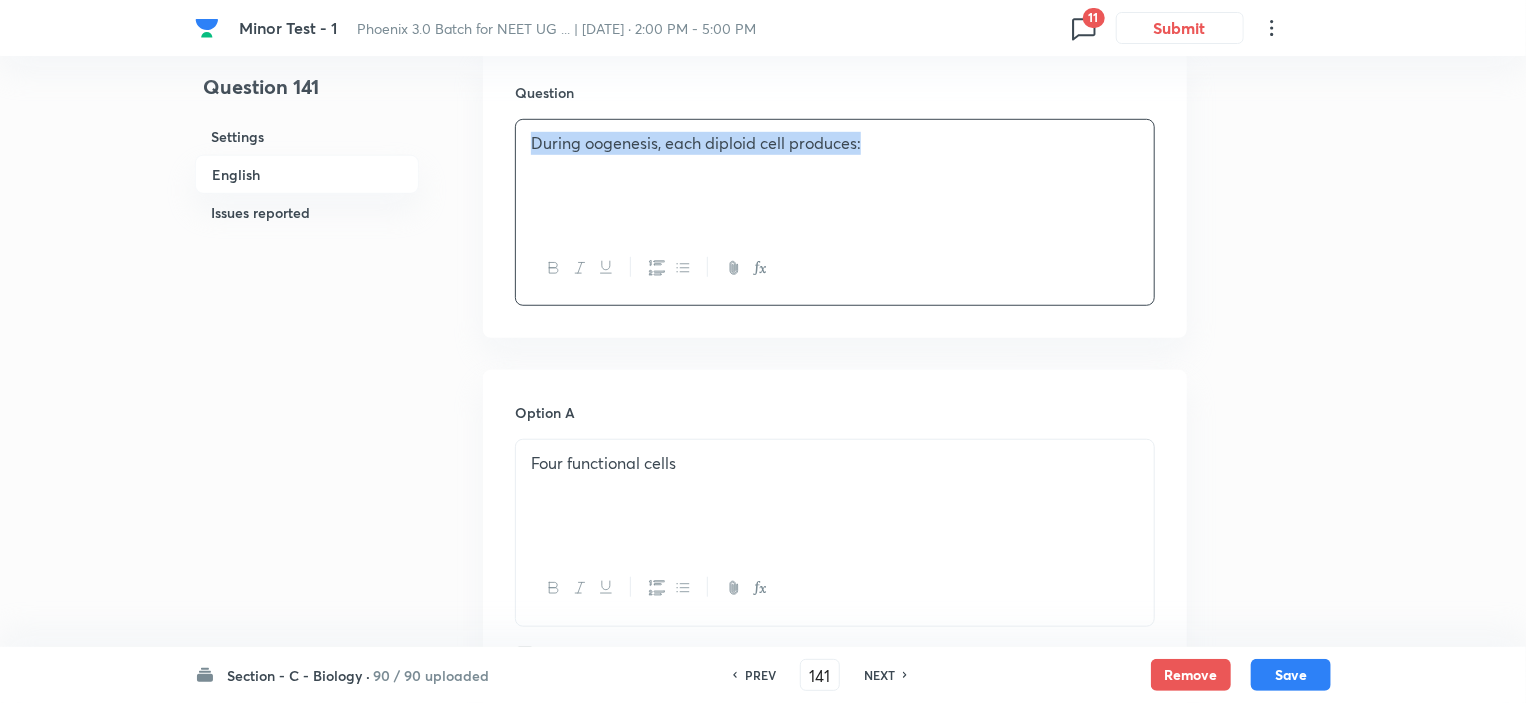 copy on "During oogenesis, each diploid cell produces:" 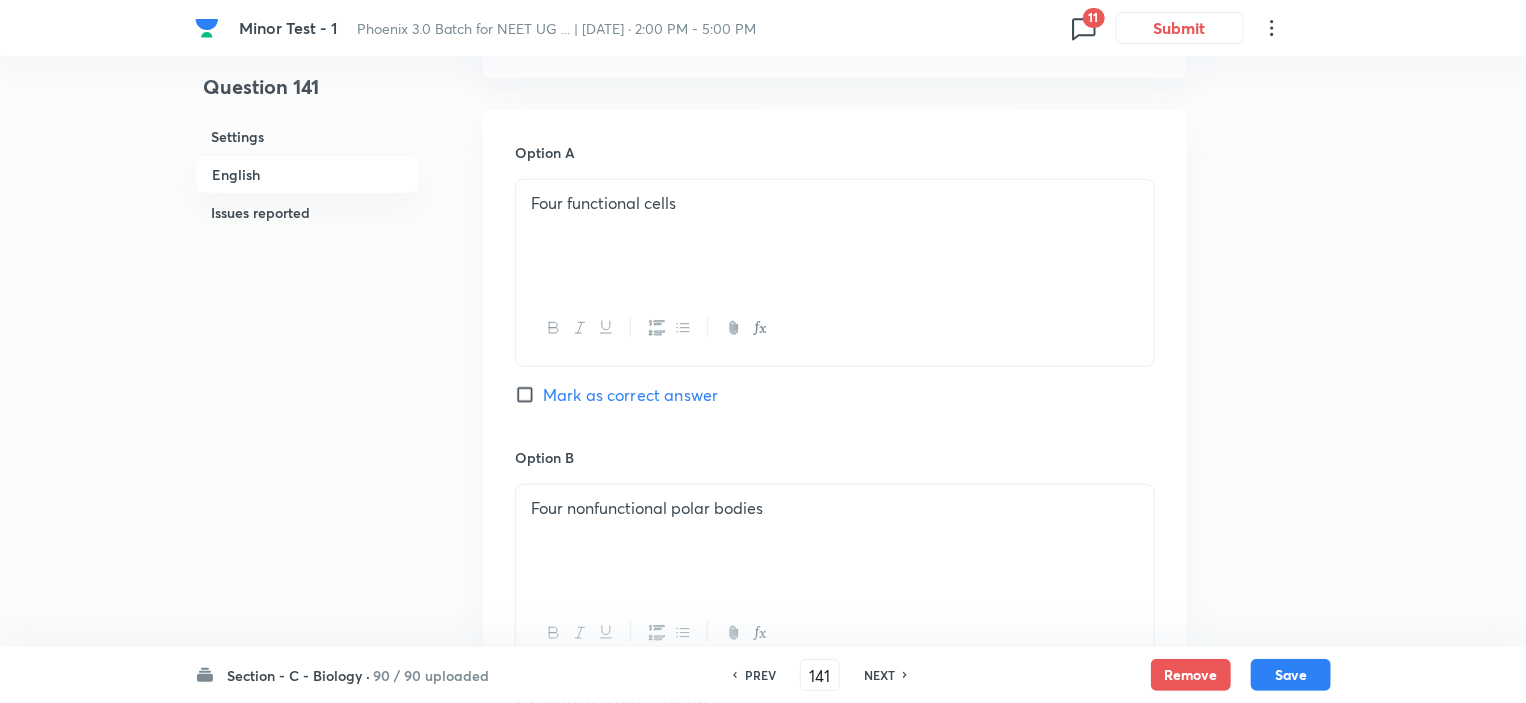 scroll, scrollTop: 800, scrollLeft: 0, axis: vertical 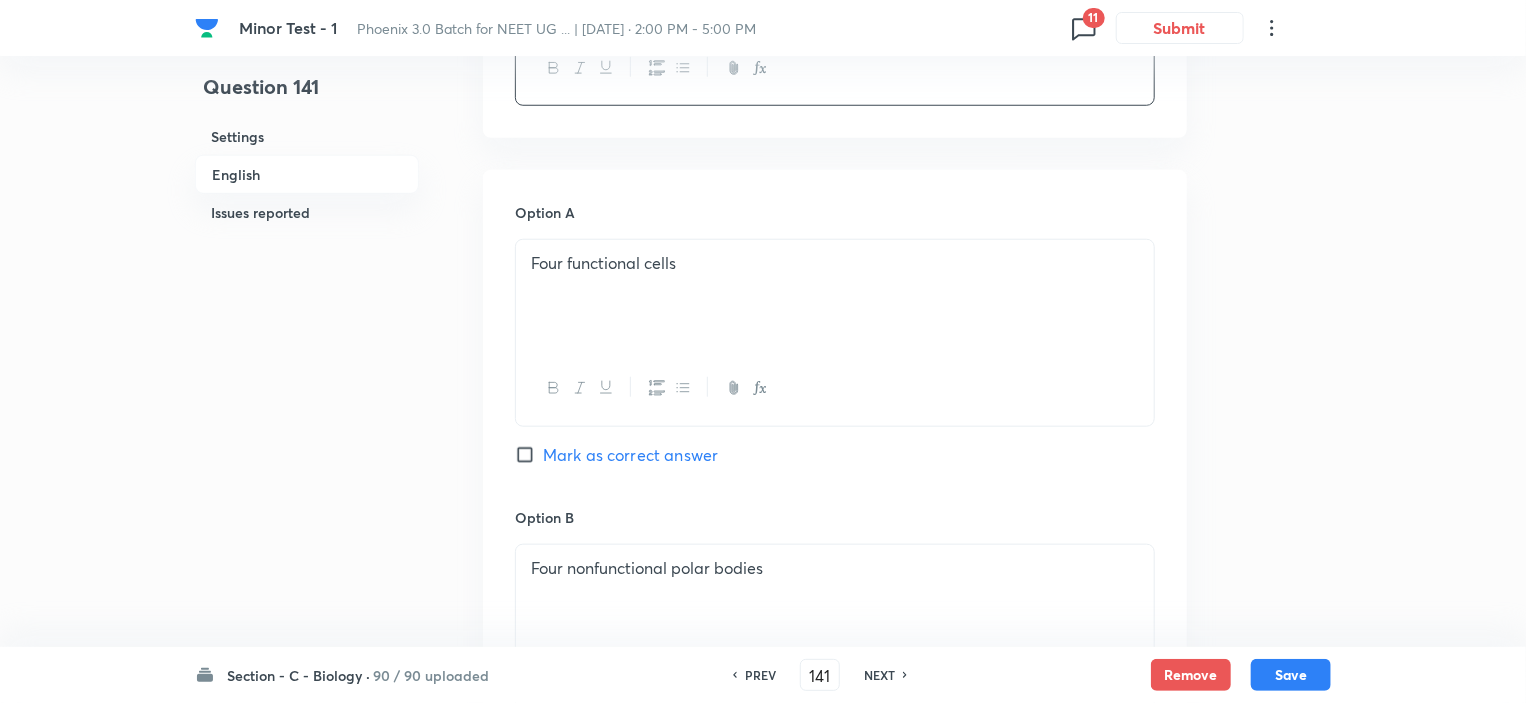 click on "Four functional cells" at bounding box center [835, 296] 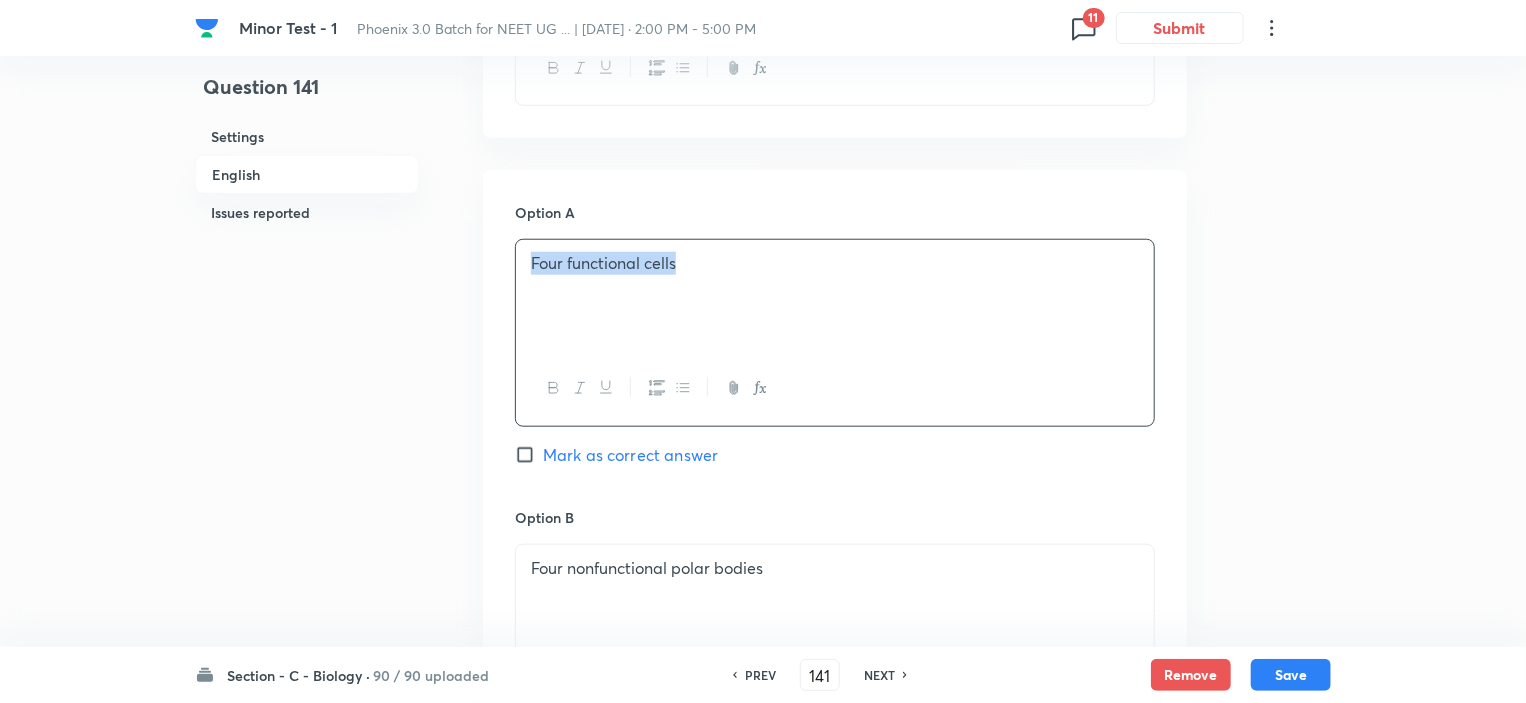 copy on "Four functional cells" 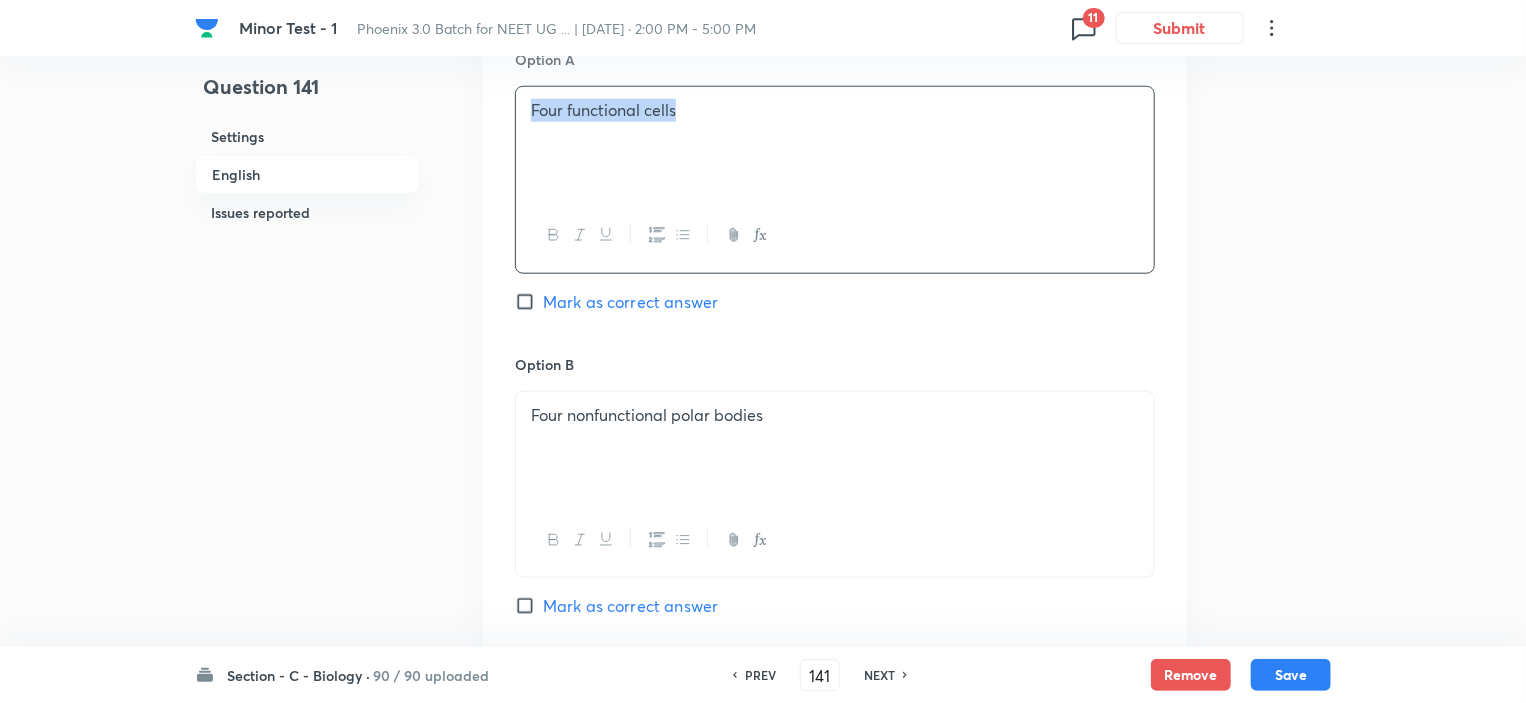 scroll, scrollTop: 1200, scrollLeft: 0, axis: vertical 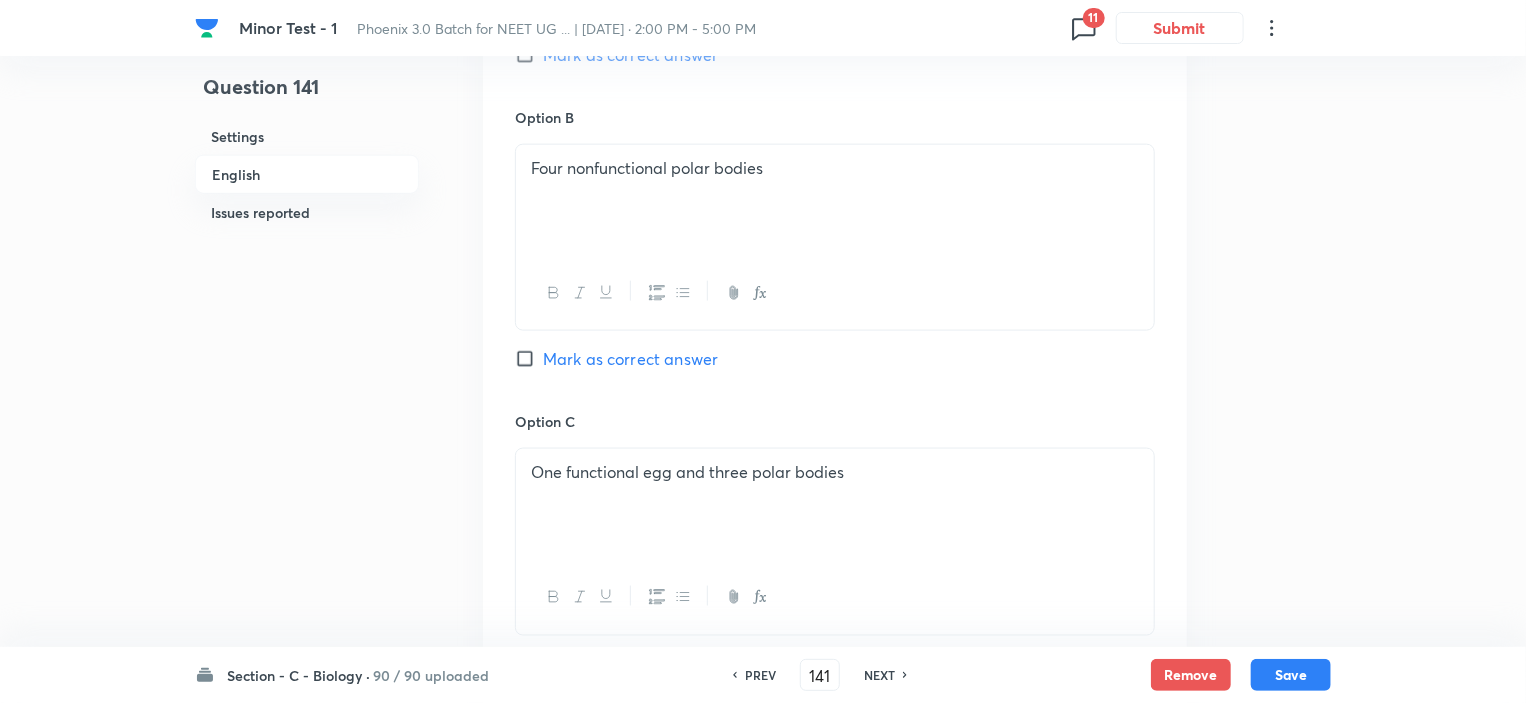 click on "Four nonfunctional polar bodies" at bounding box center (835, 201) 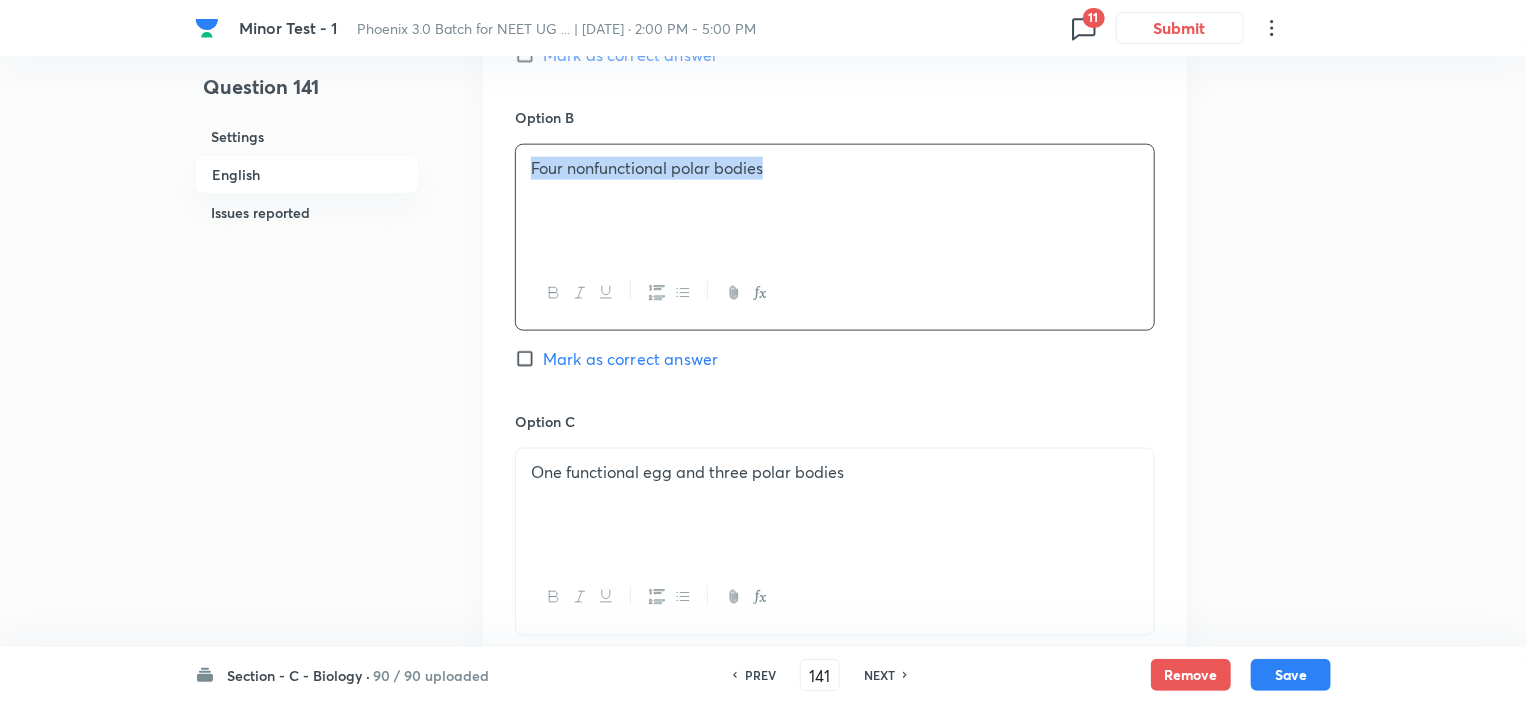 copy on "Four nonfunctional polar bodies" 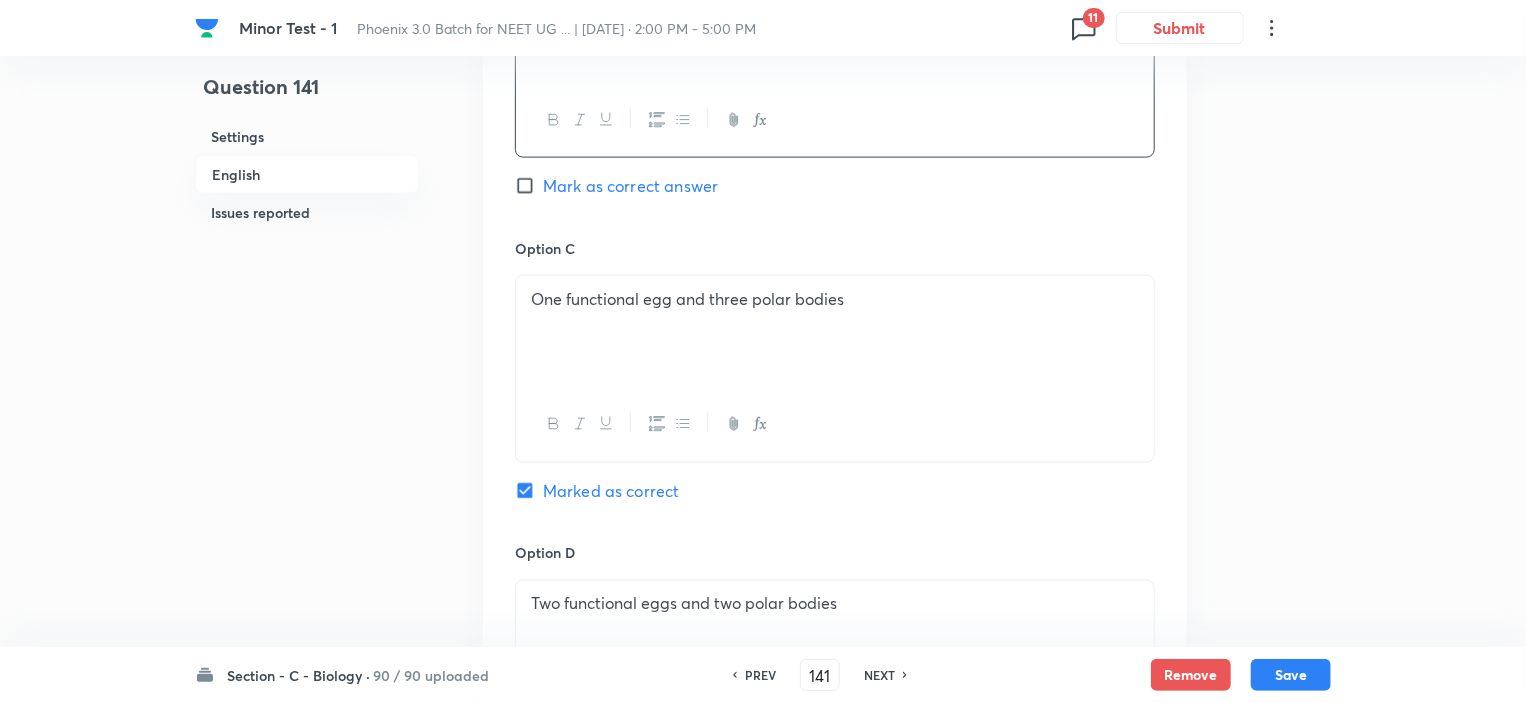 scroll, scrollTop: 1400, scrollLeft: 0, axis: vertical 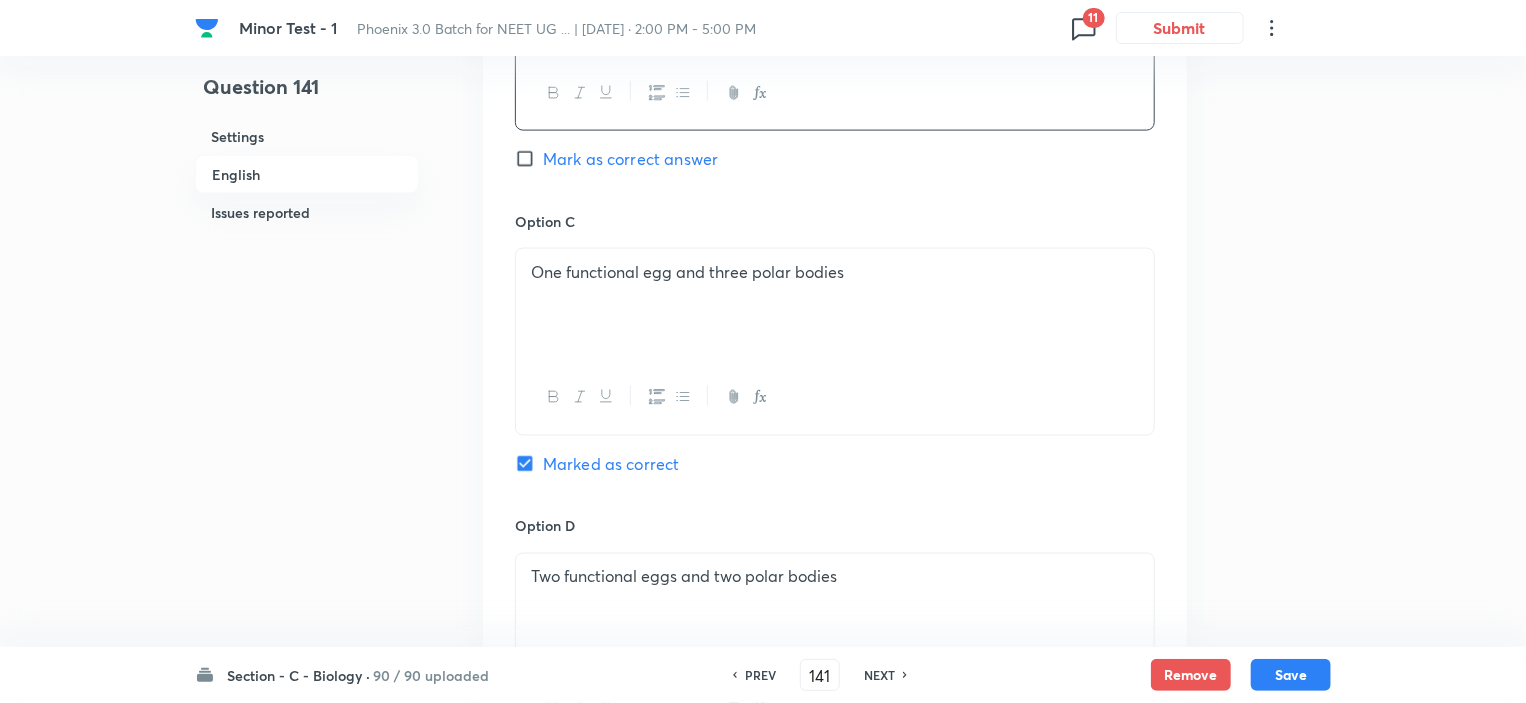 click on "One functional egg and three polar bodies" at bounding box center (835, 305) 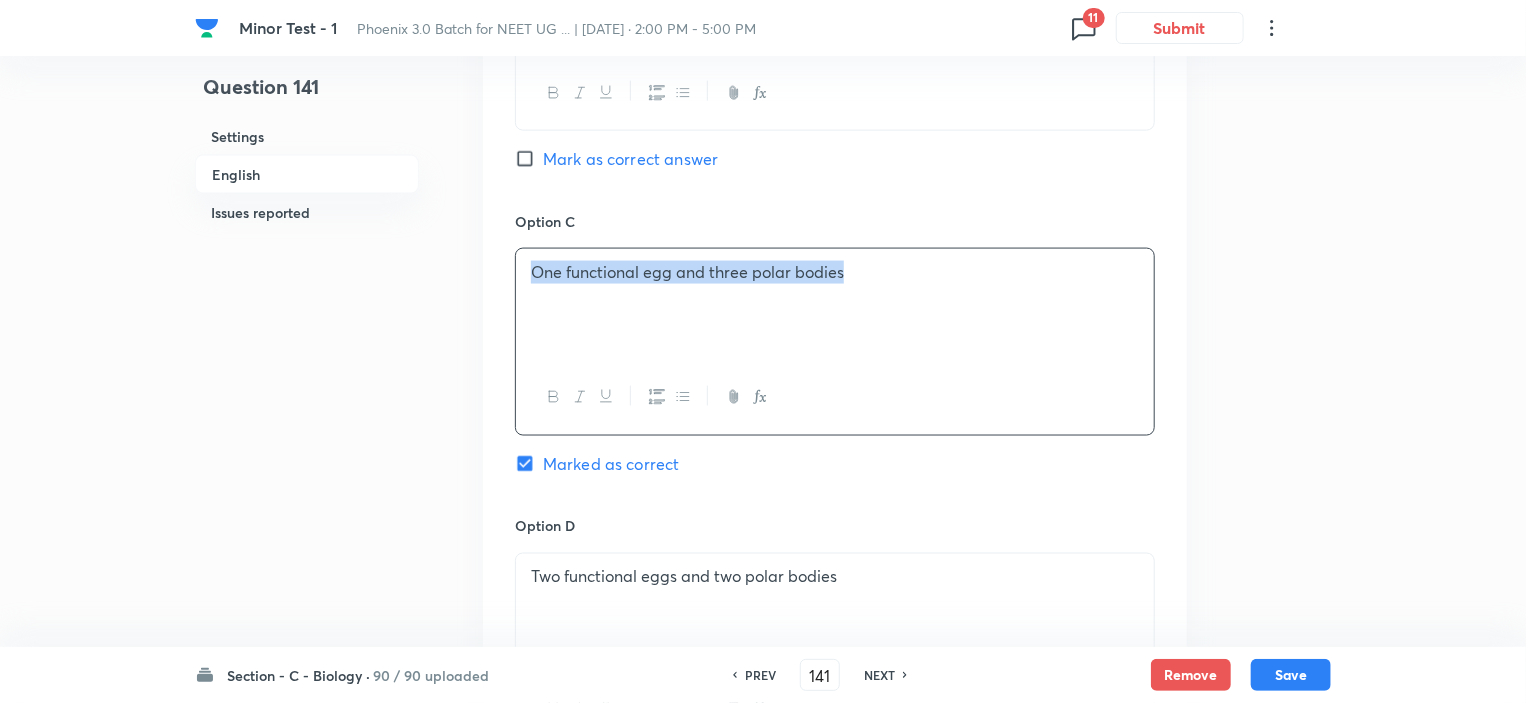 copy on "One functional egg and three polar bodies" 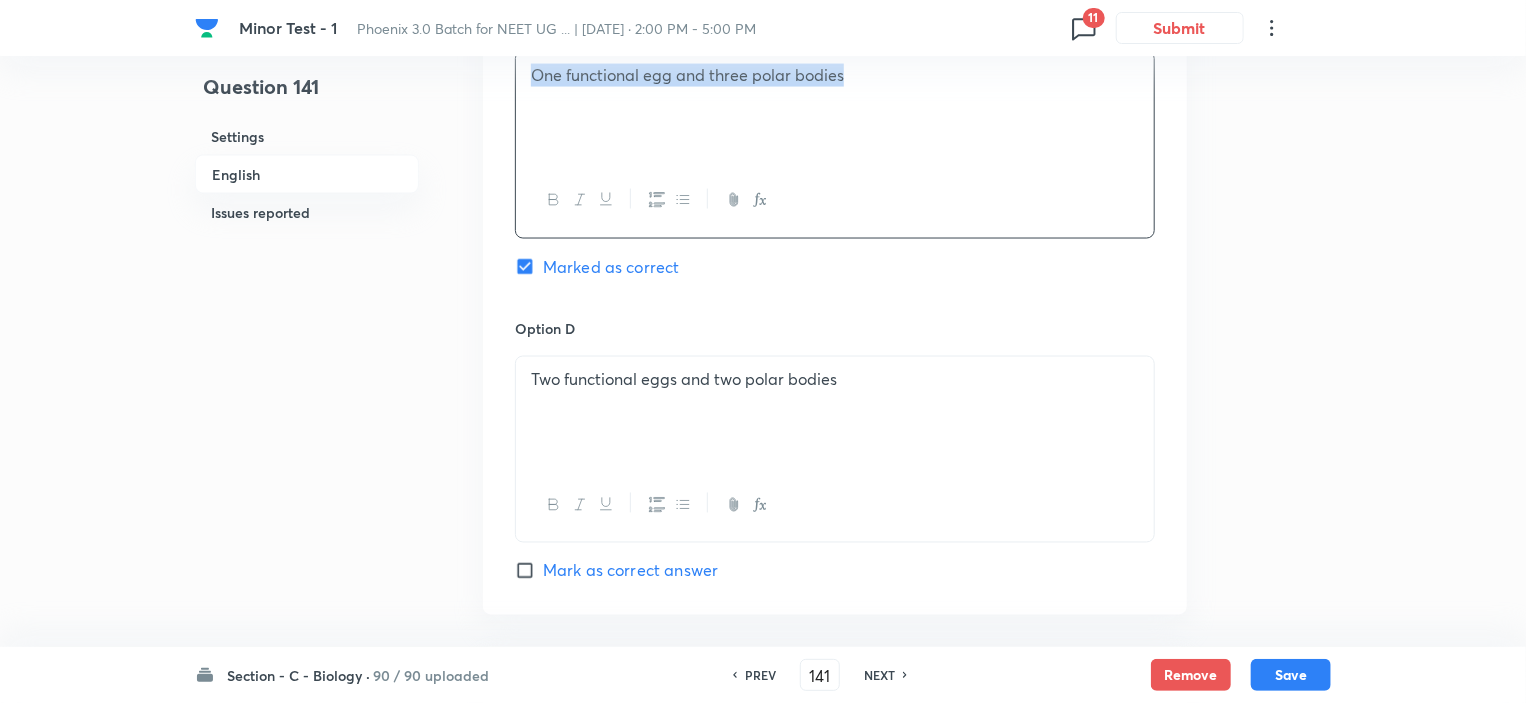 scroll, scrollTop: 1800, scrollLeft: 0, axis: vertical 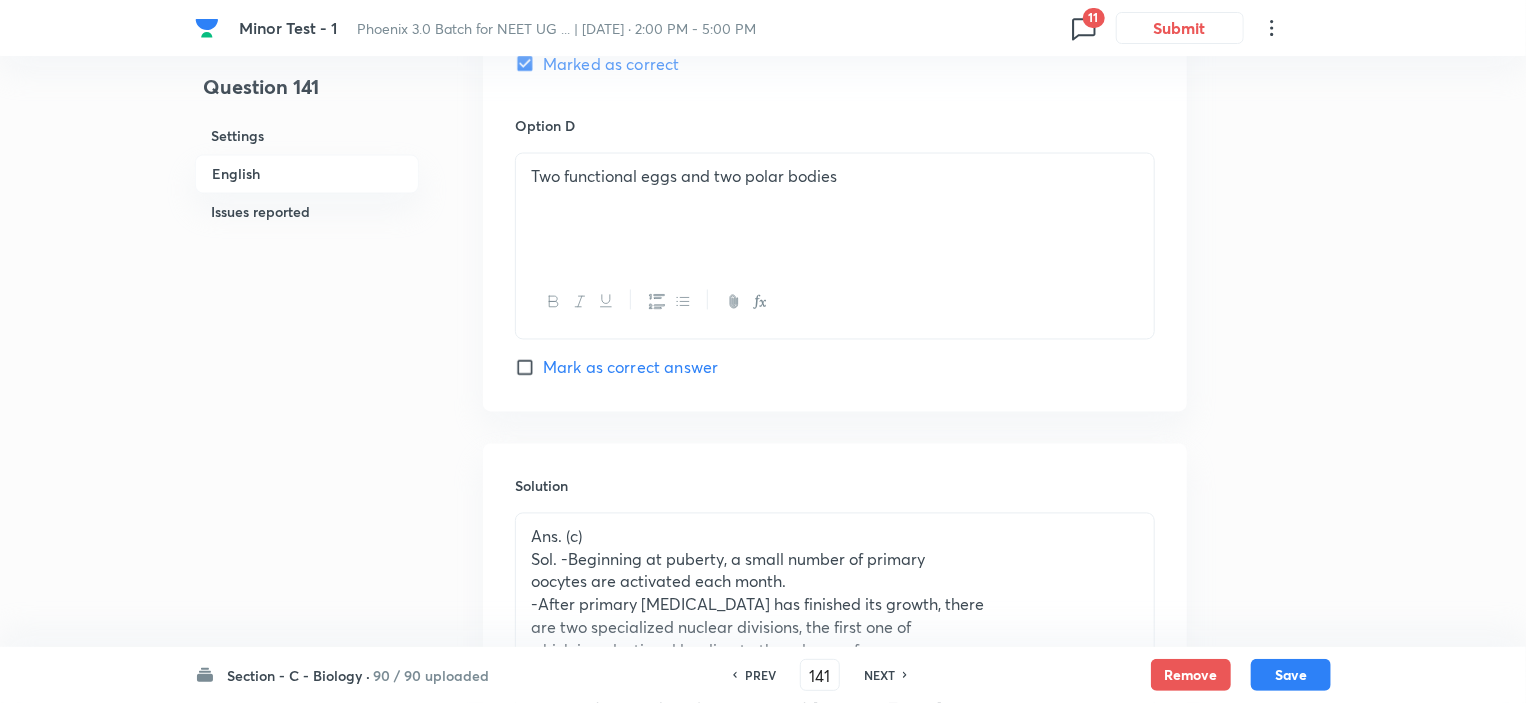 click on "Two functional eggs and two polar bodies" at bounding box center [835, 210] 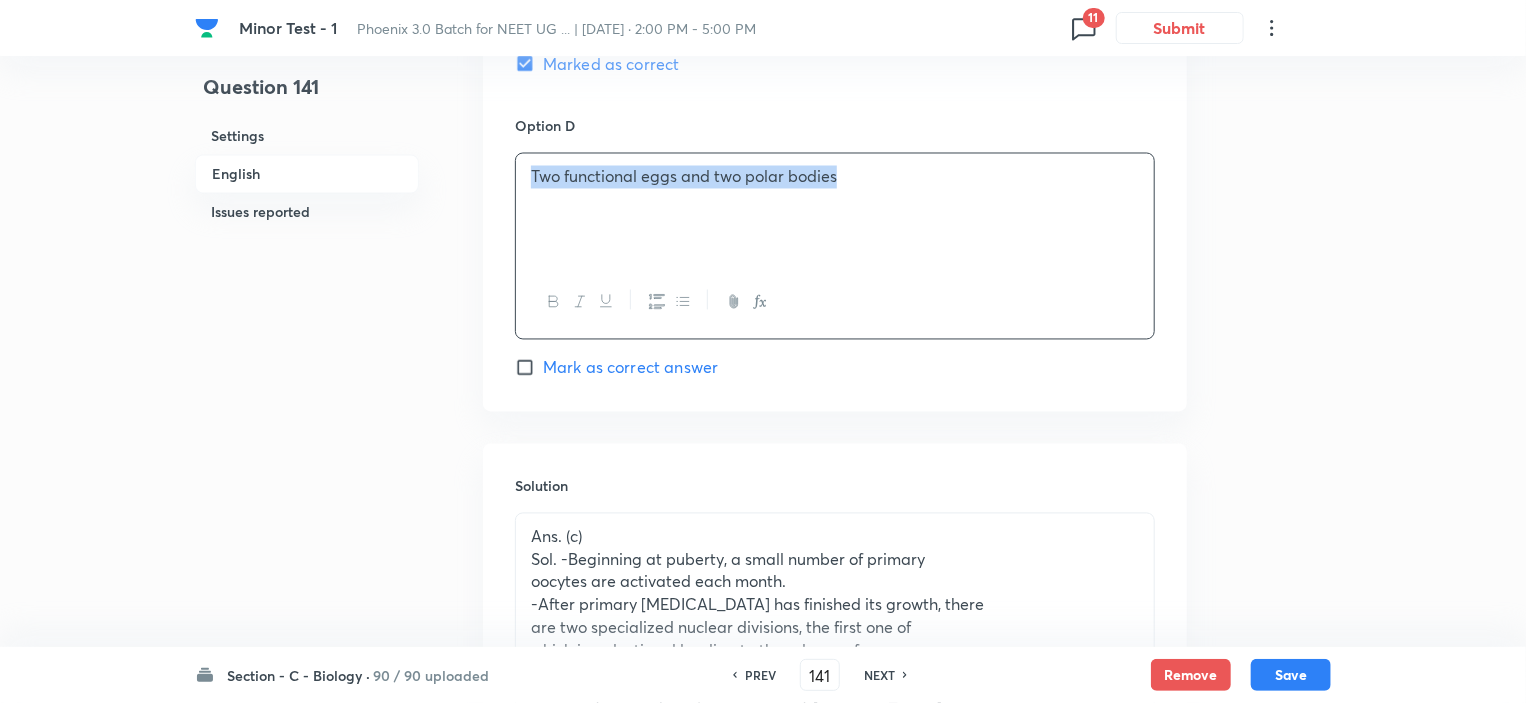 copy on "Two functional eggs and two polar bodies" 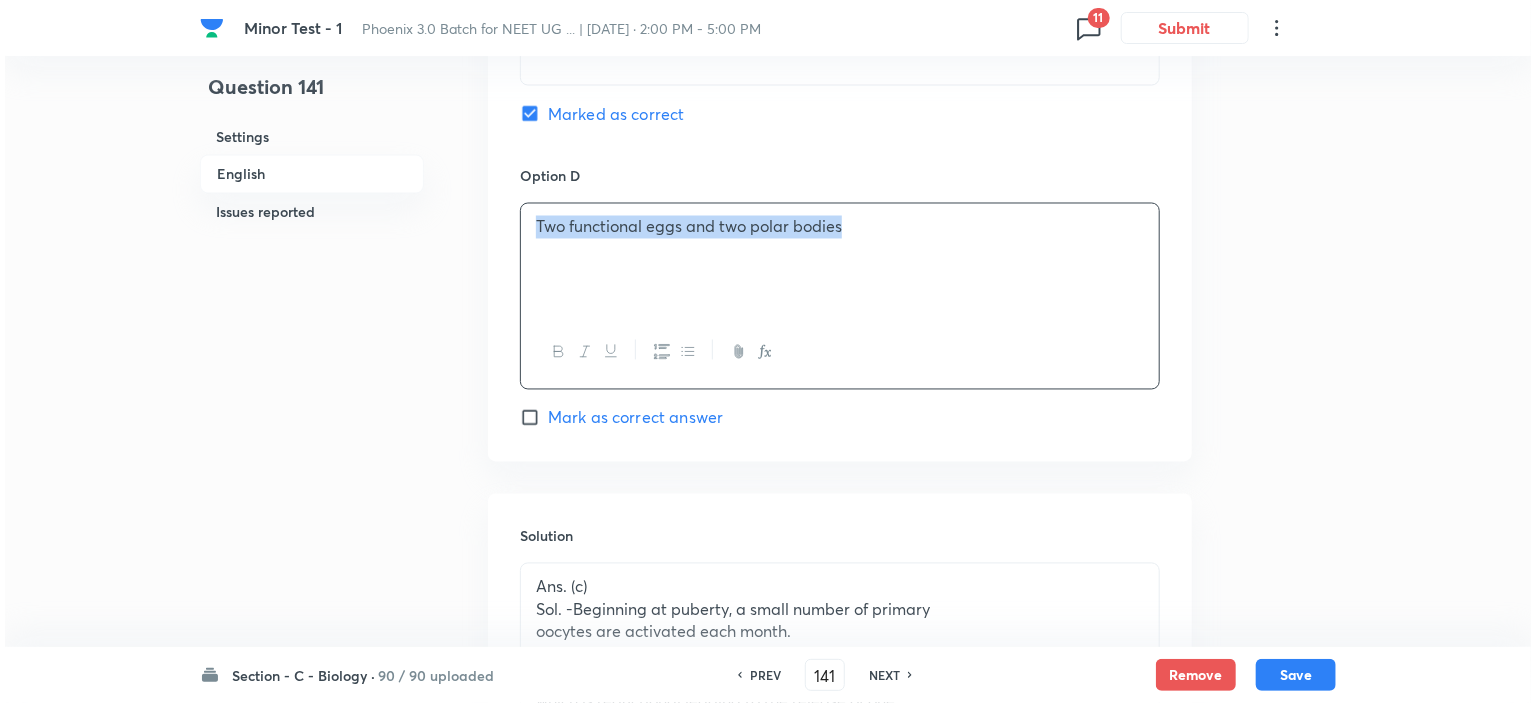 scroll, scrollTop: 1600, scrollLeft: 0, axis: vertical 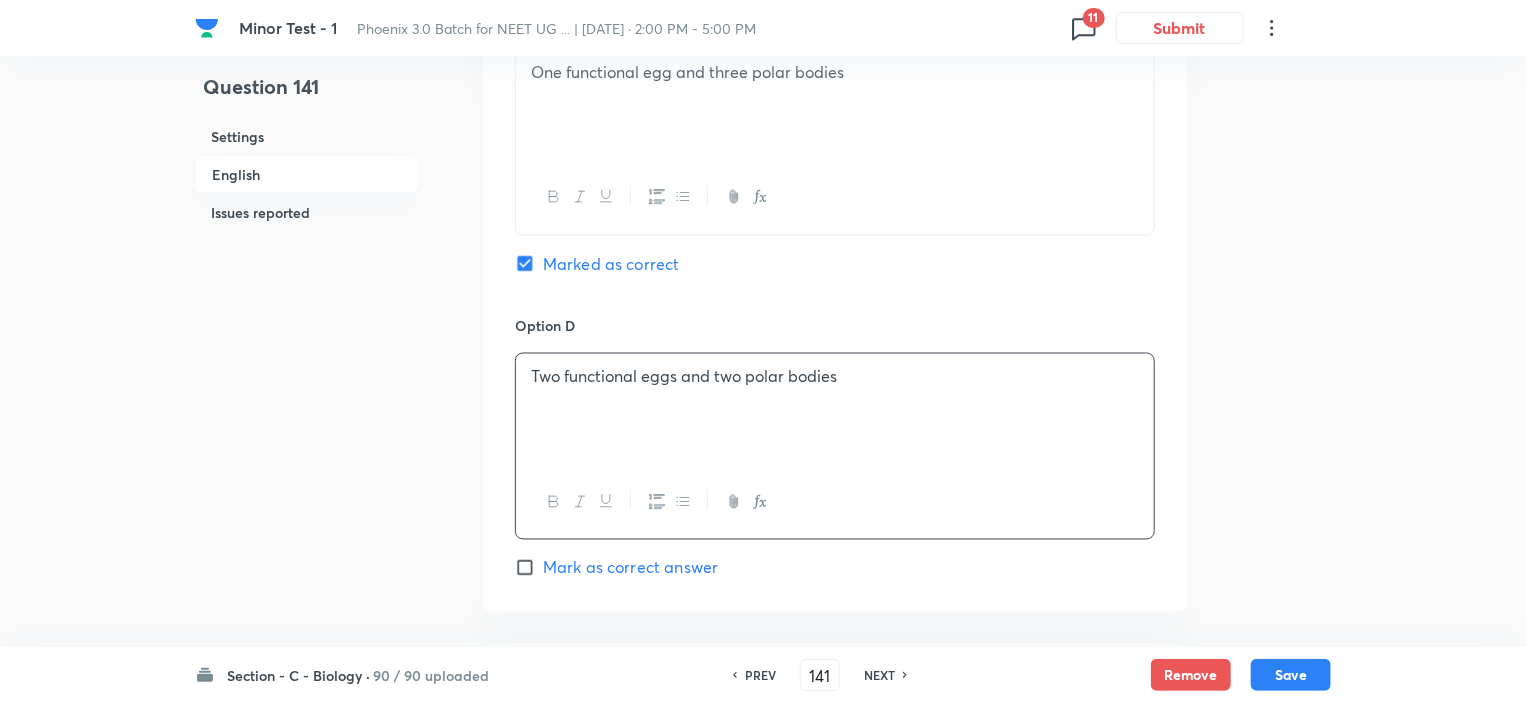 click 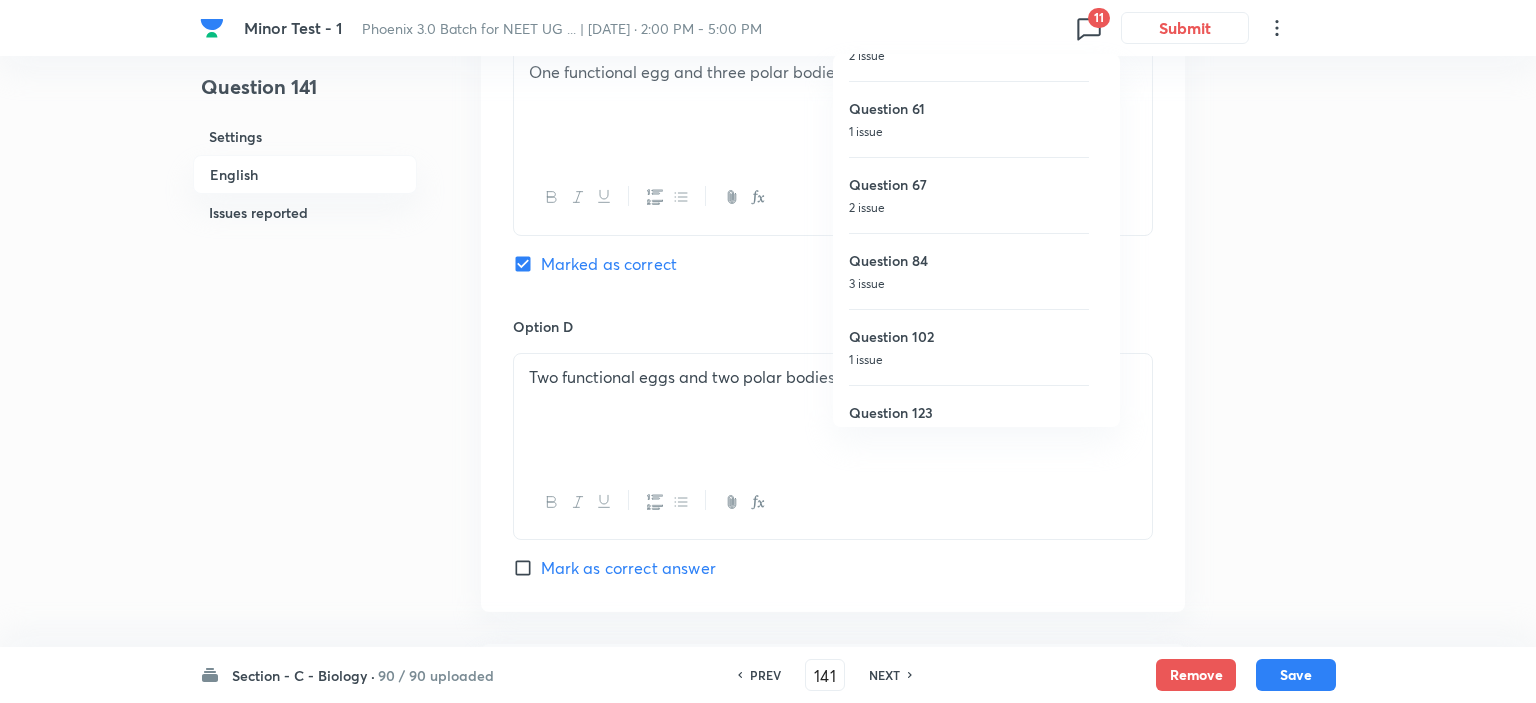 scroll, scrollTop: 460, scrollLeft: 0, axis: vertical 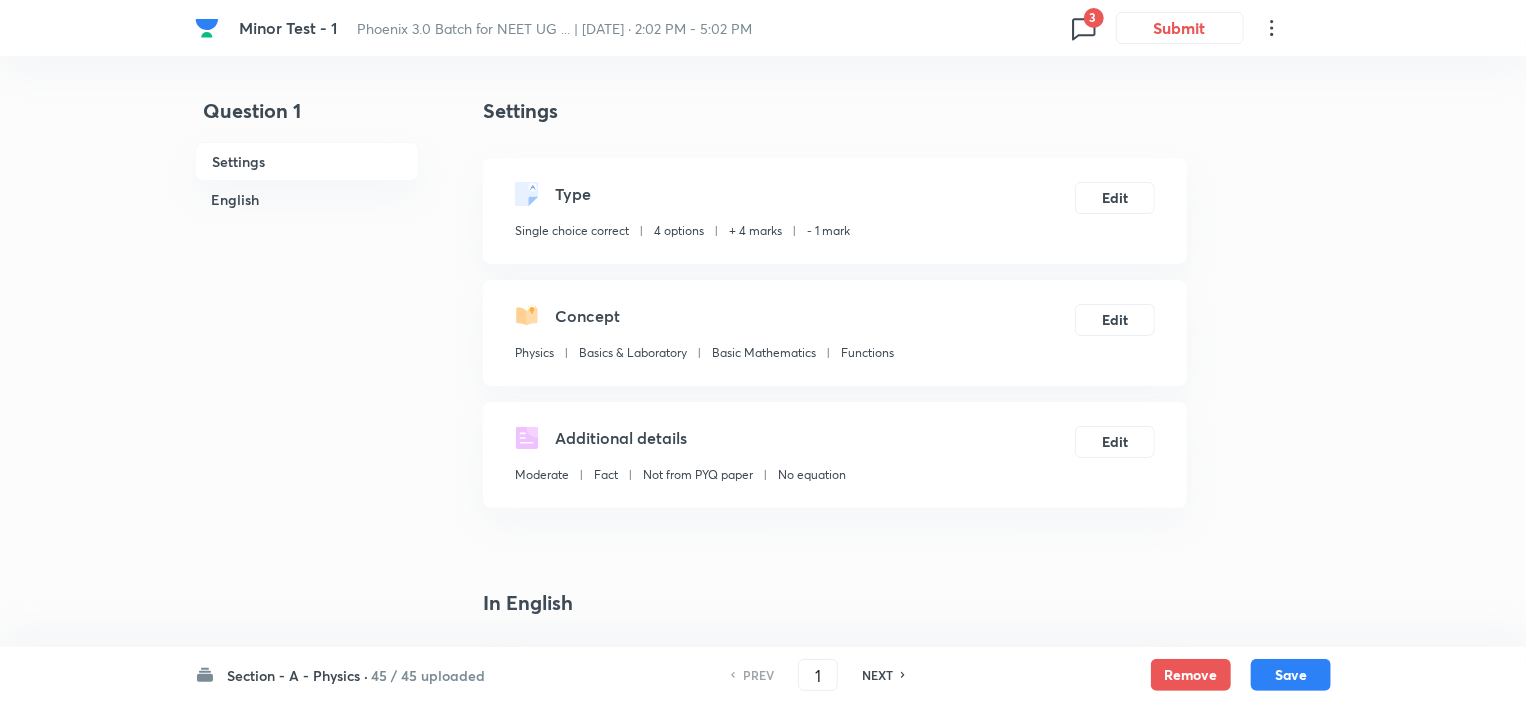 click 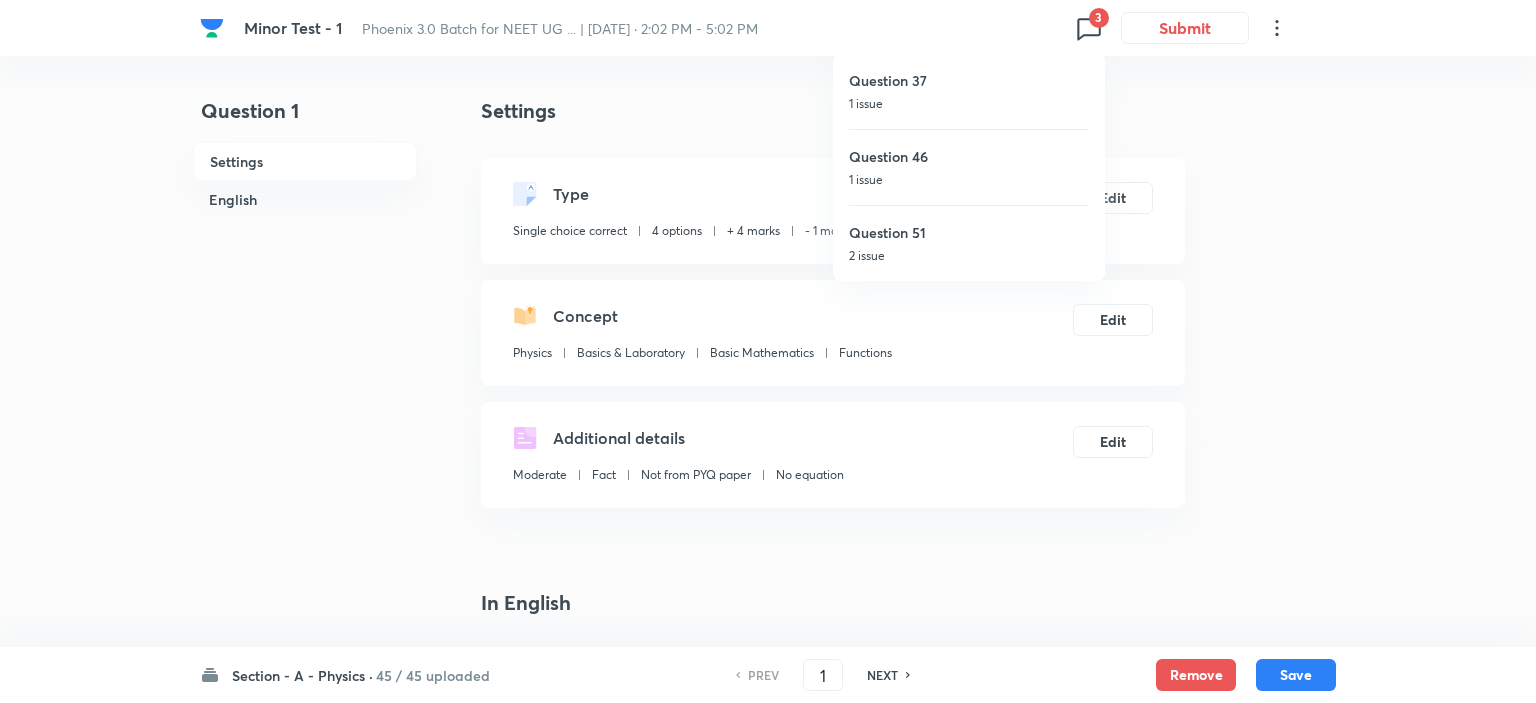 click on "Question 37 1 issue" at bounding box center [969, 91] 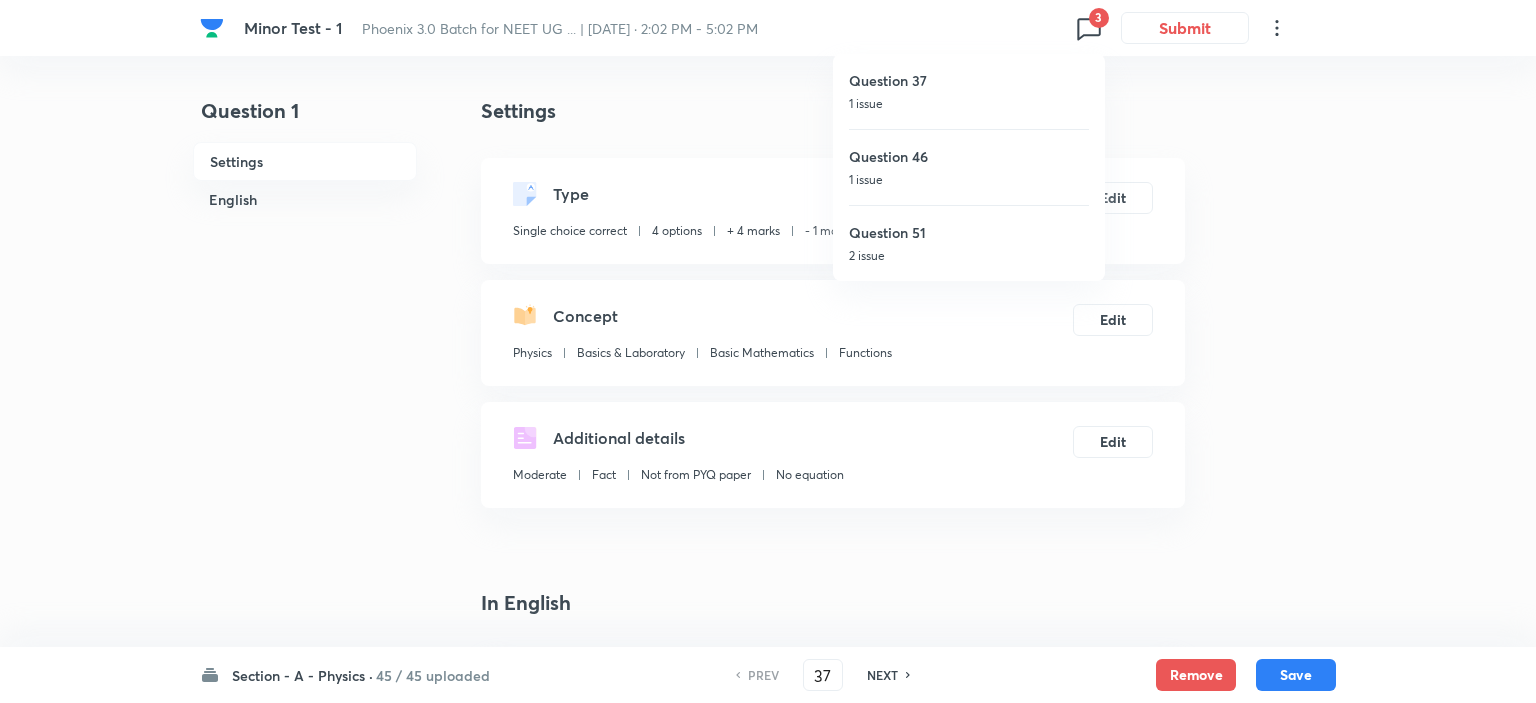 checkbox on "false" 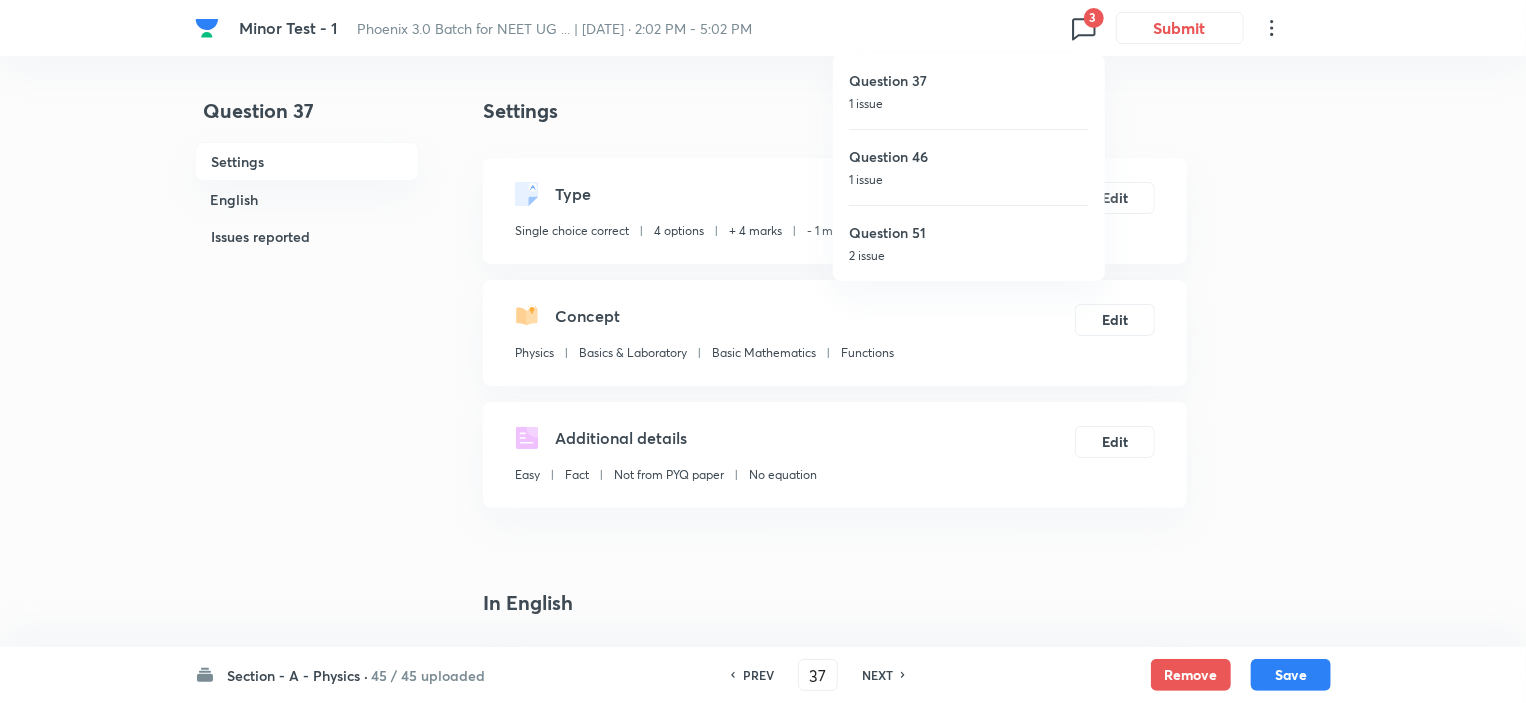 checkbox on "true" 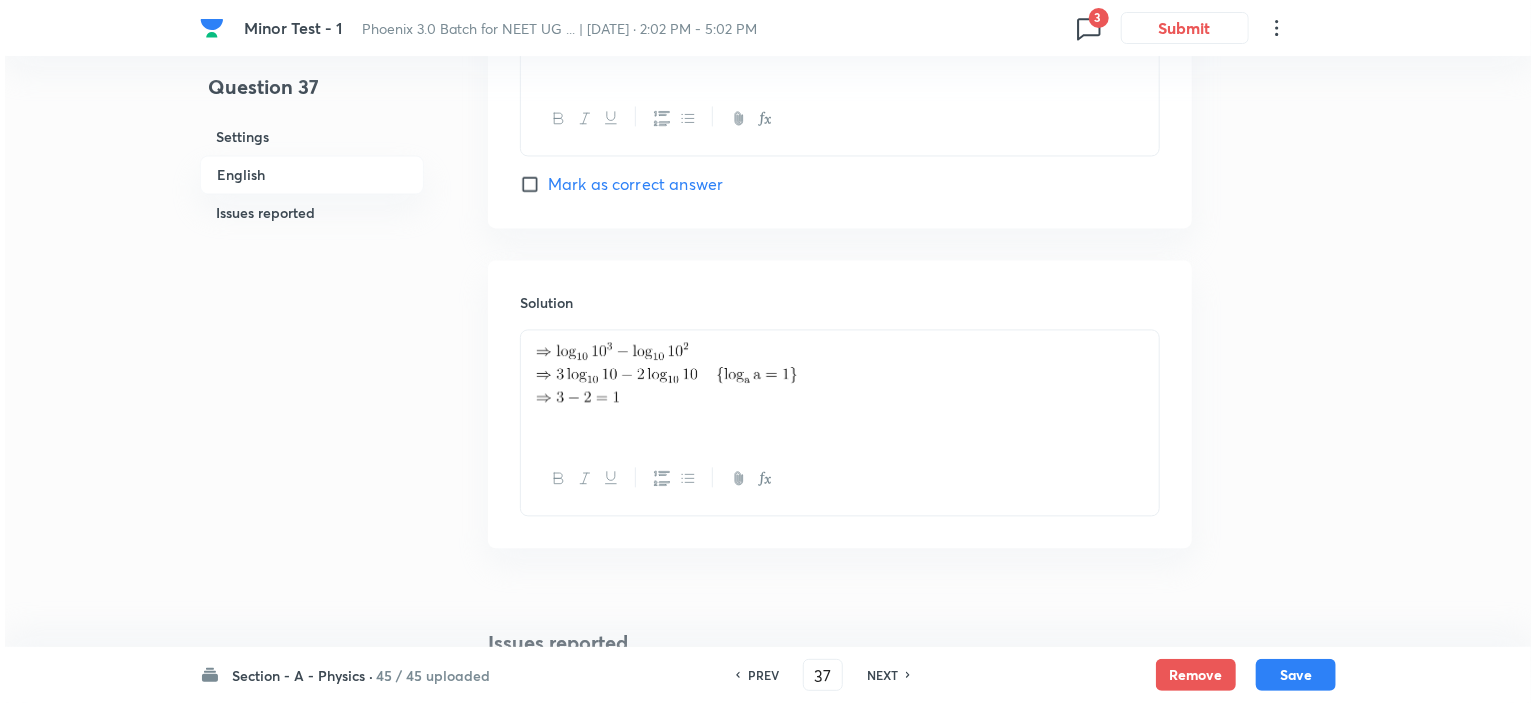 scroll, scrollTop: 1926, scrollLeft: 0, axis: vertical 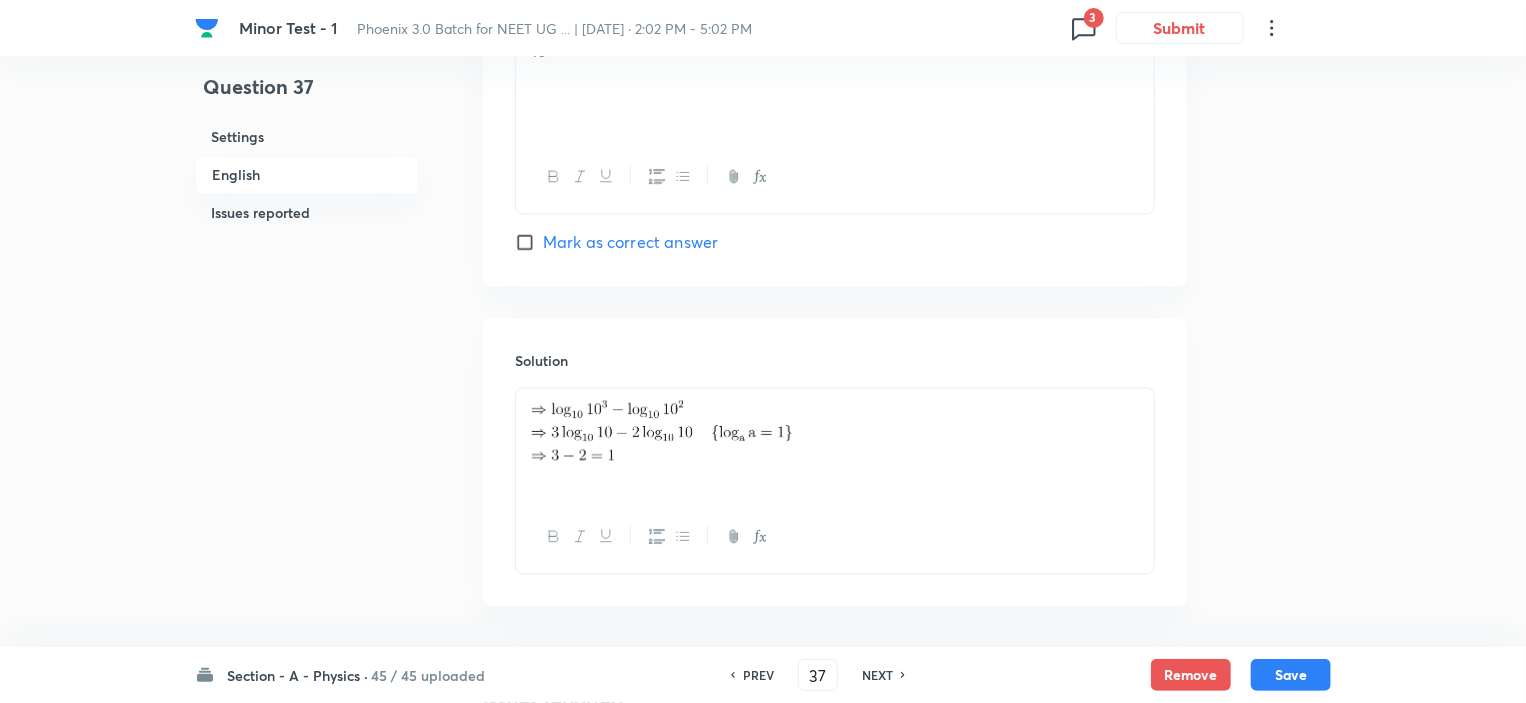 click 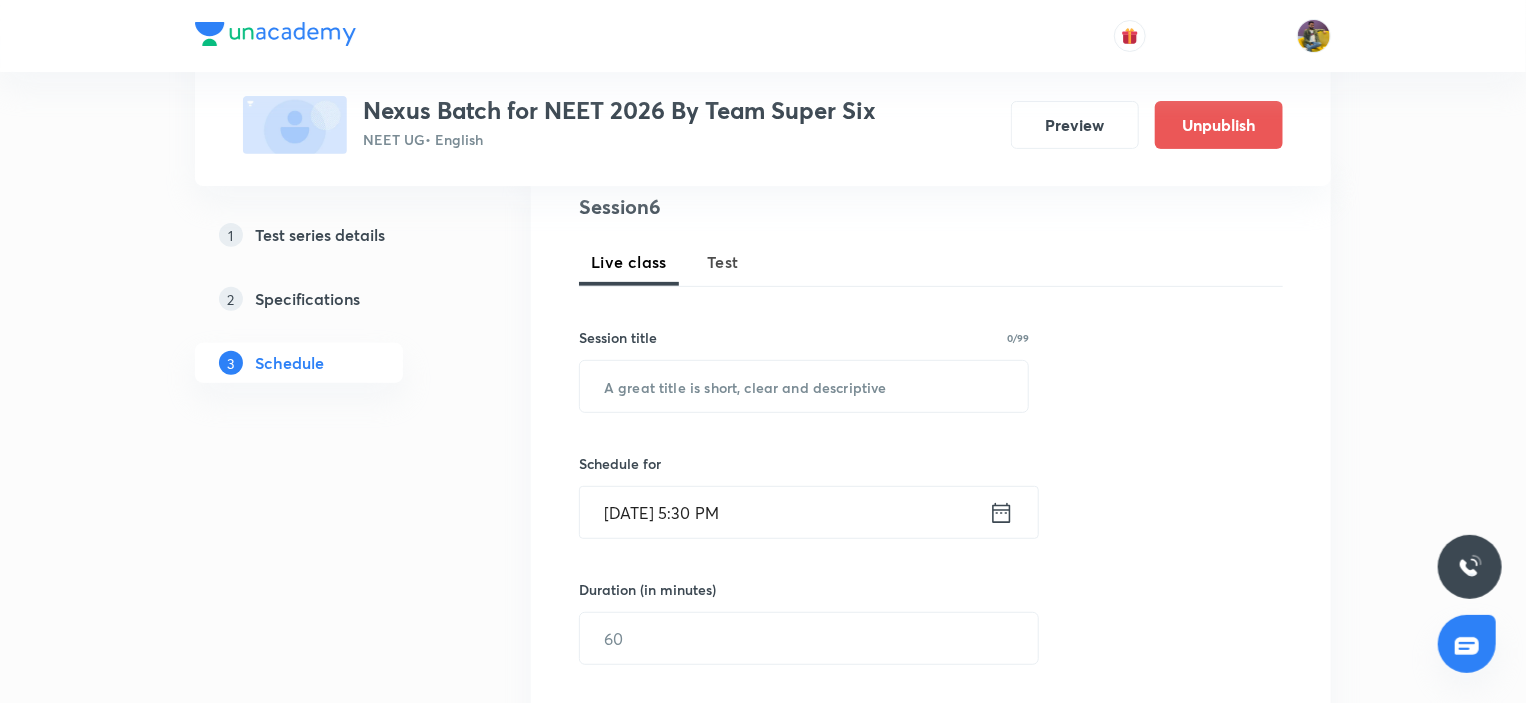 scroll, scrollTop: 1200, scrollLeft: 0, axis: vertical 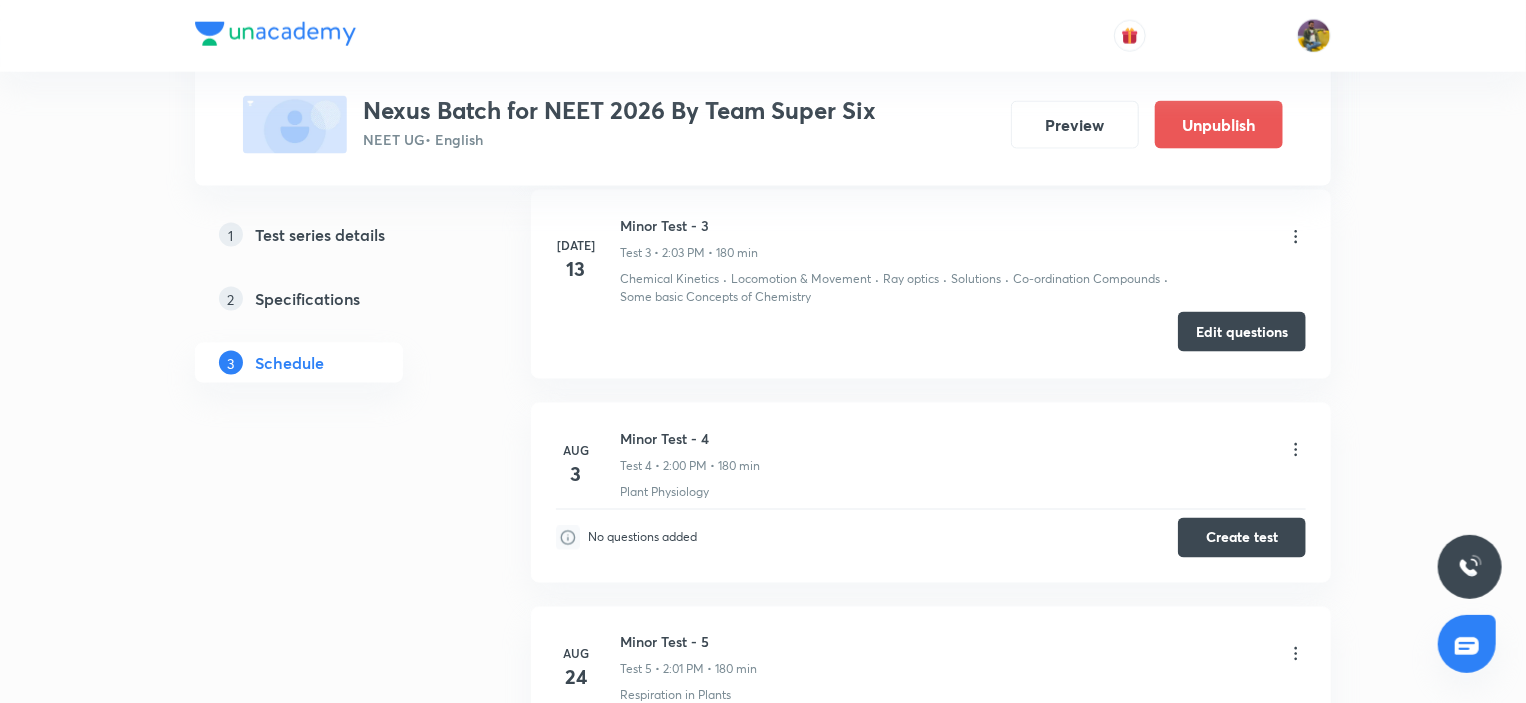 click on "Edit questions" at bounding box center (1242, 332) 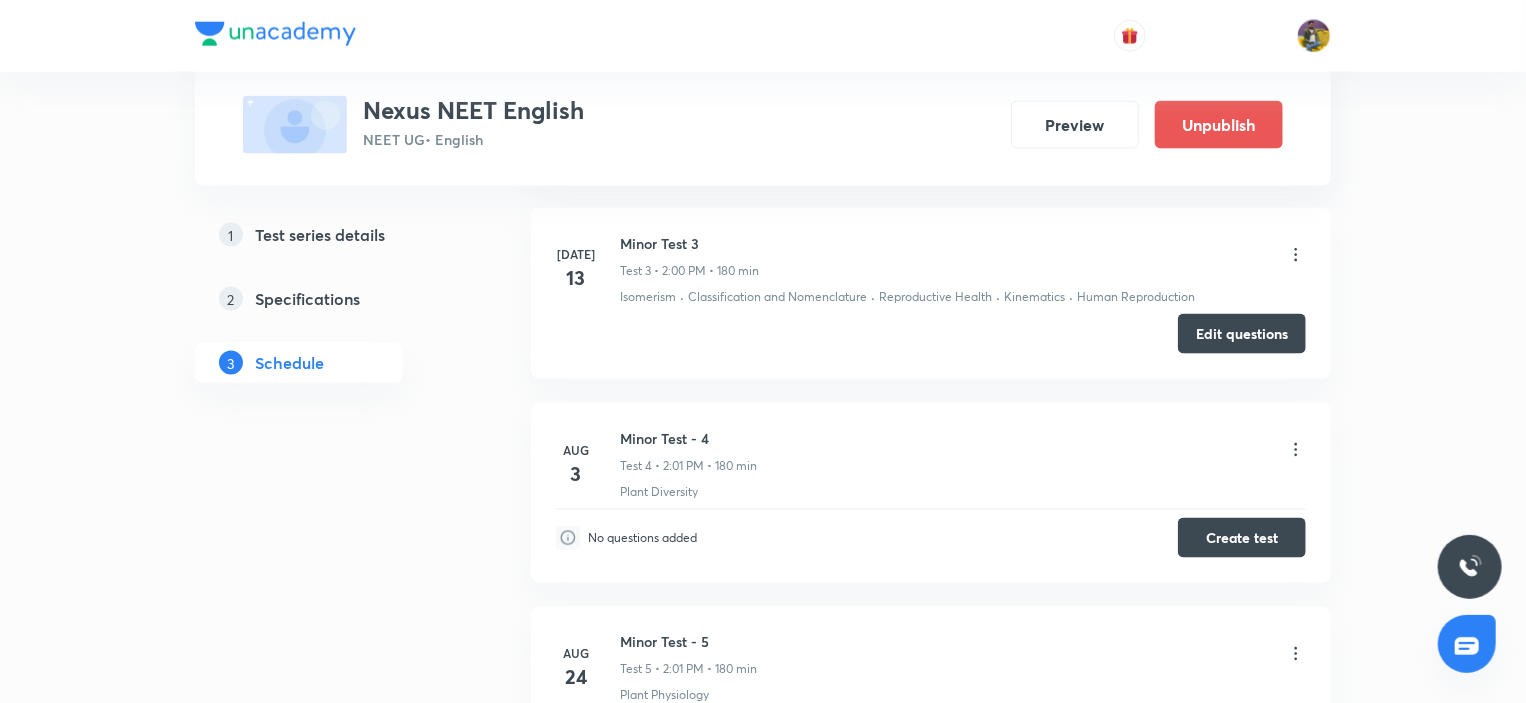 scroll, scrollTop: 1400, scrollLeft: 0, axis: vertical 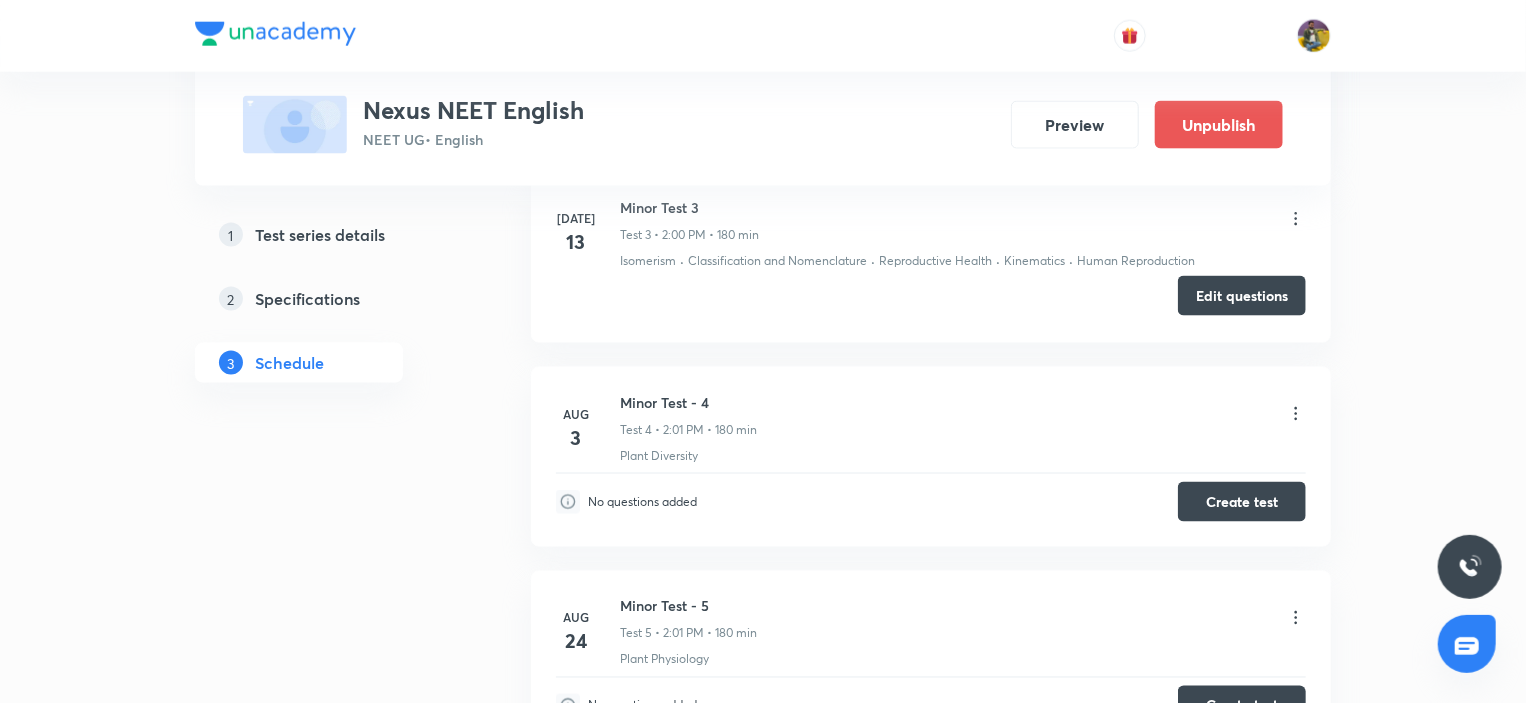 click on "Edit questions" at bounding box center [1242, 296] 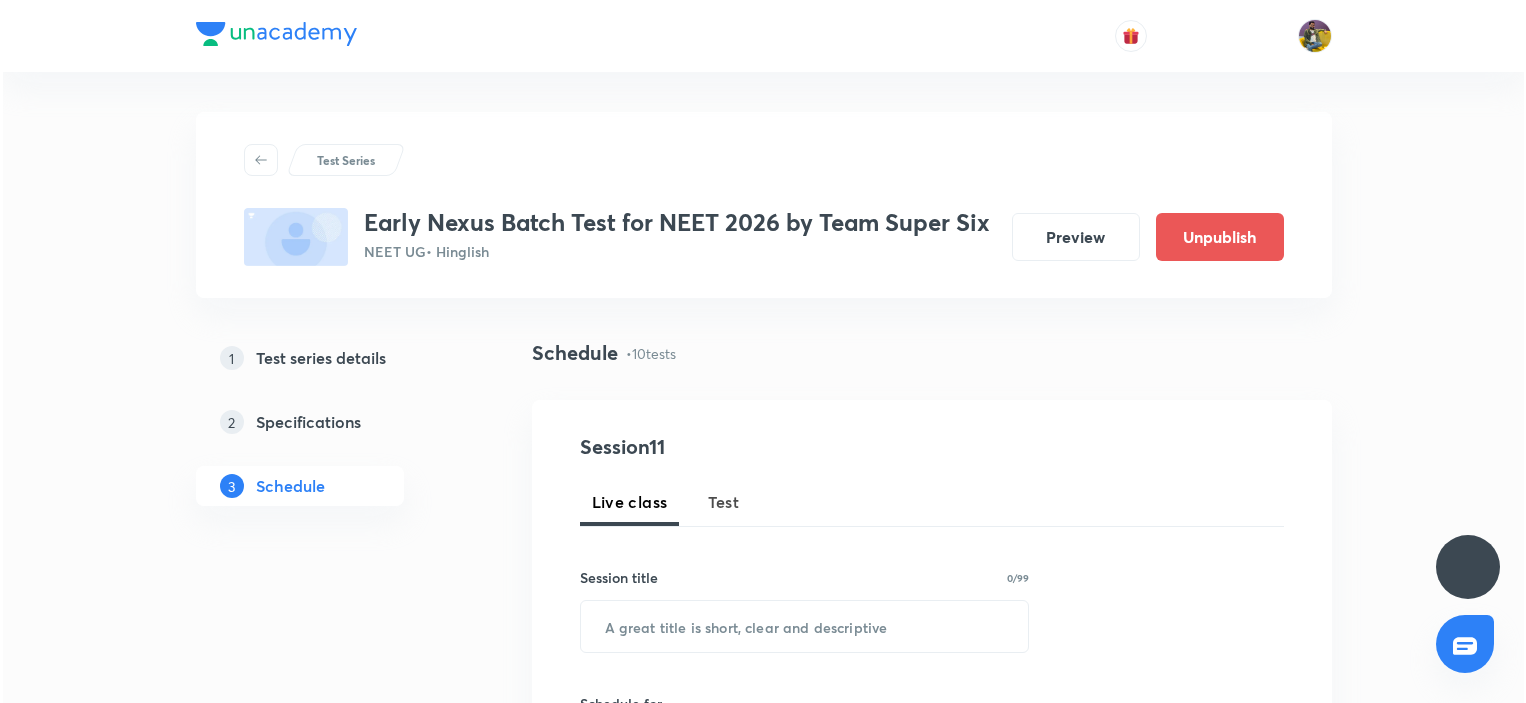 scroll, scrollTop: 0, scrollLeft: 0, axis: both 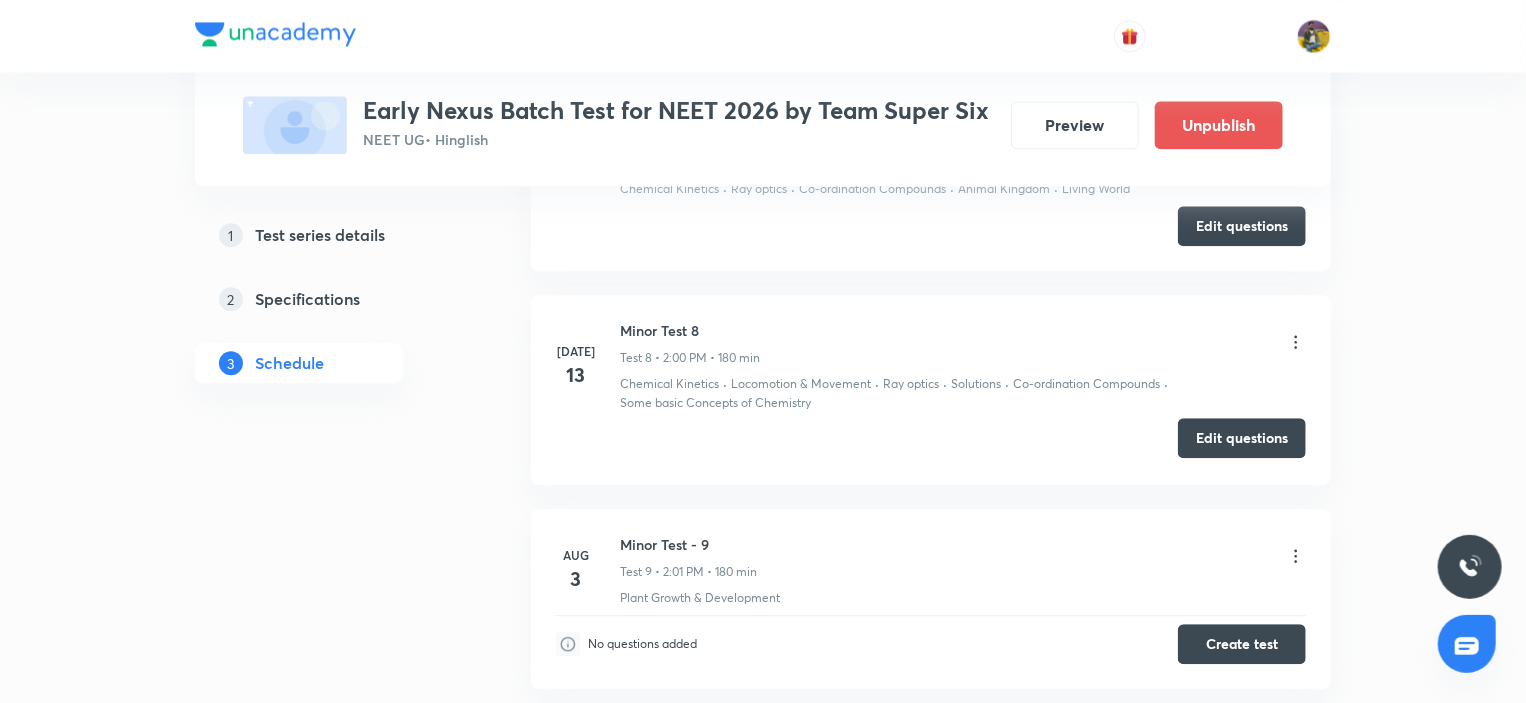 click on "Edit questions" at bounding box center [1242, 438] 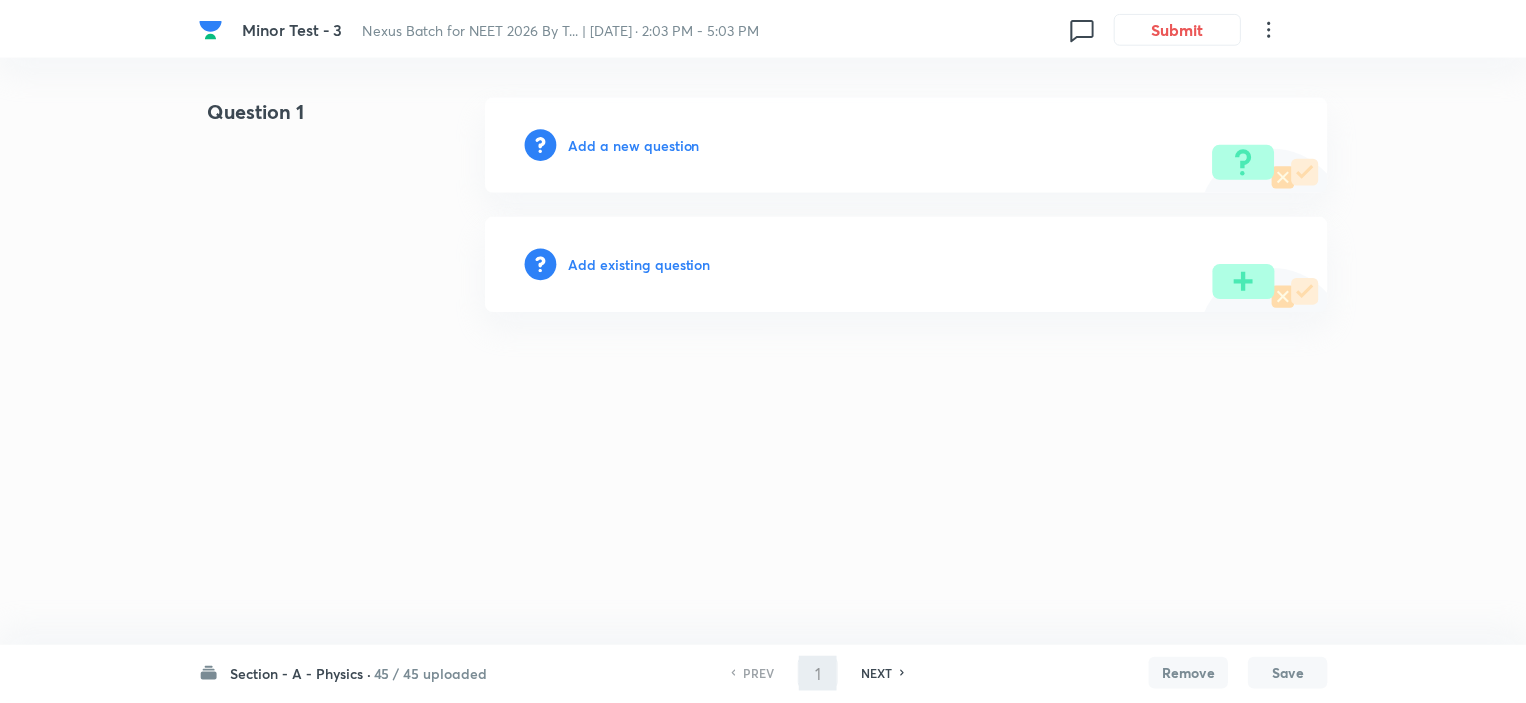 scroll, scrollTop: 0, scrollLeft: 0, axis: both 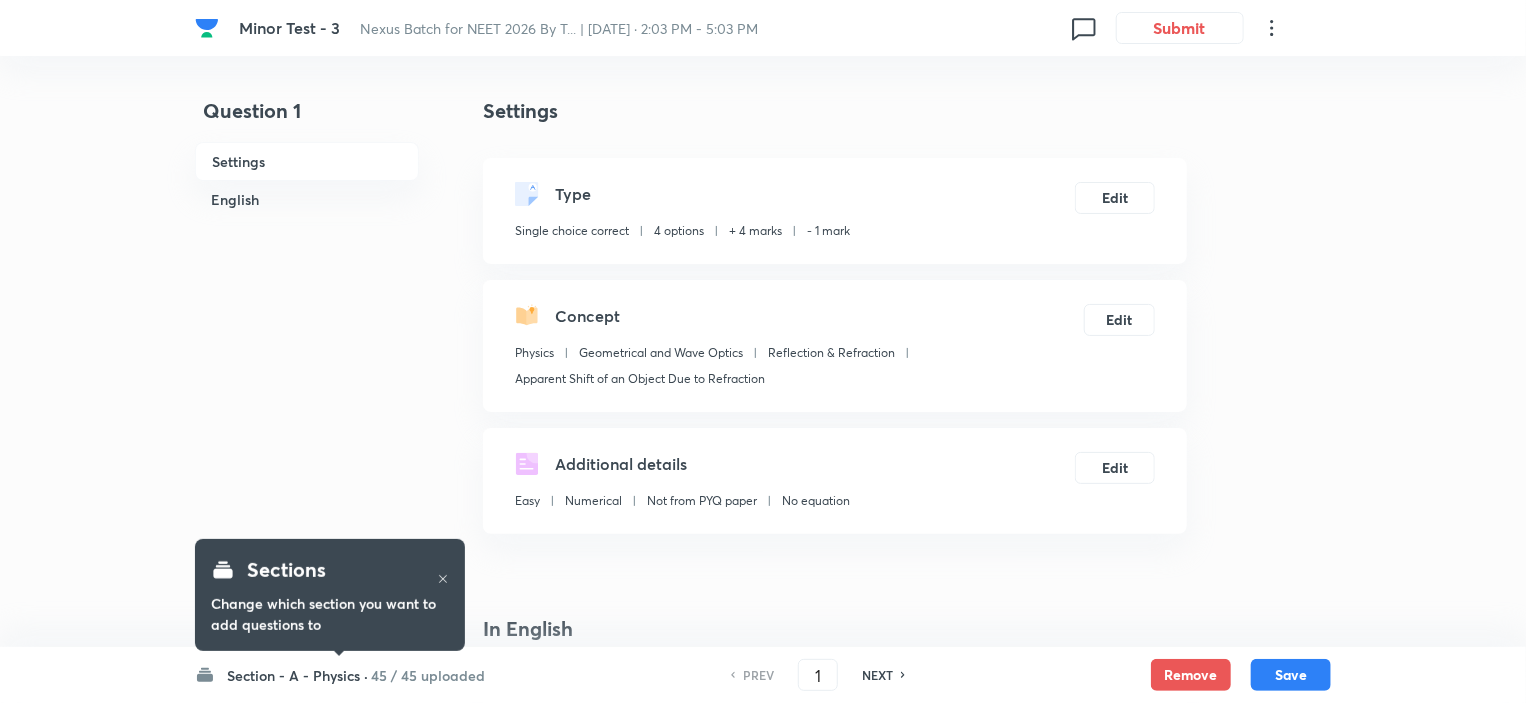 checkbox on "true" 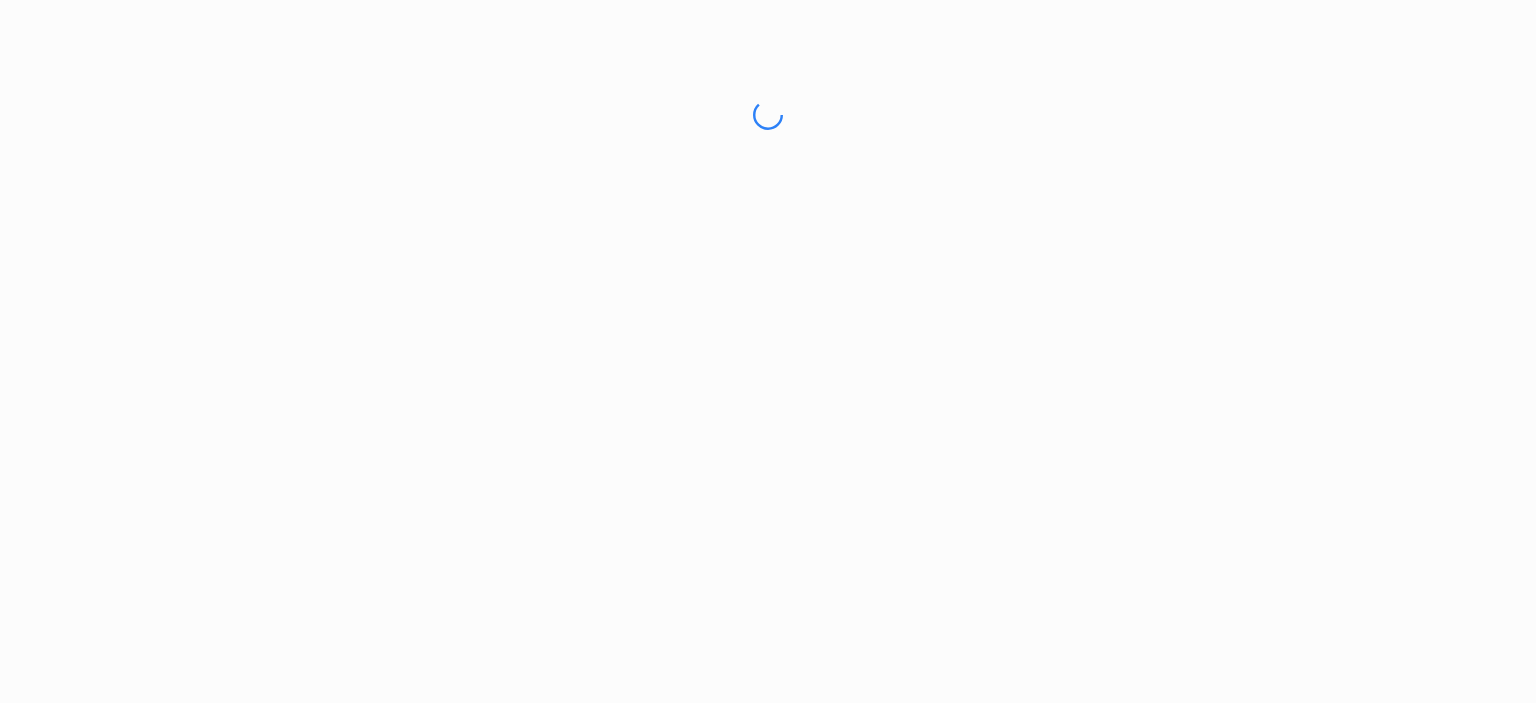 scroll, scrollTop: 0, scrollLeft: 0, axis: both 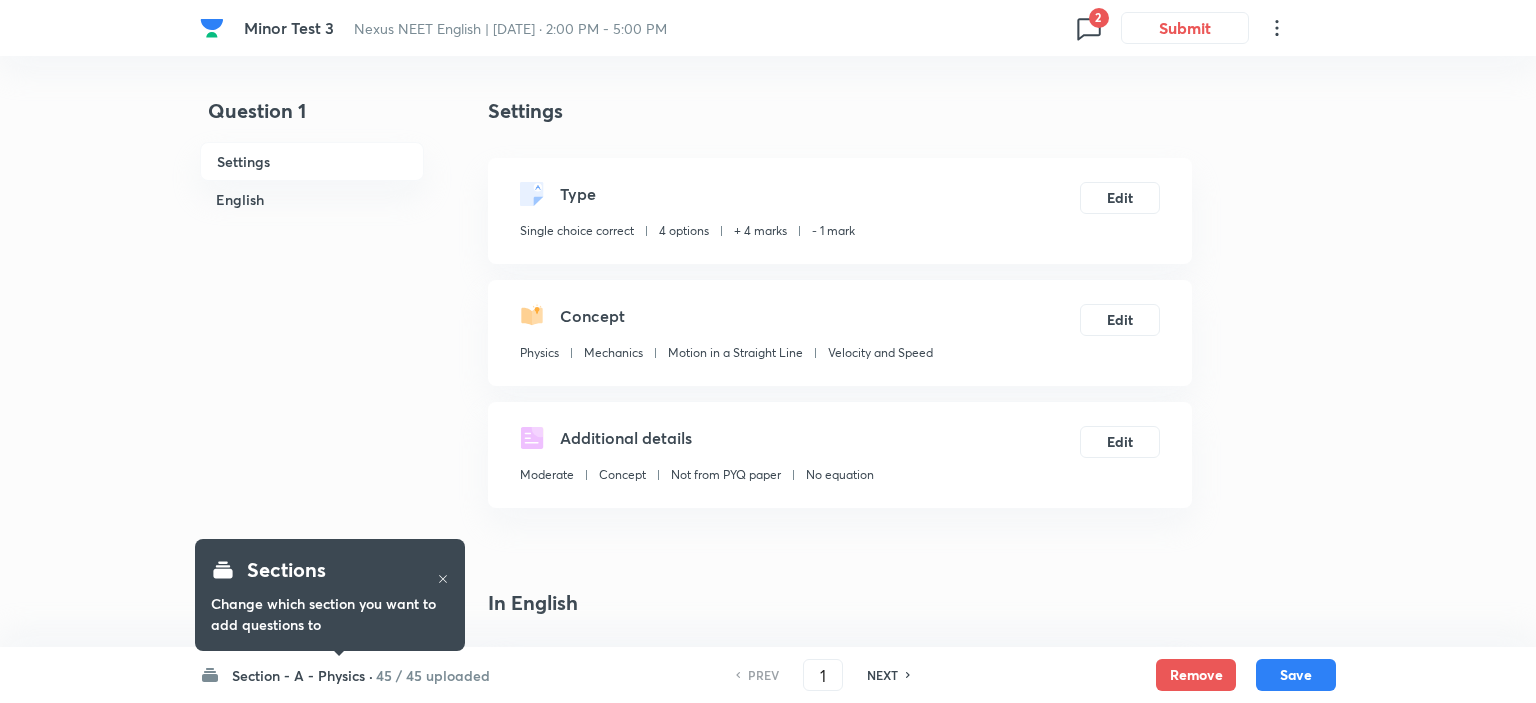 checkbox on "true" 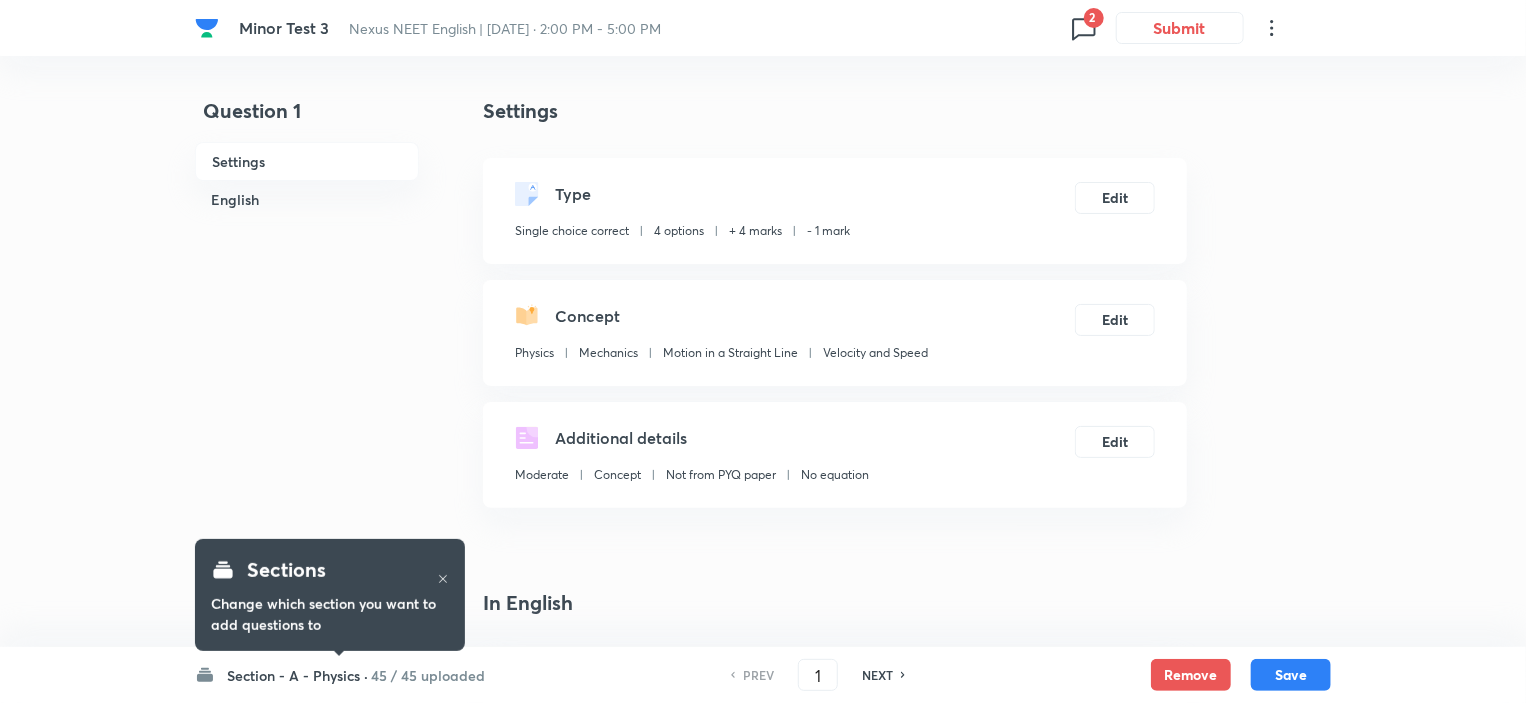 click 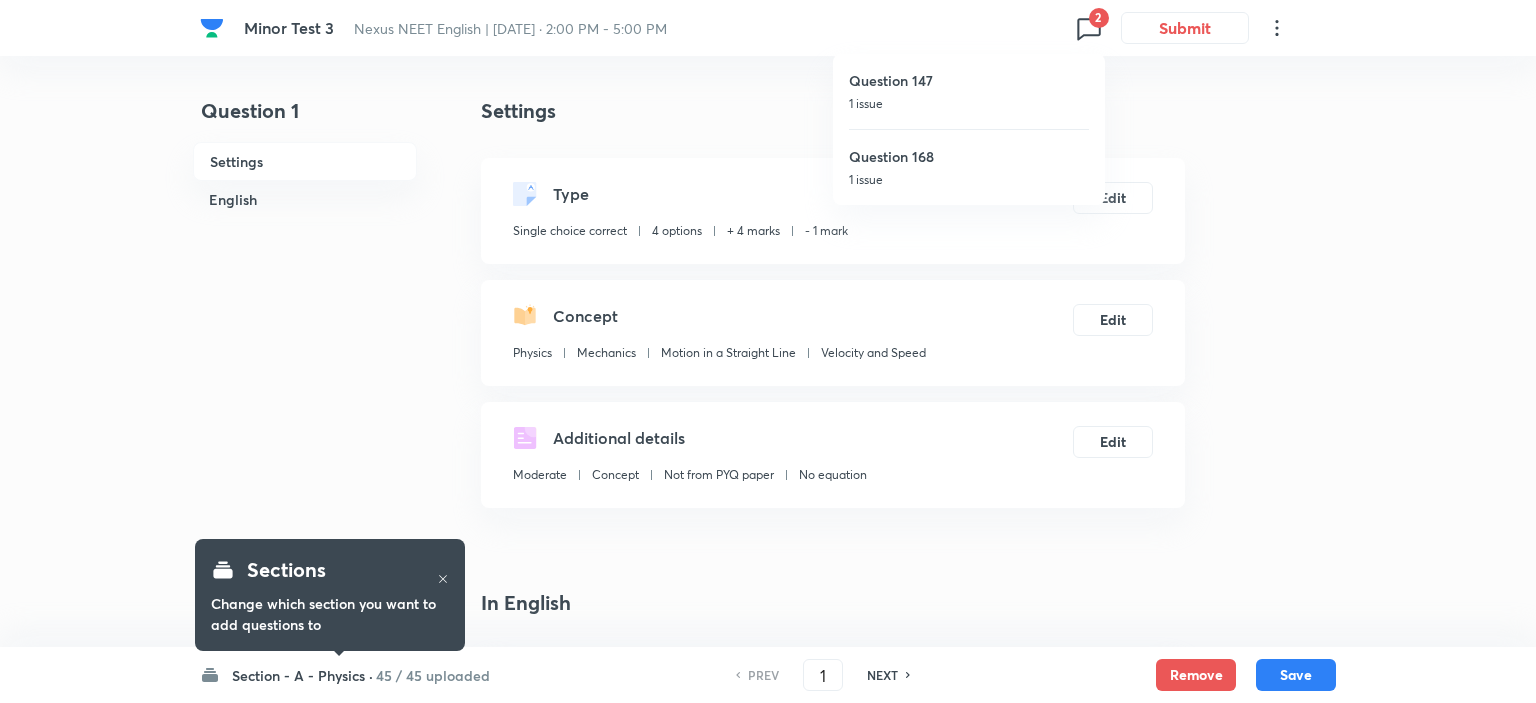 click on "1 issue" at bounding box center (969, 104) 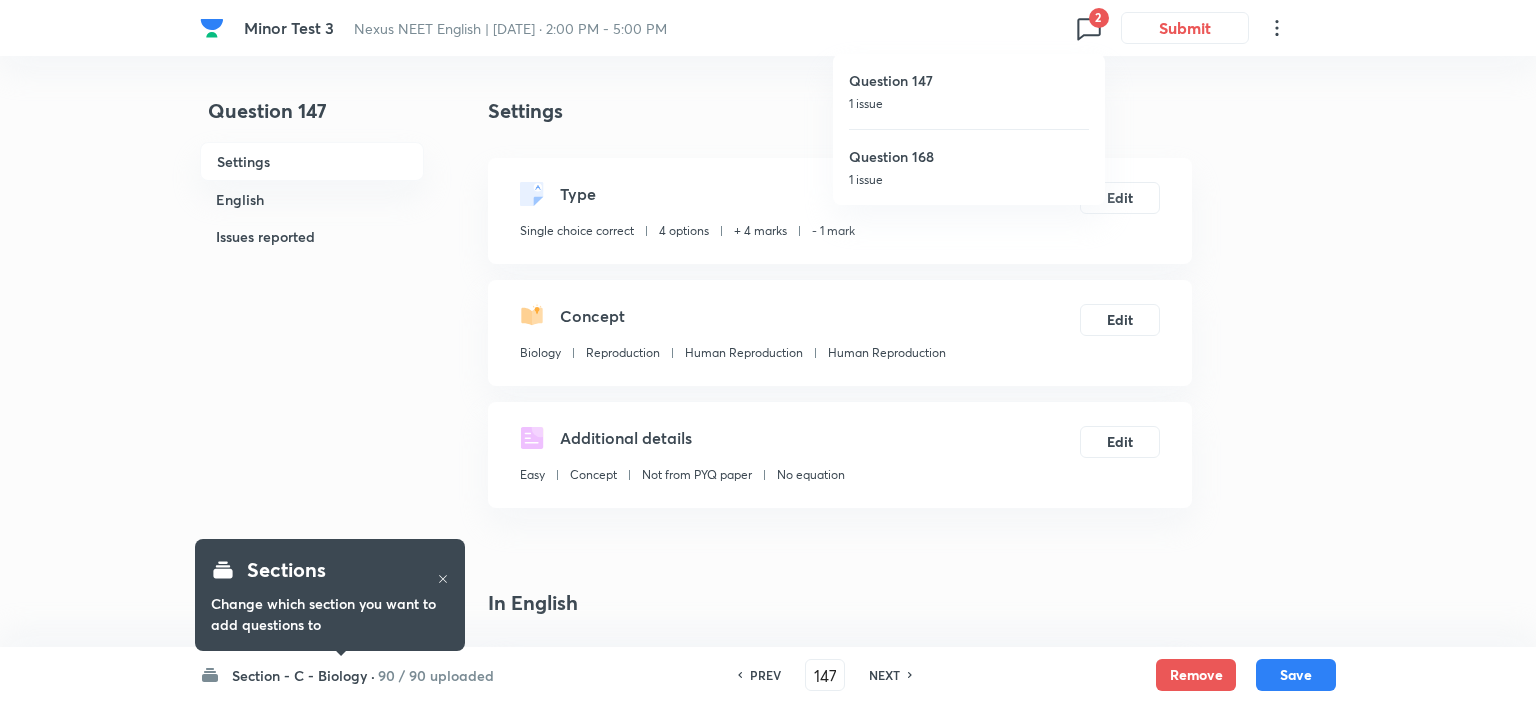 type on "147" 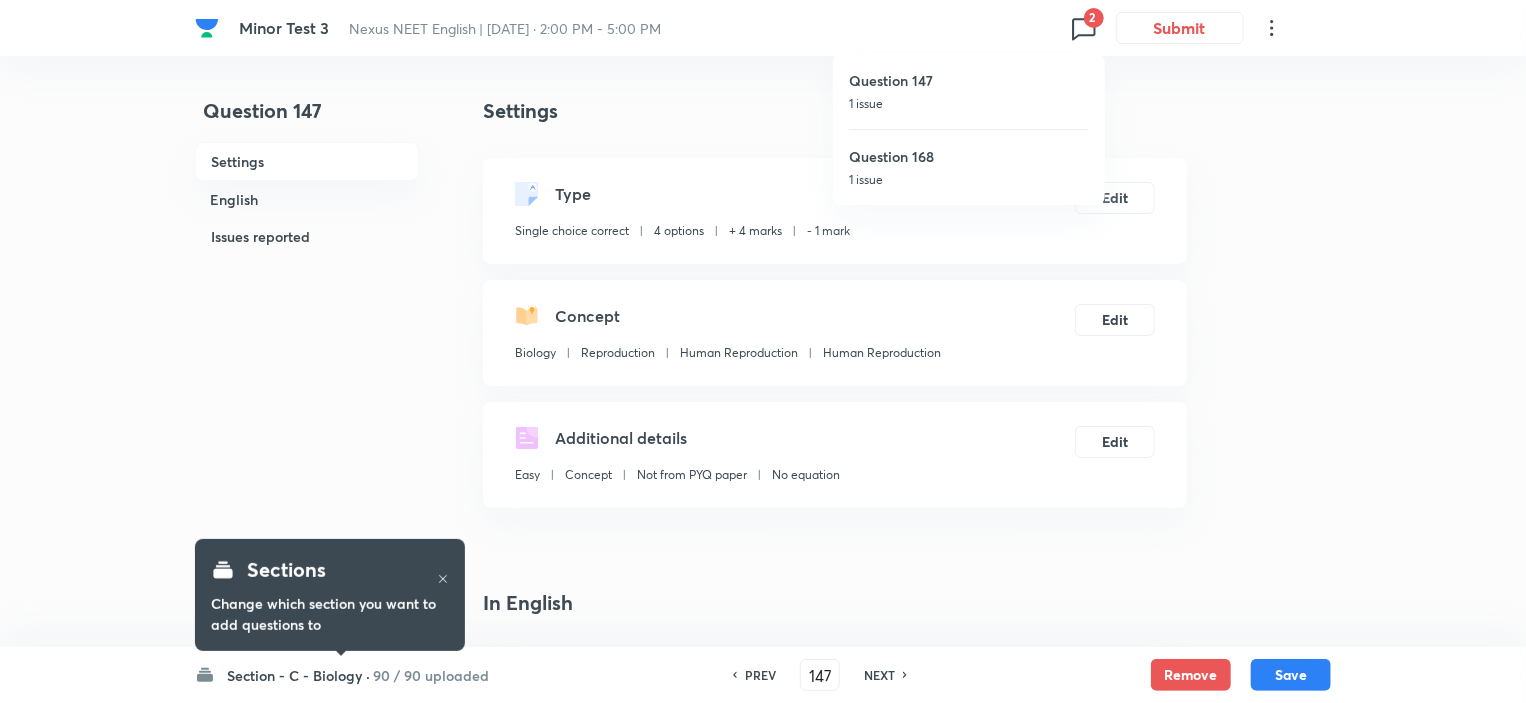 checkbox on "true" 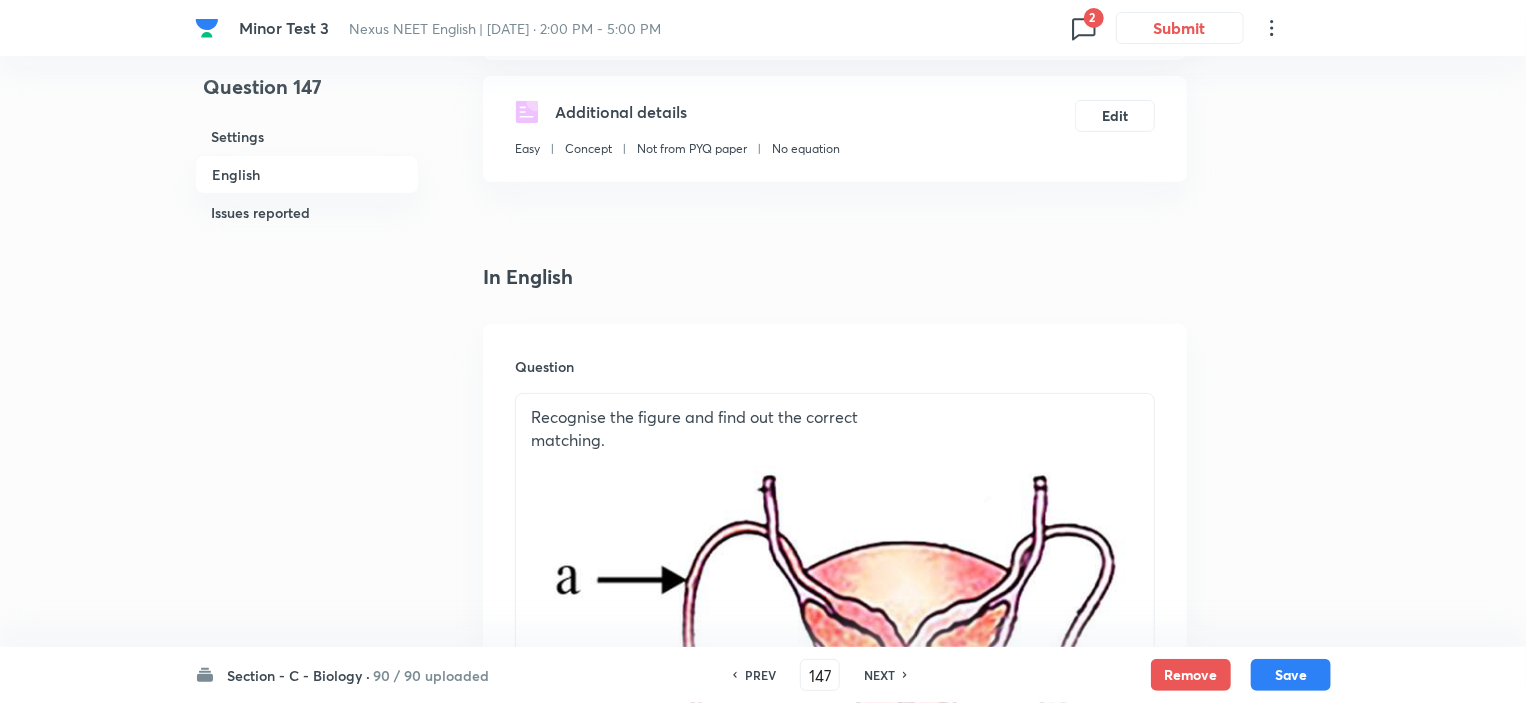 scroll, scrollTop: 0, scrollLeft: 0, axis: both 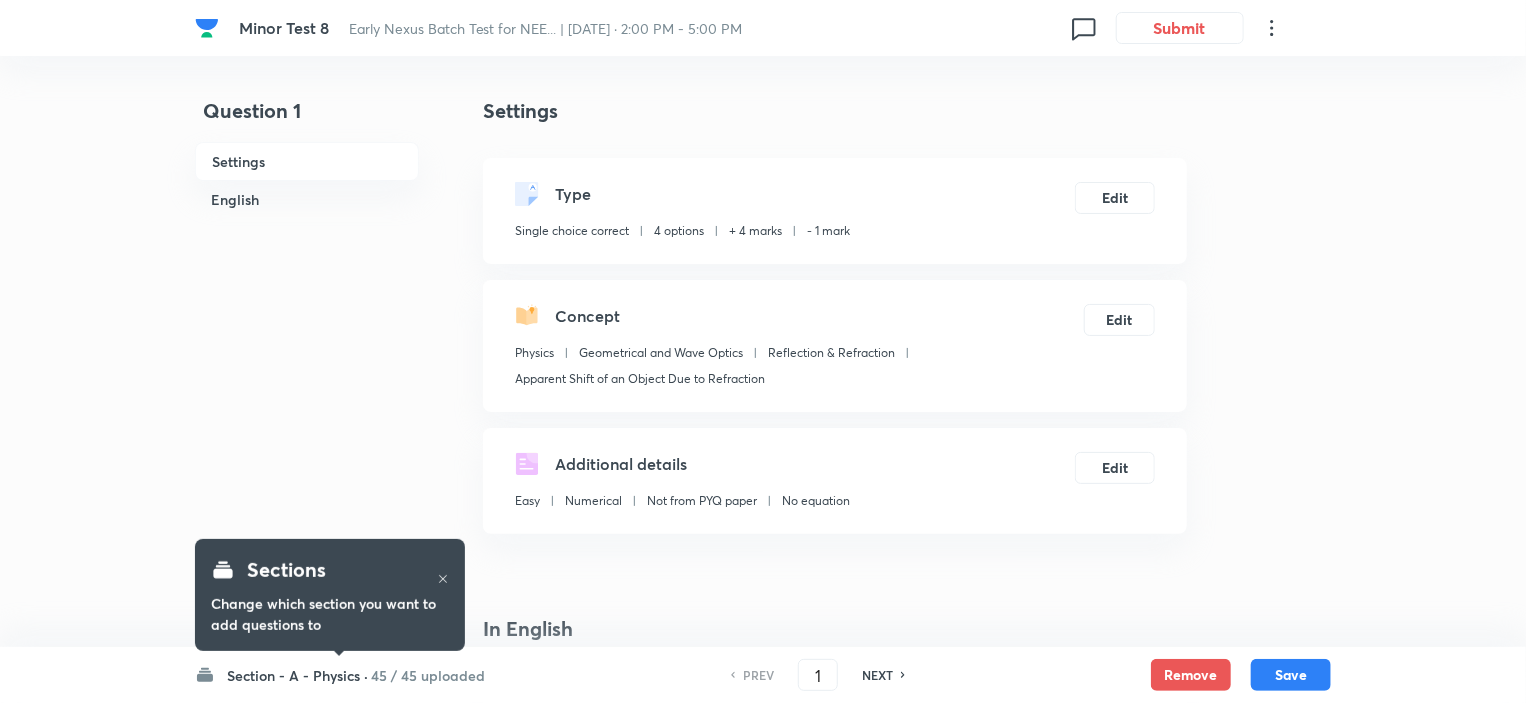checkbox on "true" 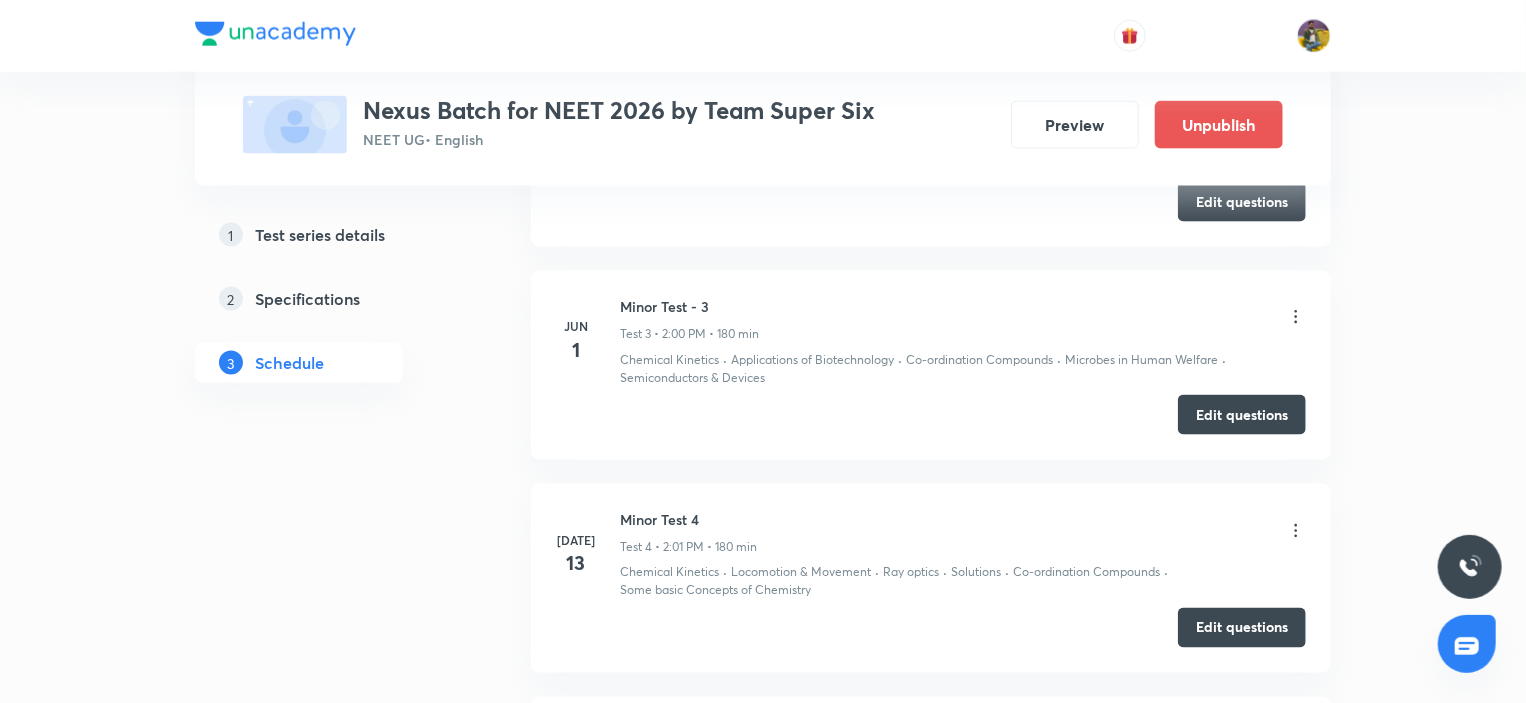 scroll, scrollTop: 1400, scrollLeft: 0, axis: vertical 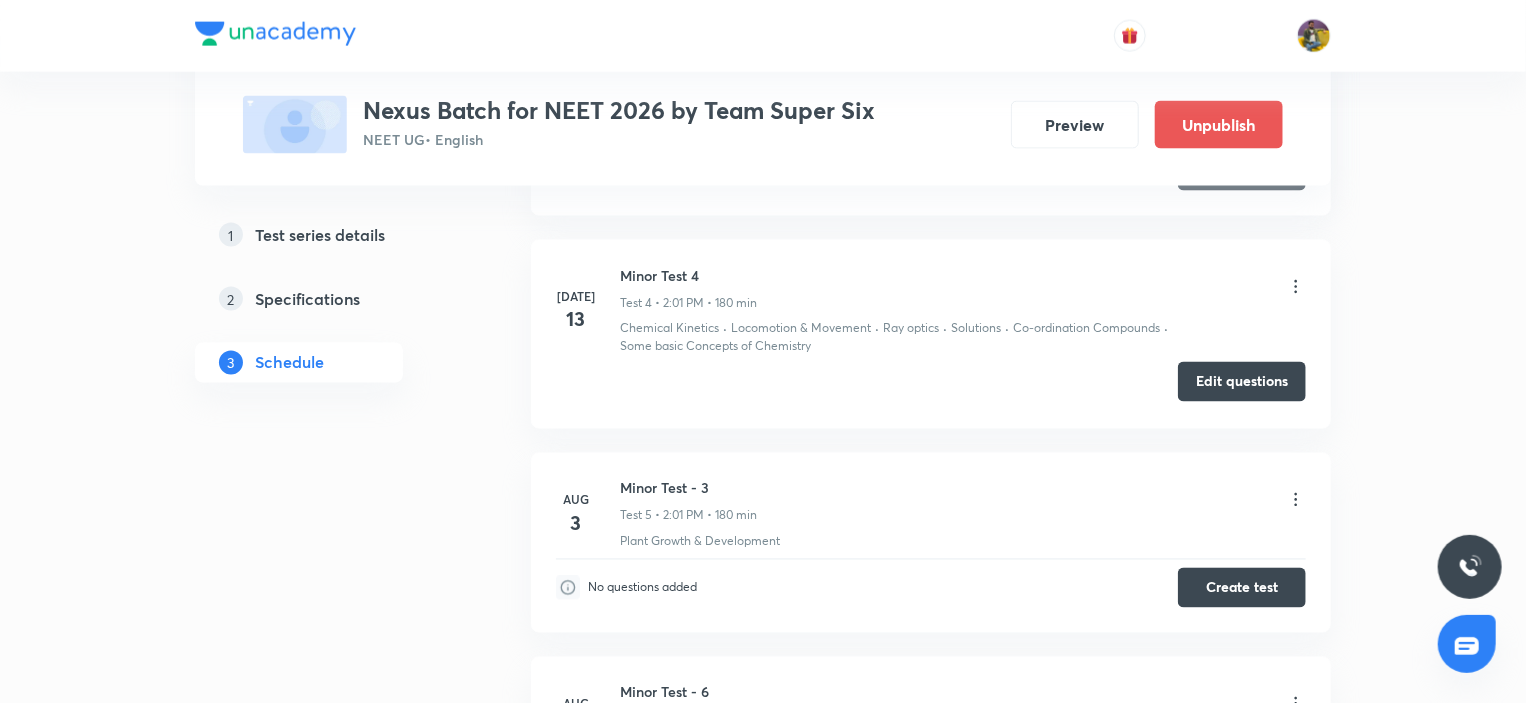 click on "Edit questions" at bounding box center [1242, 382] 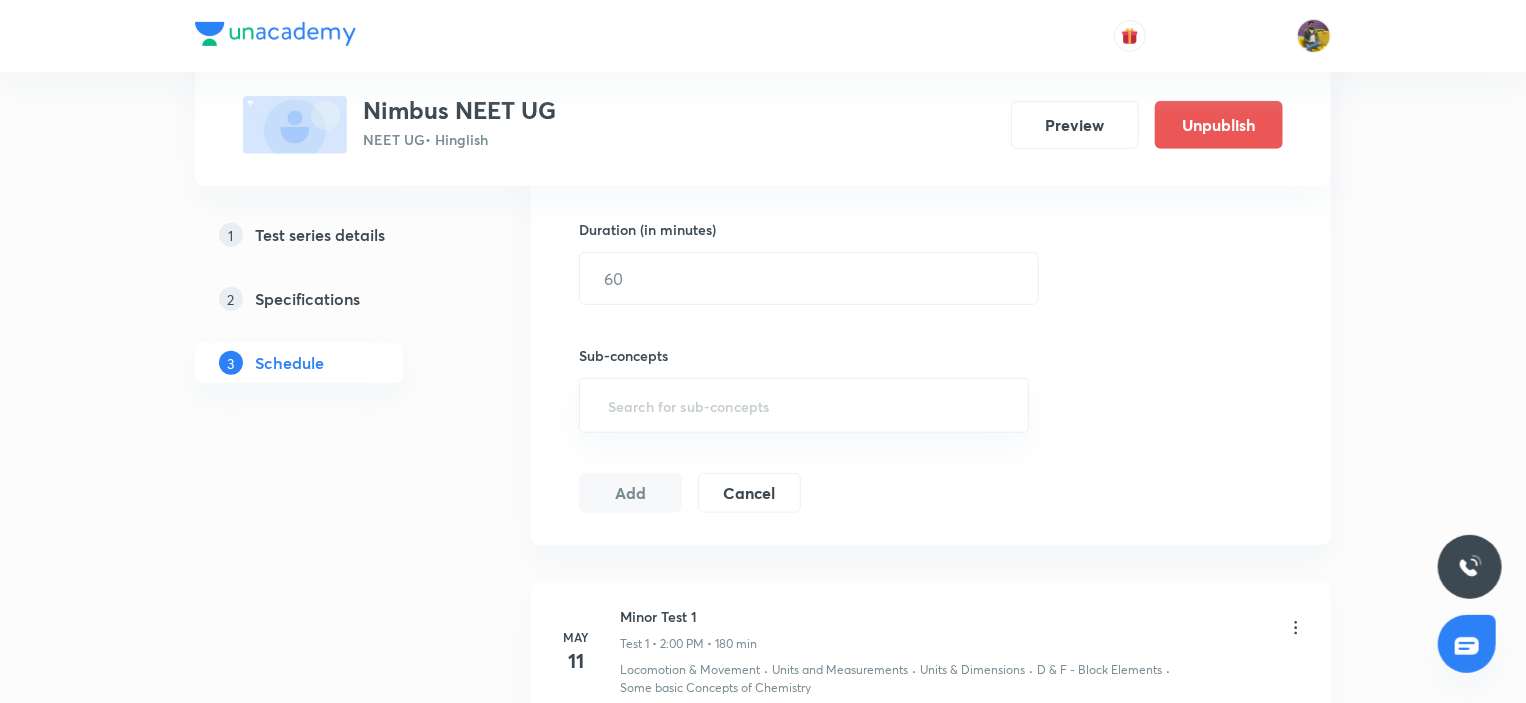 scroll, scrollTop: 1200, scrollLeft: 0, axis: vertical 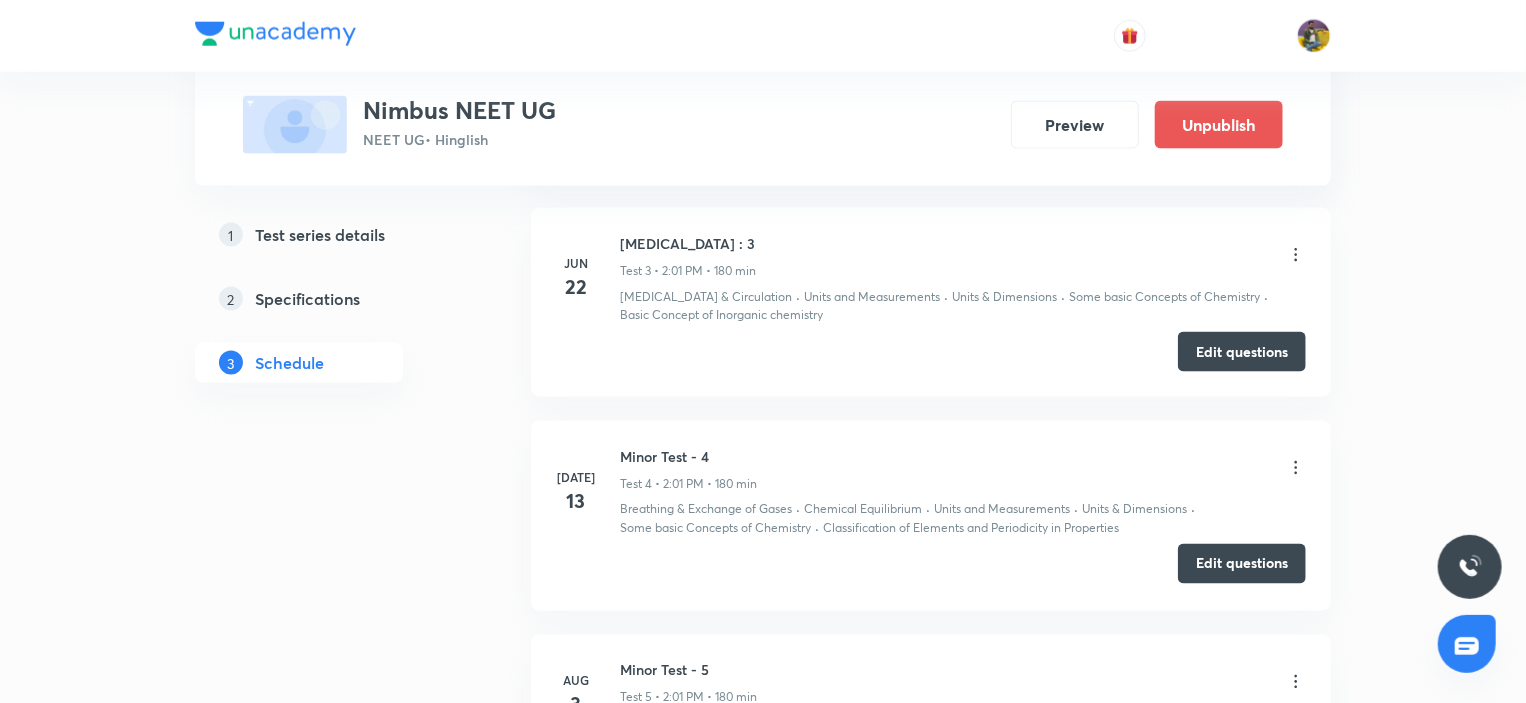 click on "Edit questions" at bounding box center [1242, 564] 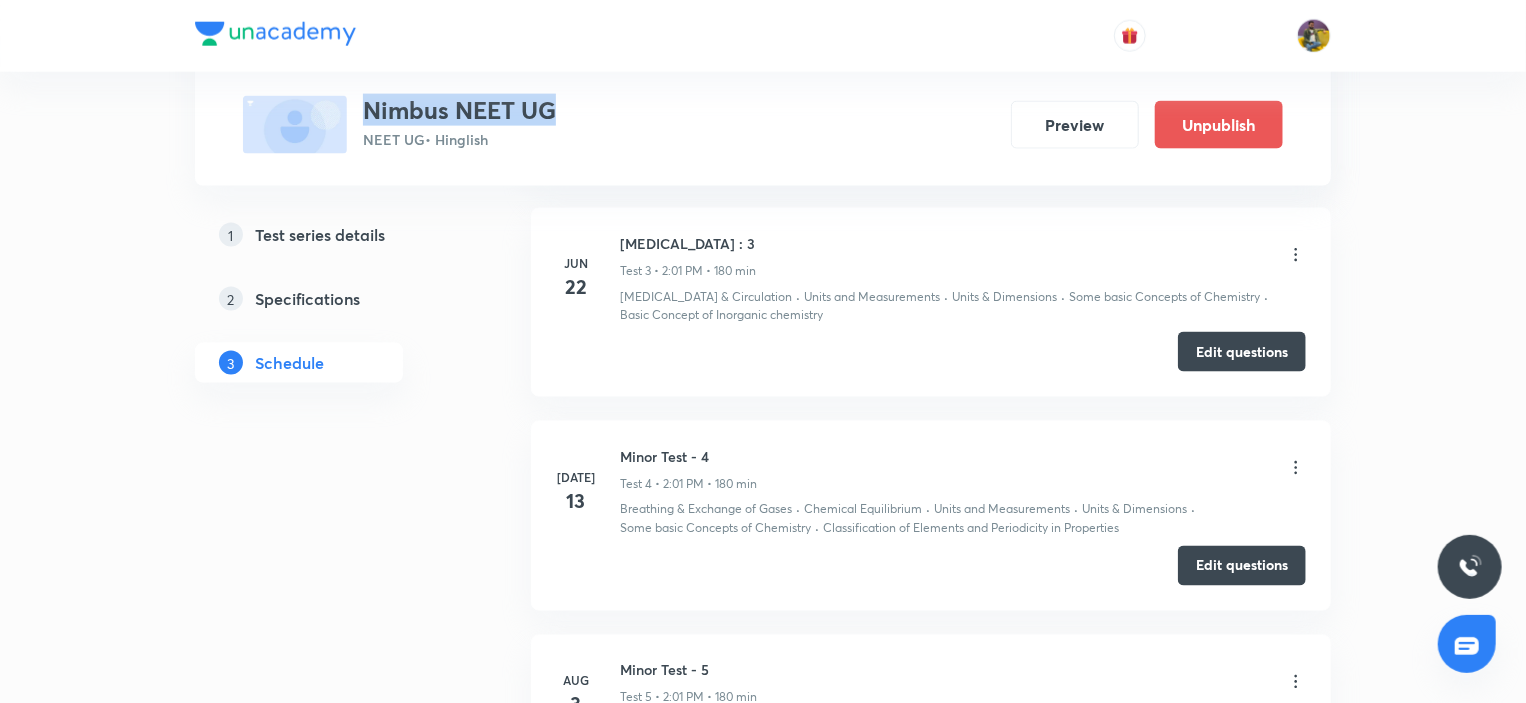 drag, startPoint x: 366, startPoint y: 115, endPoint x: 550, endPoint y: 119, distance: 184.04347 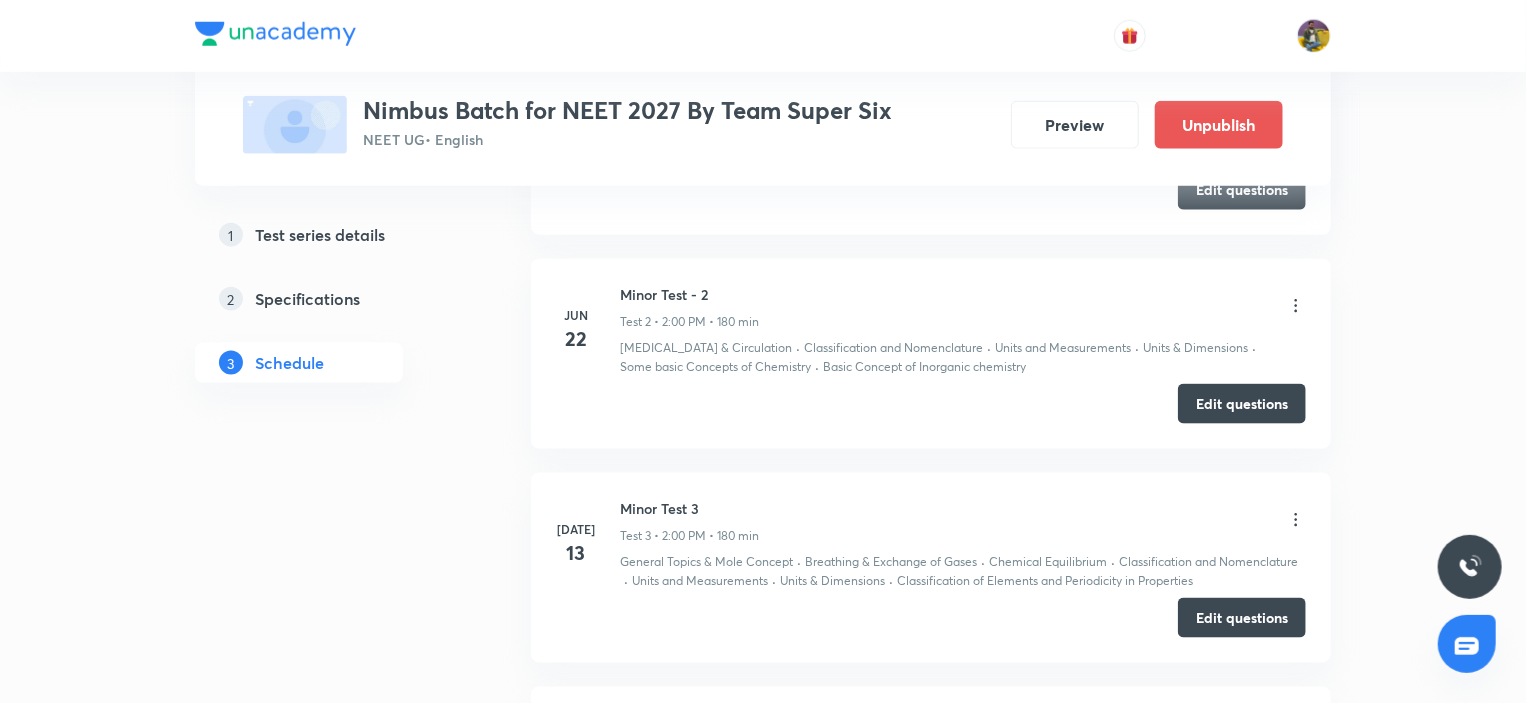 scroll, scrollTop: 1200, scrollLeft: 0, axis: vertical 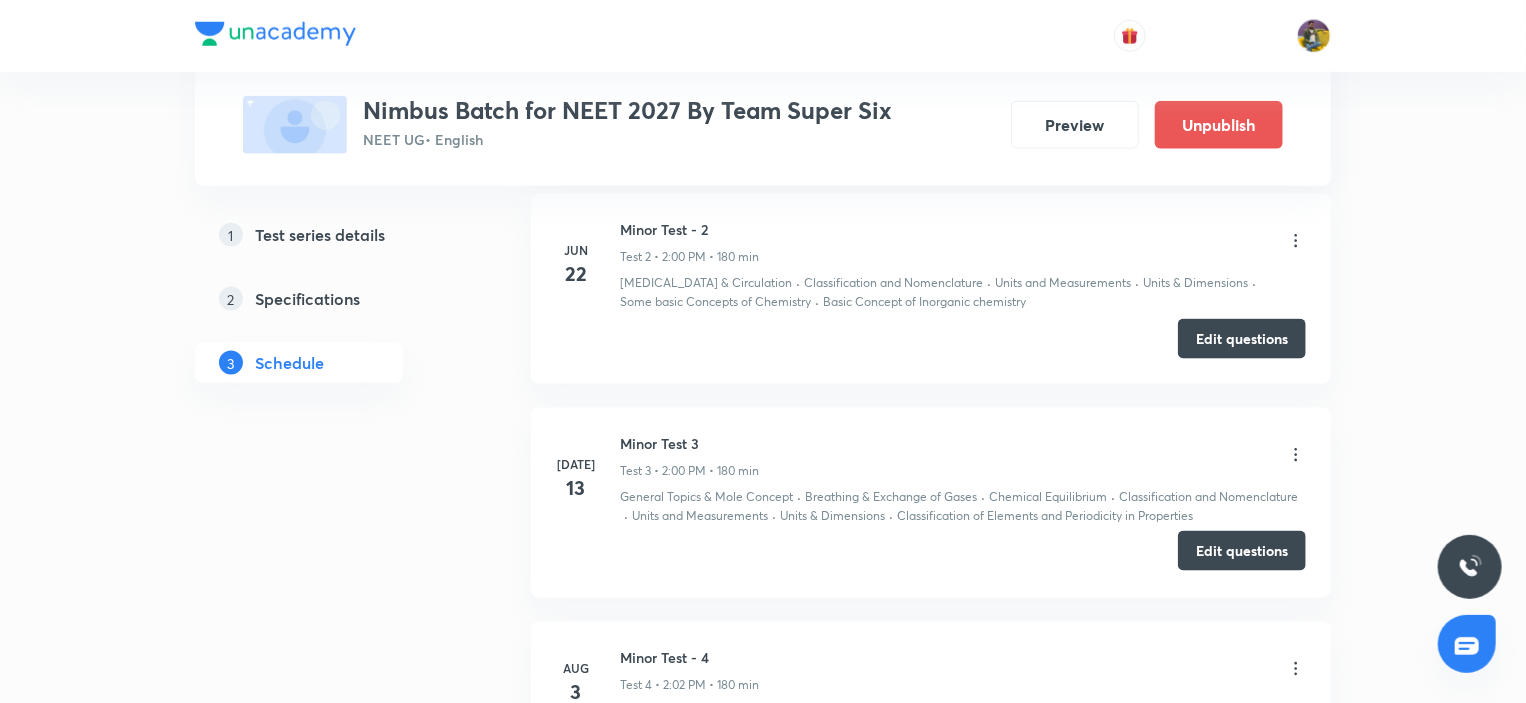click on "Edit questions" at bounding box center (1242, 551) 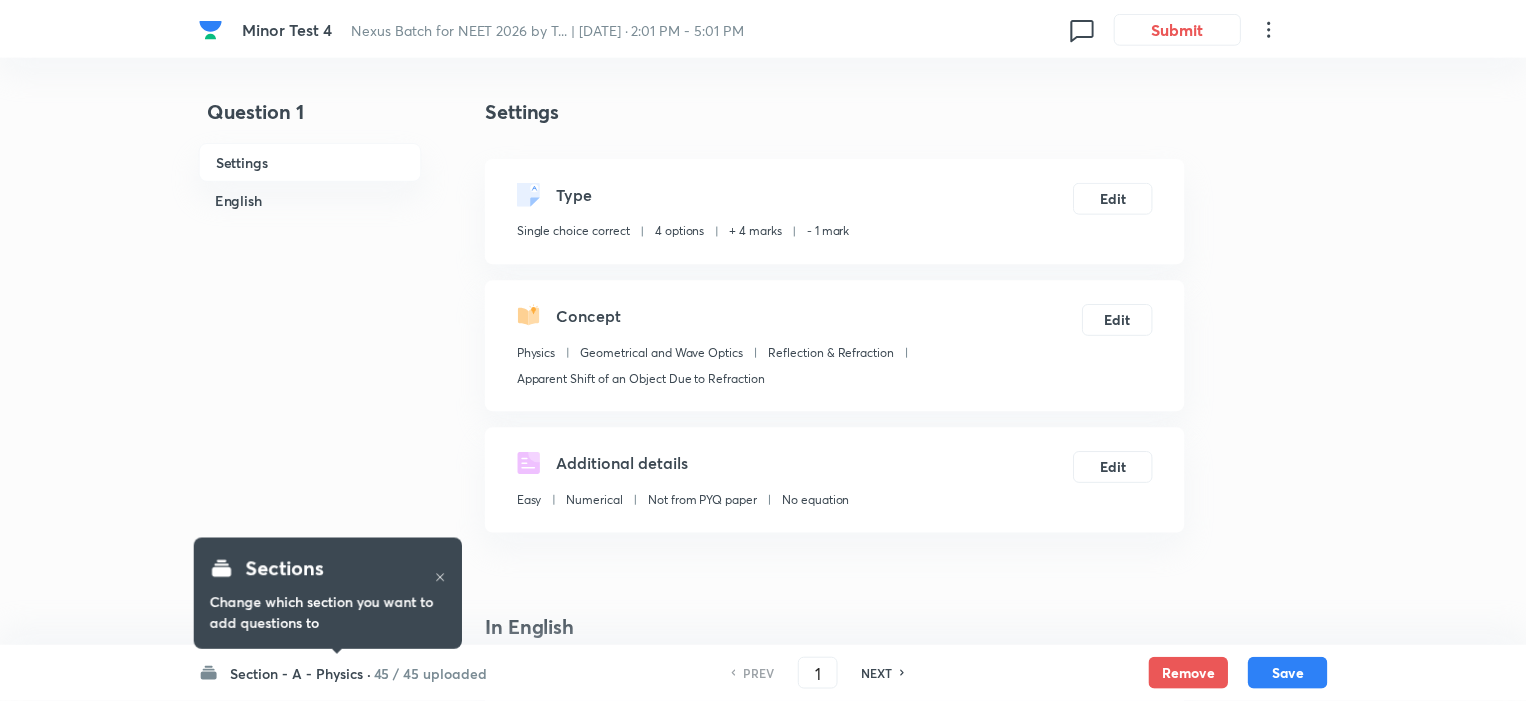 scroll, scrollTop: 0, scrollLeft: 0, axis: both 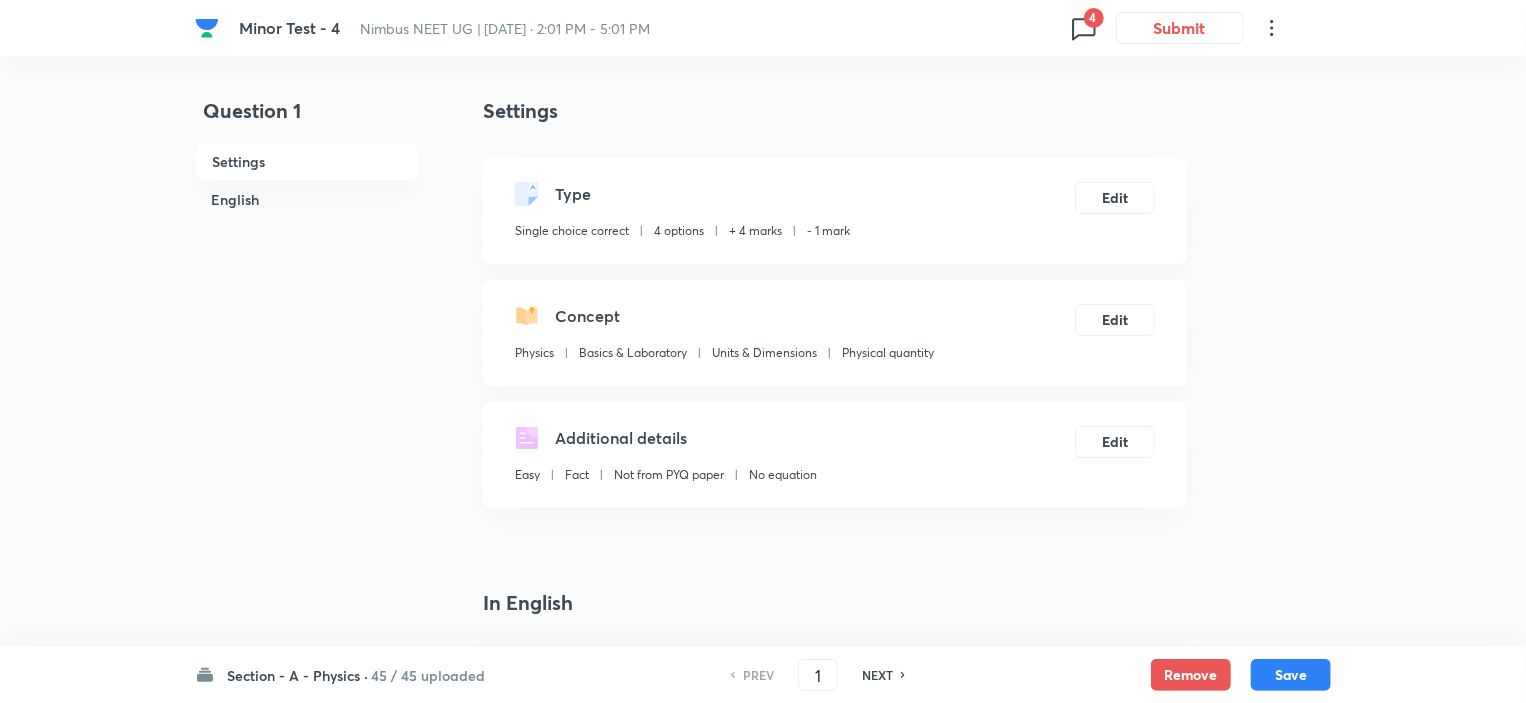 click 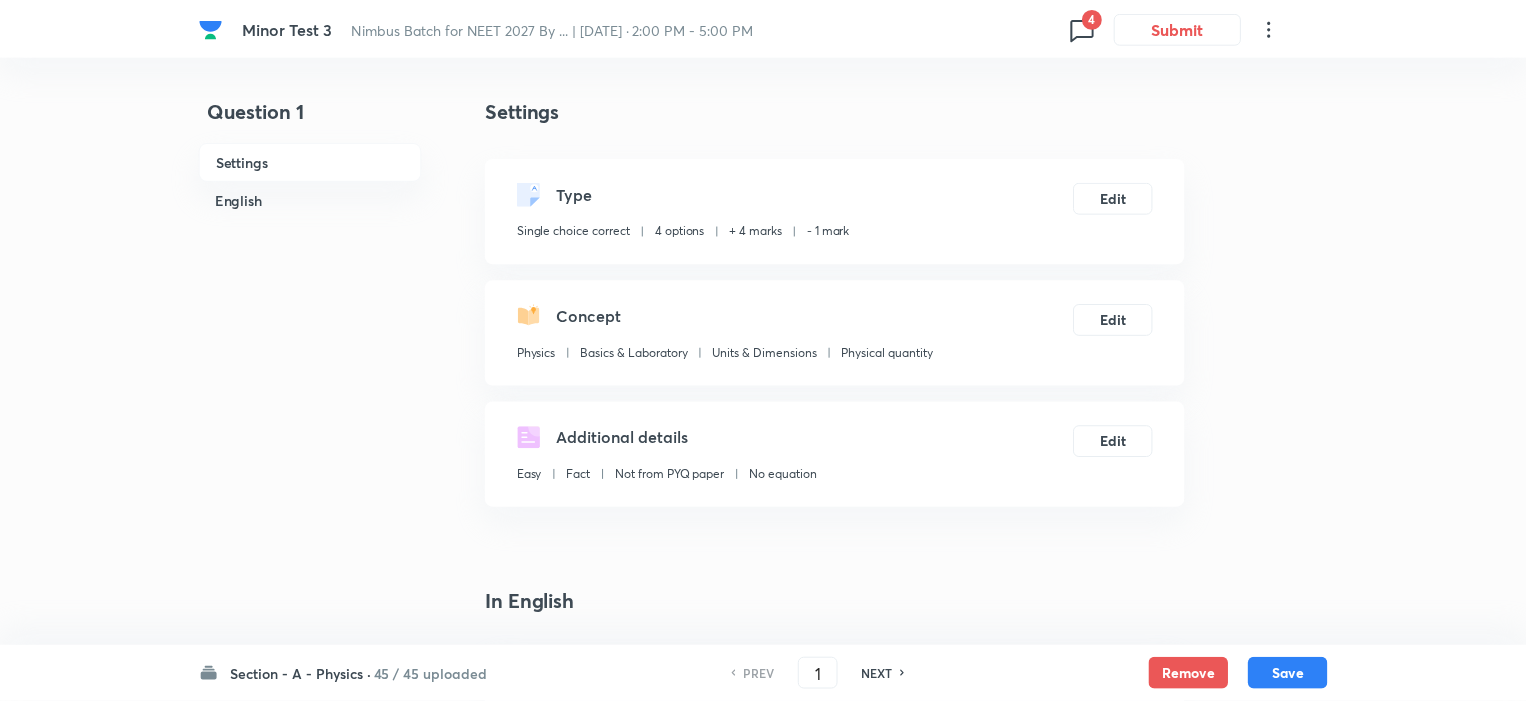 scroll, scrollTop: 0, scrollLeft: 0, axis: both 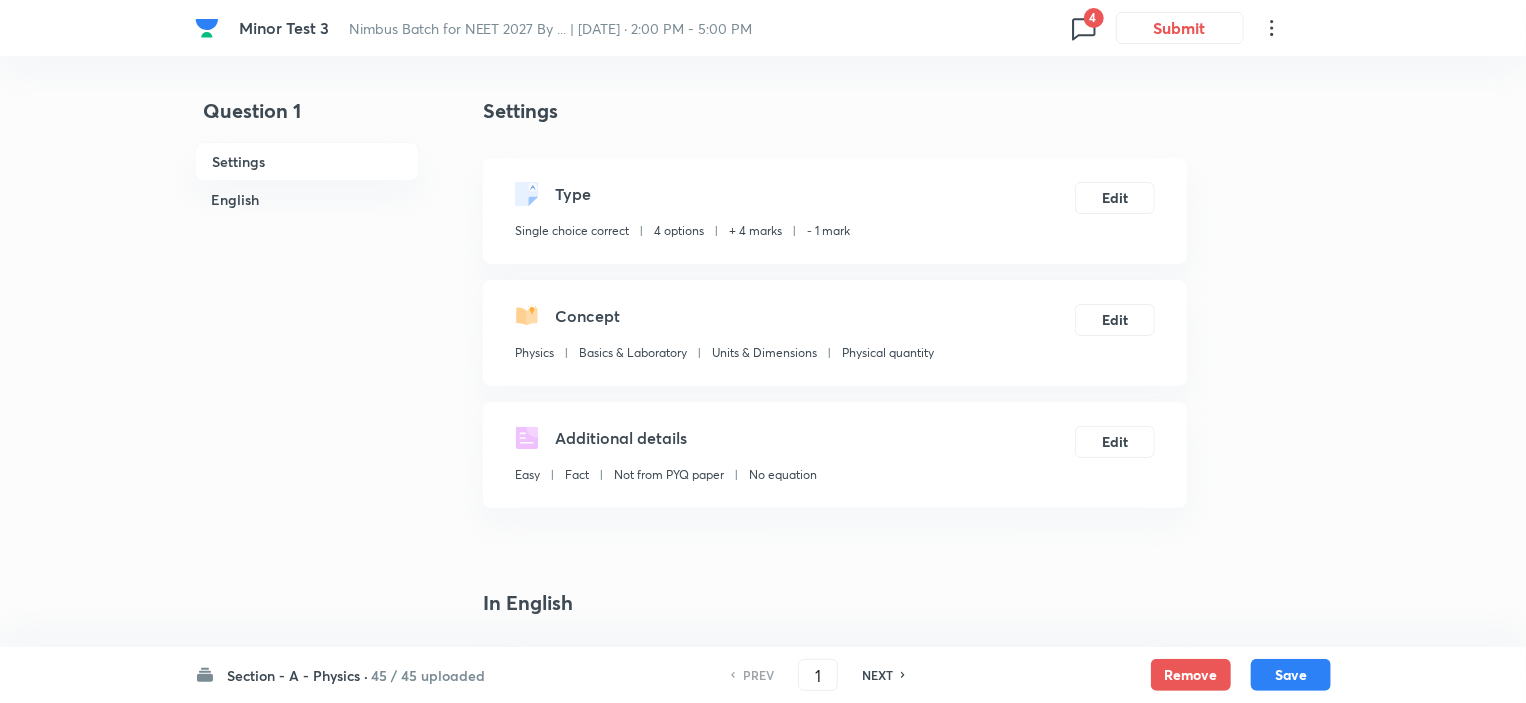 click 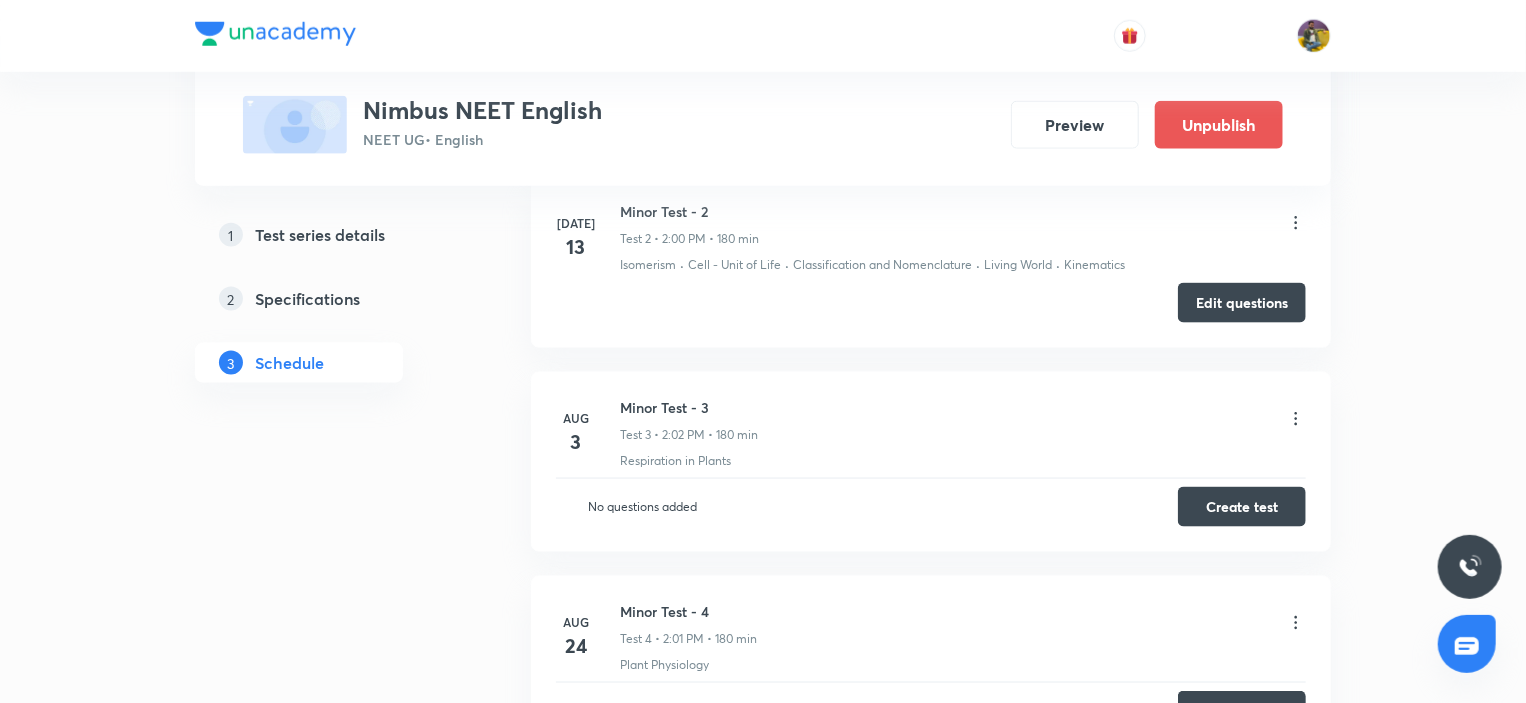scroll, scrollTop: 1200, scrollLeft: 0, axis: vertical 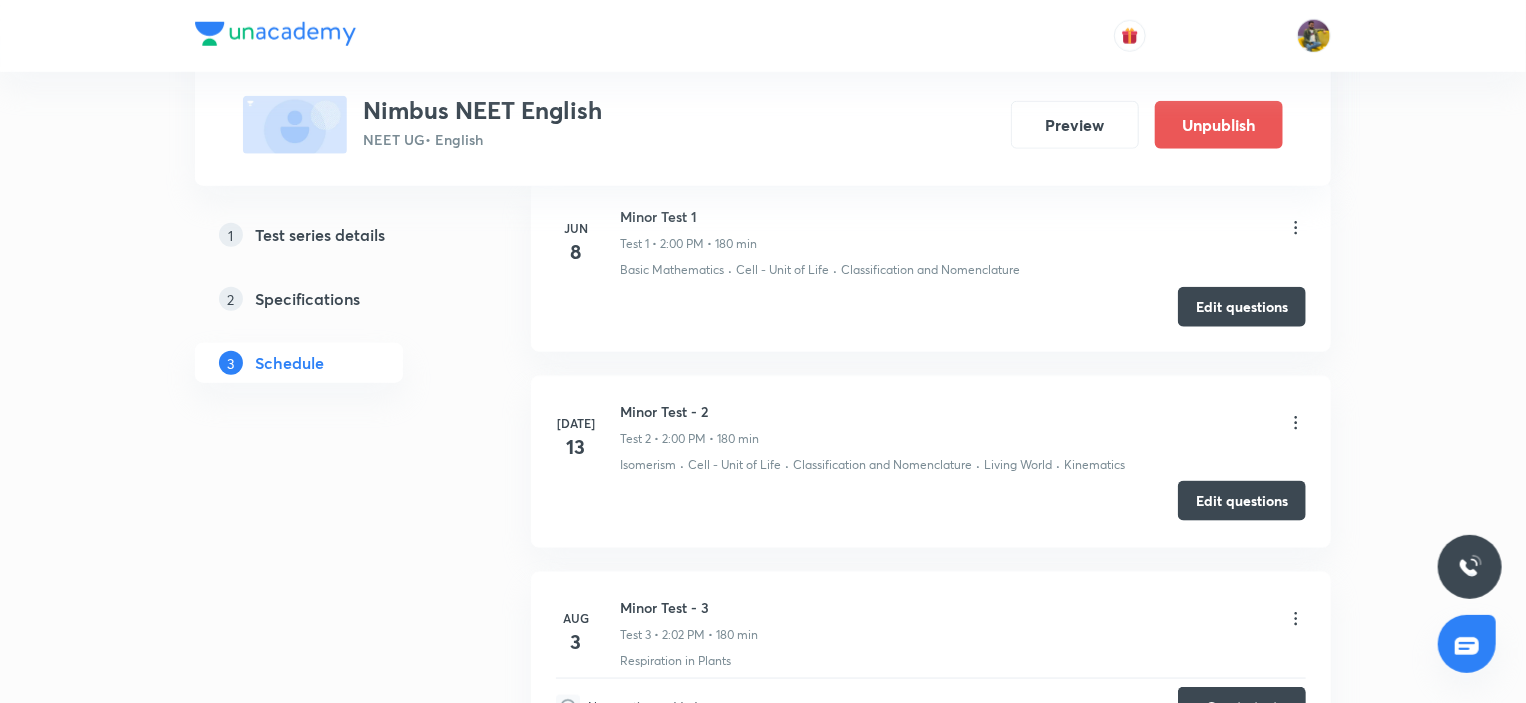 click on "Edit questions" at bounding box center (1242, 501) 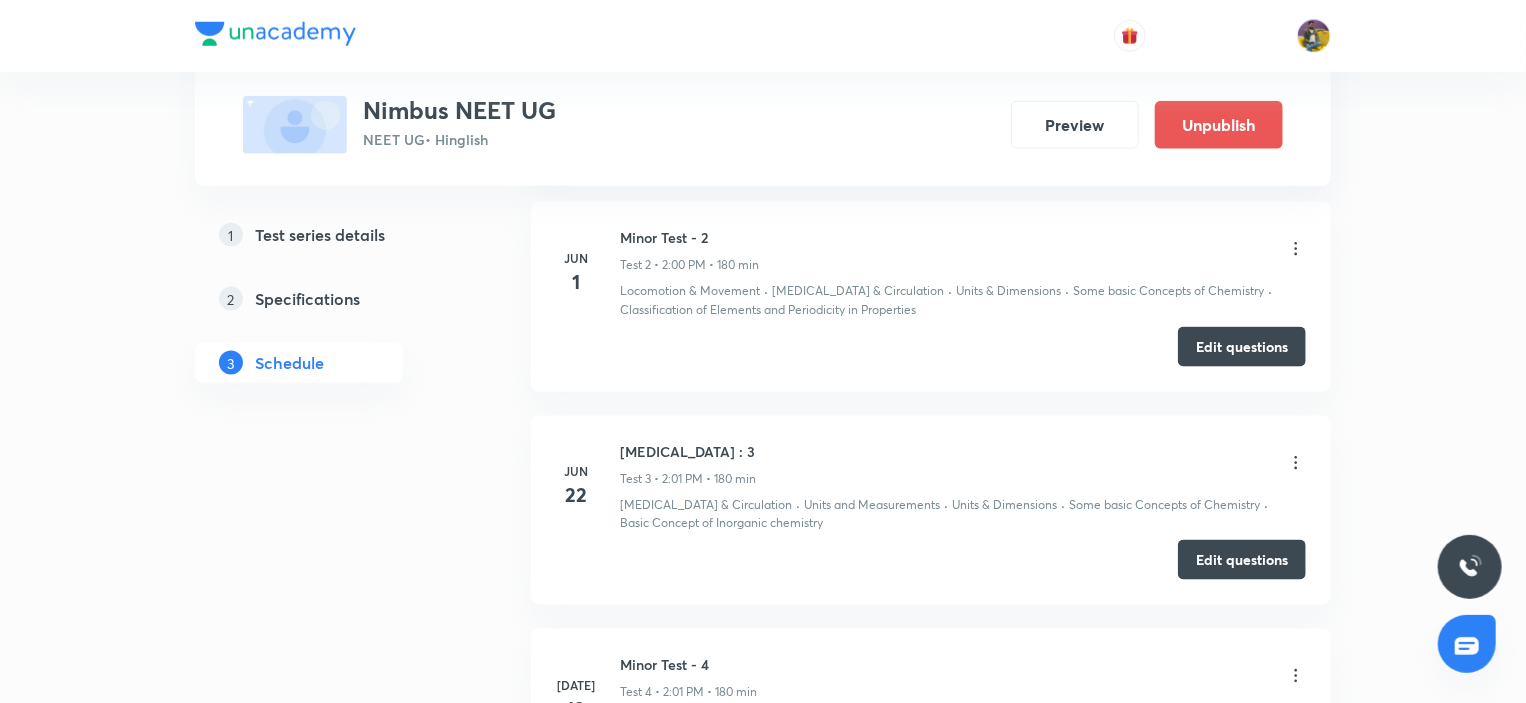 scroll, scrollTop: 1400, scrollLeft: 0, axis: vertical 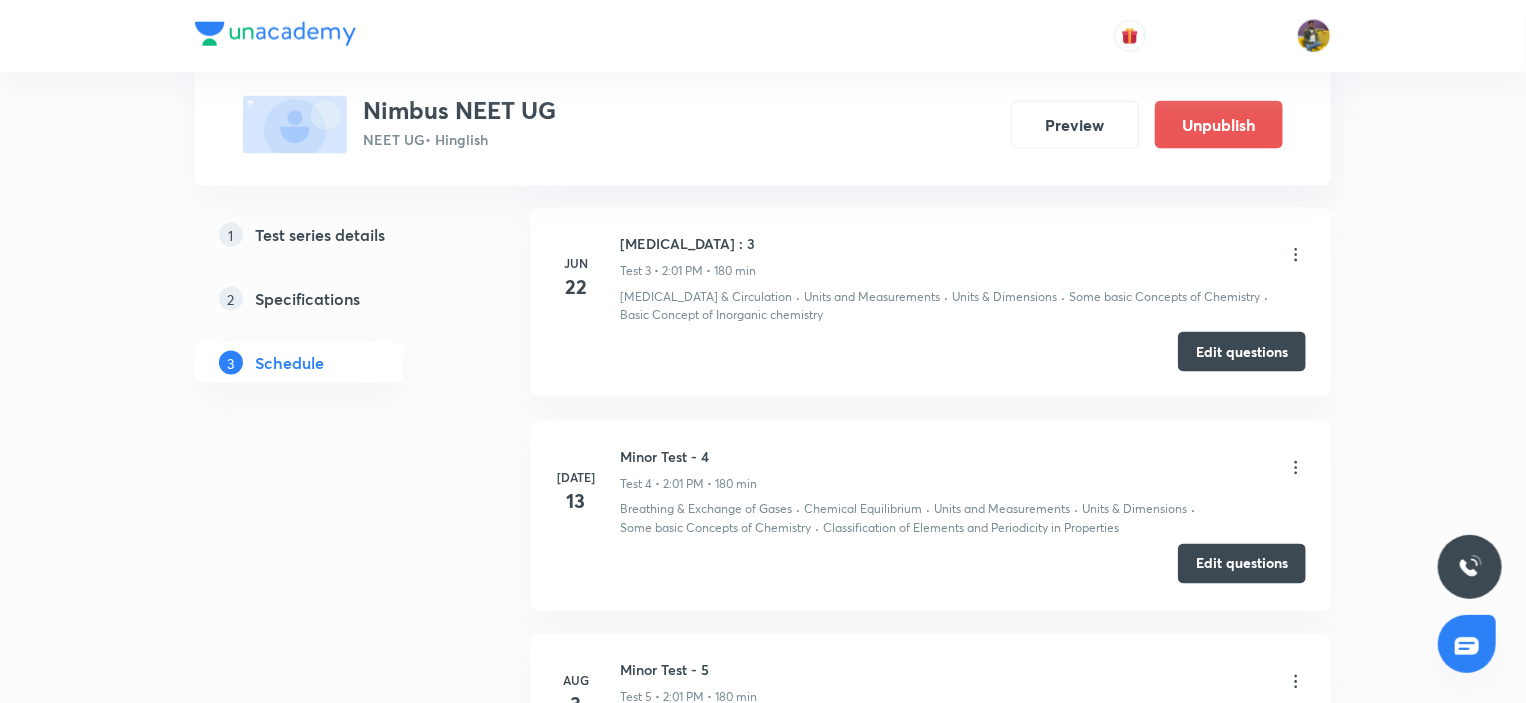 click on "Edit questions" at bounding box center [1242, 564] 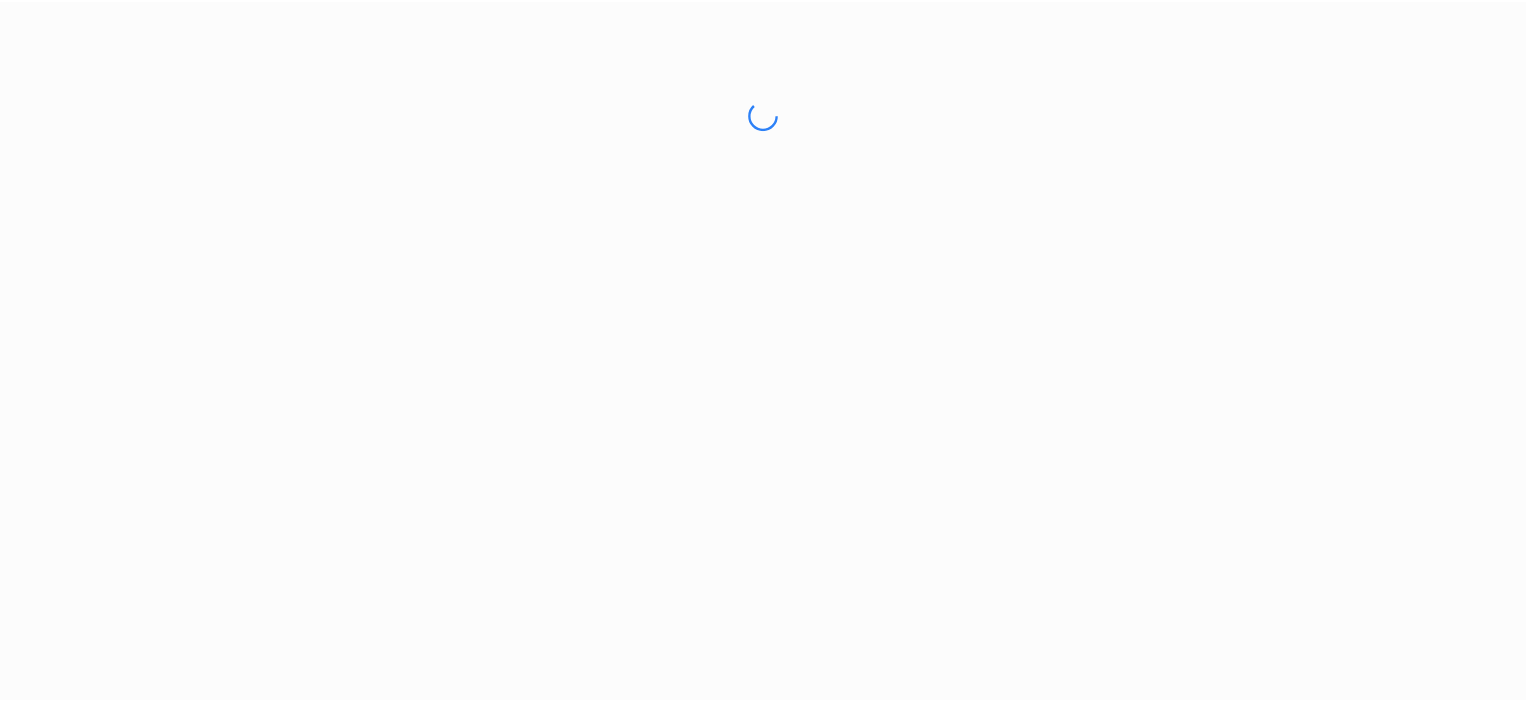 scroll, scrollTop: 0, scrollLeft: 0, axis: both 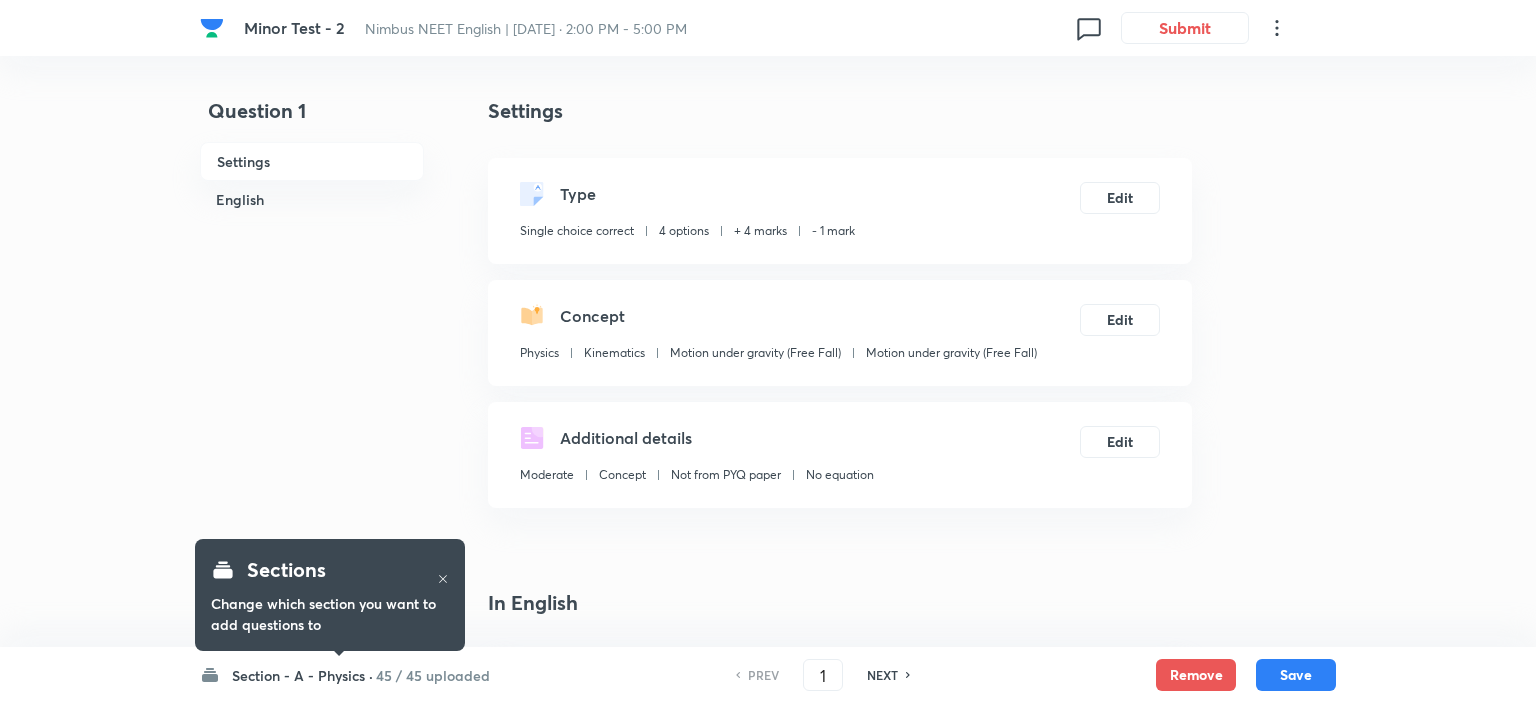 checkbox on "true" 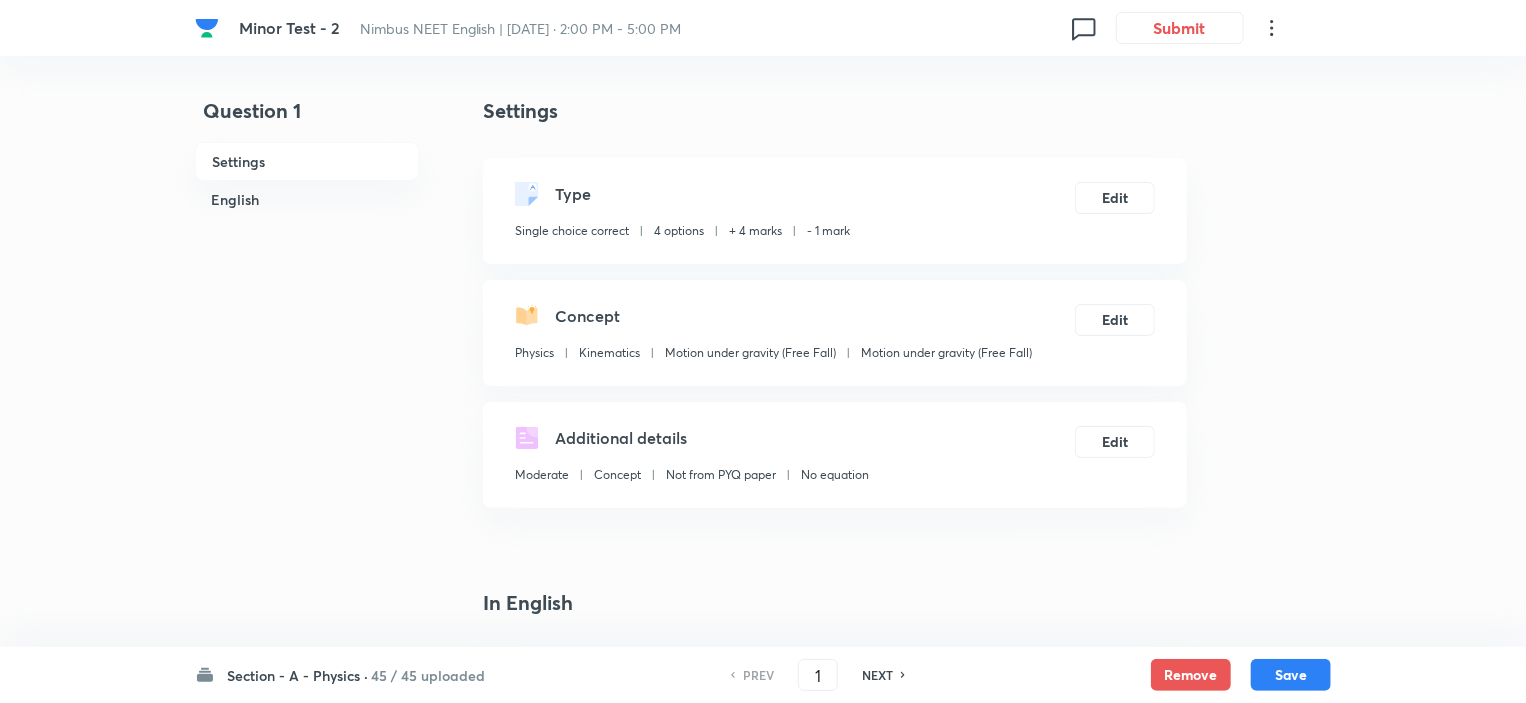 scroll, scrollTop: 0, scrollLeft: 0, axis: both 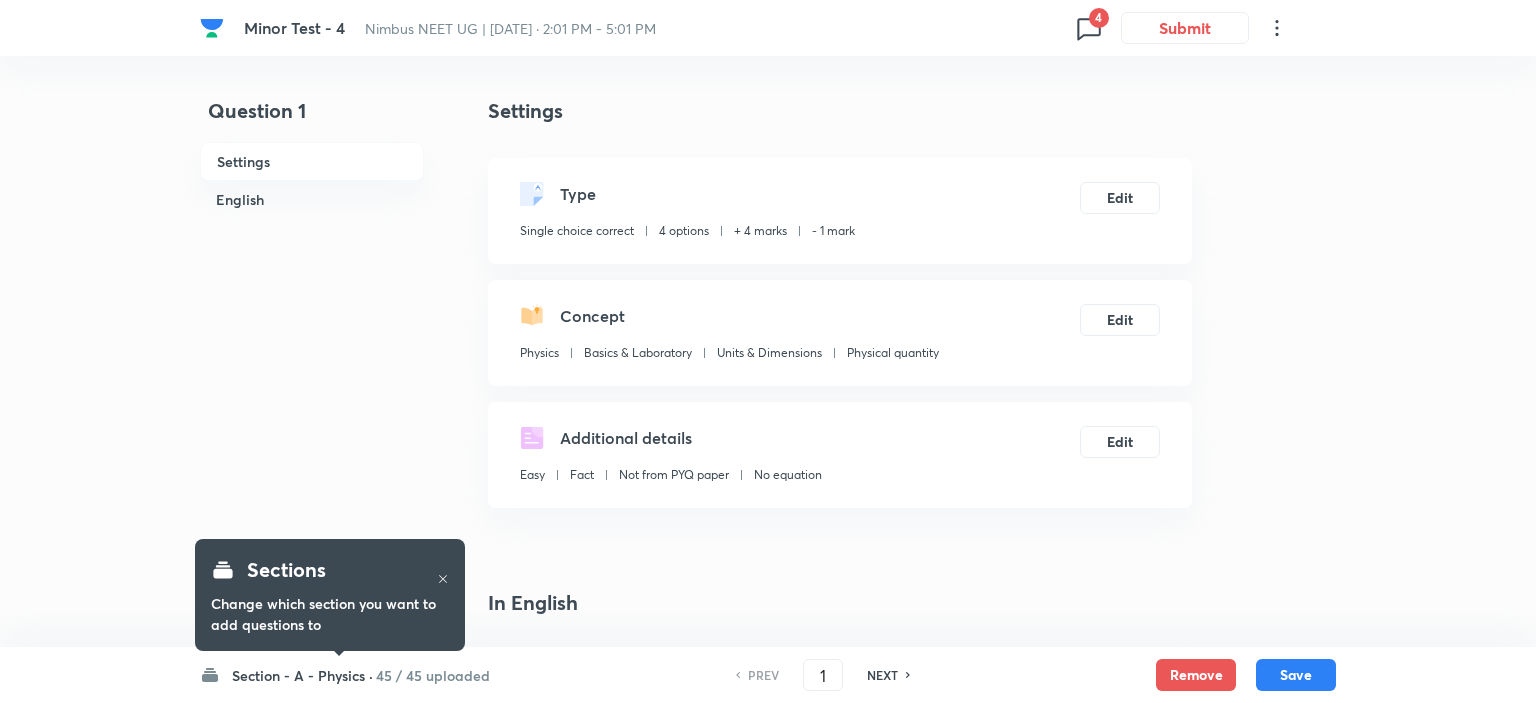 checkbox on "true" 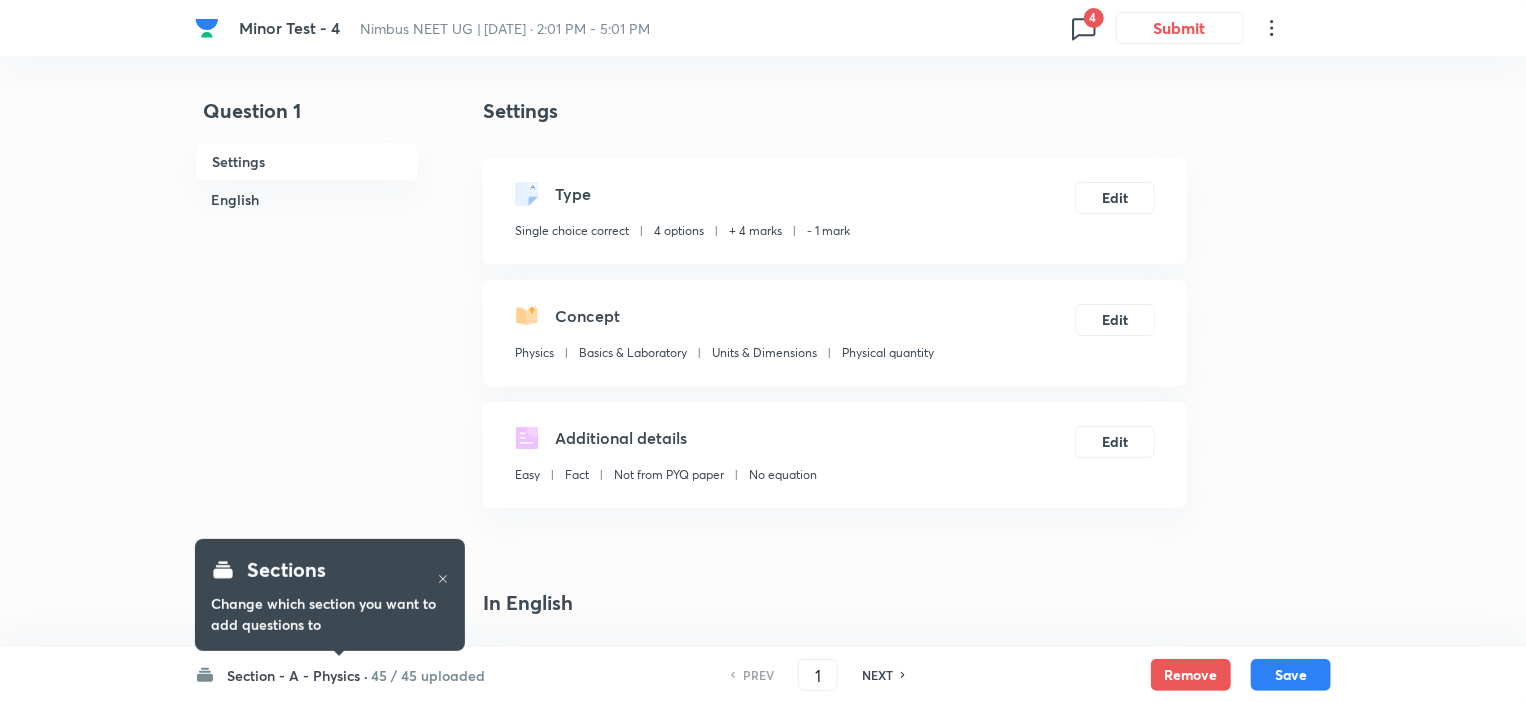 click 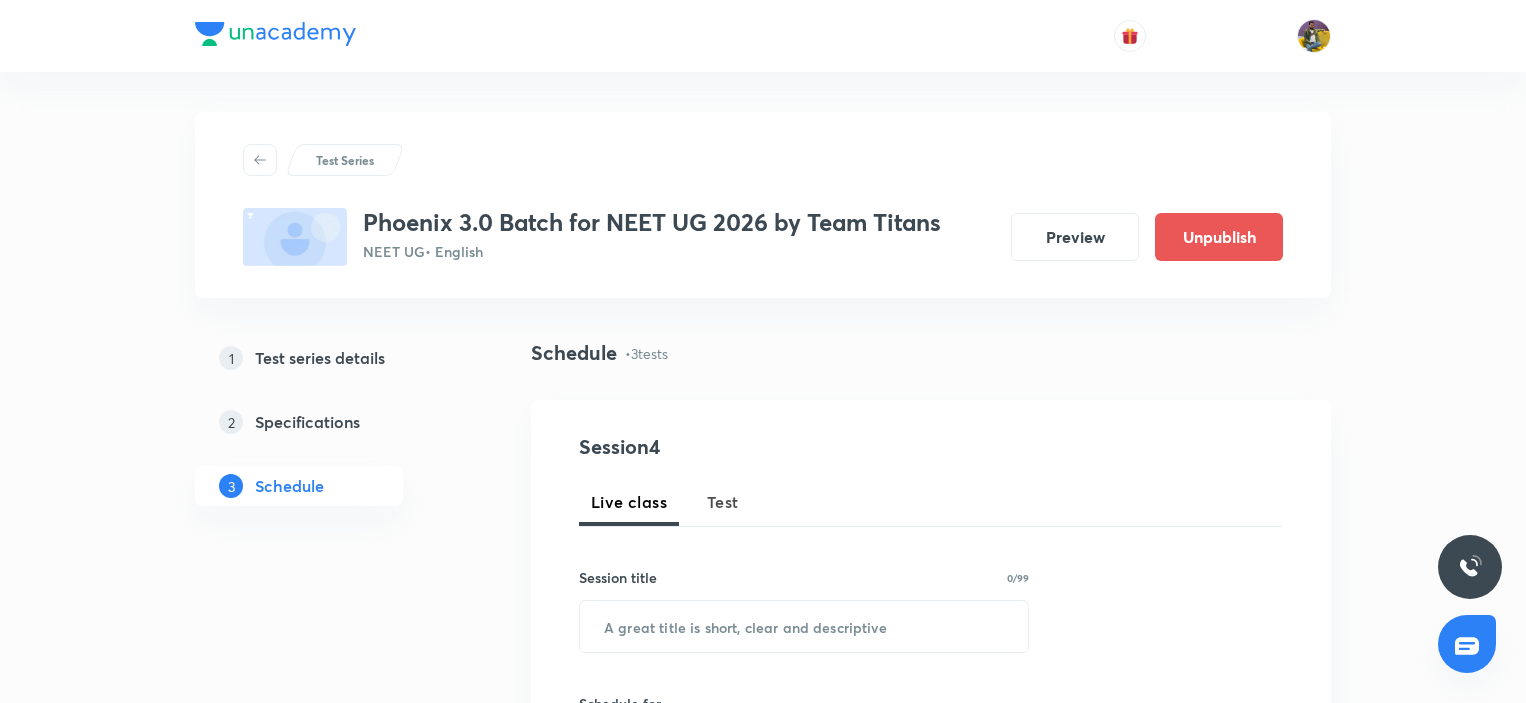 click on "Edit questions" at bounding box center [1242, 1323] 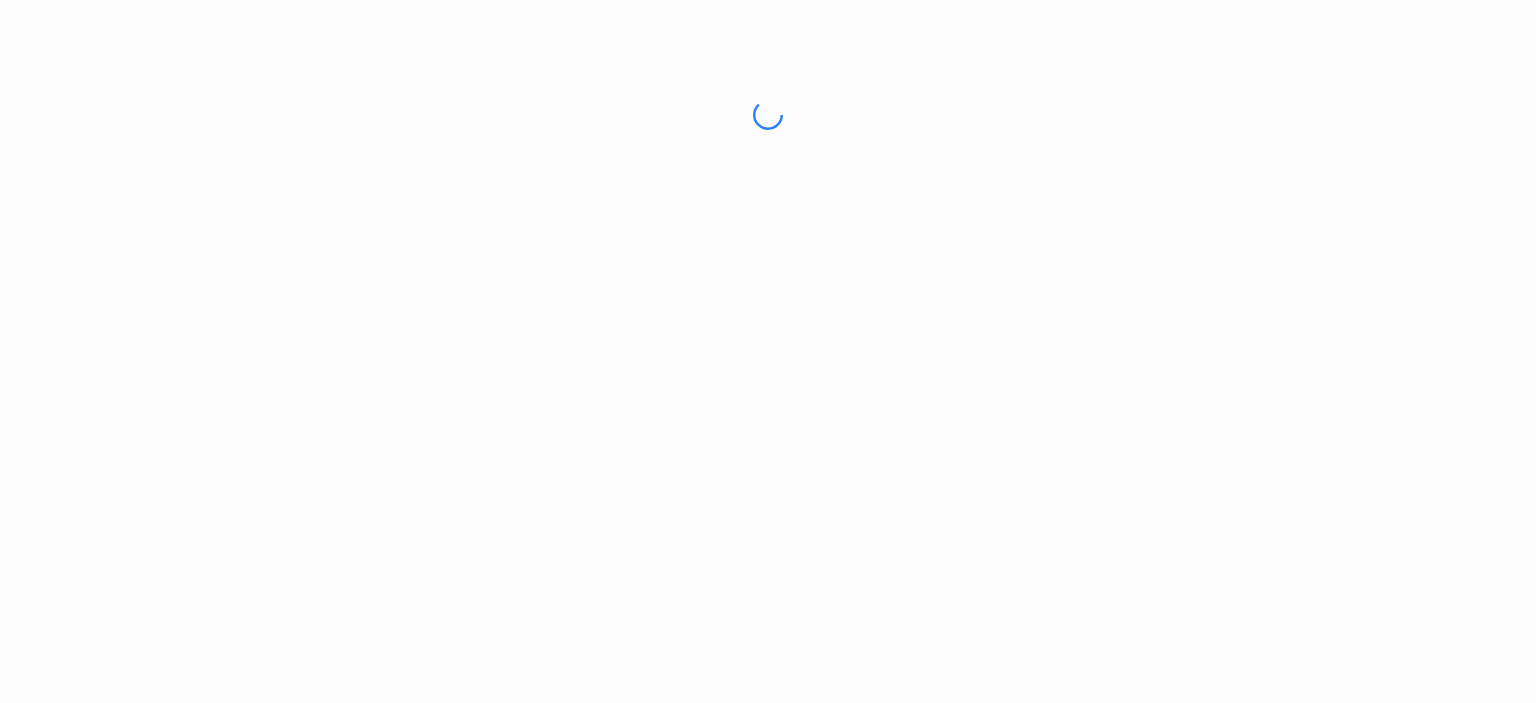 scroll, scrollTop: 0, scrollLeft: 0, axis: both 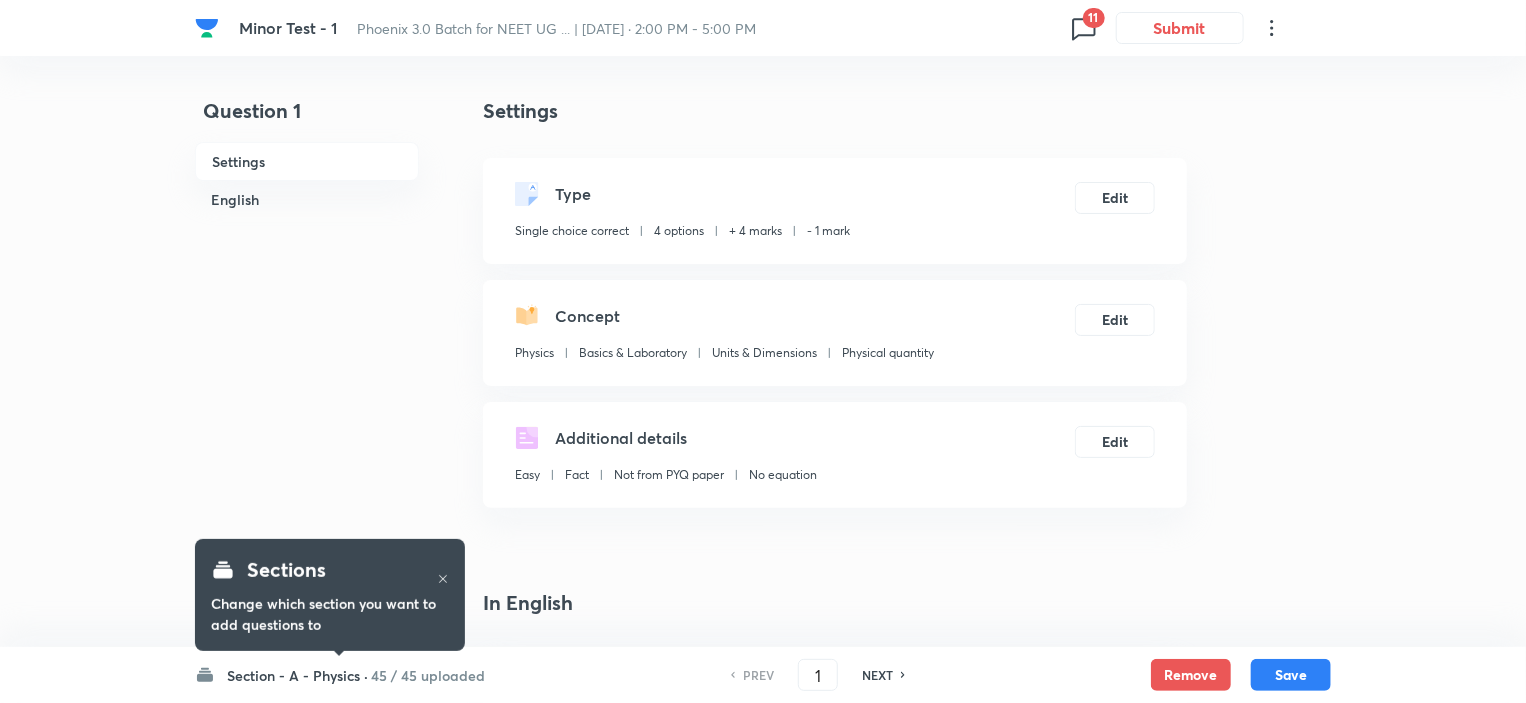 click 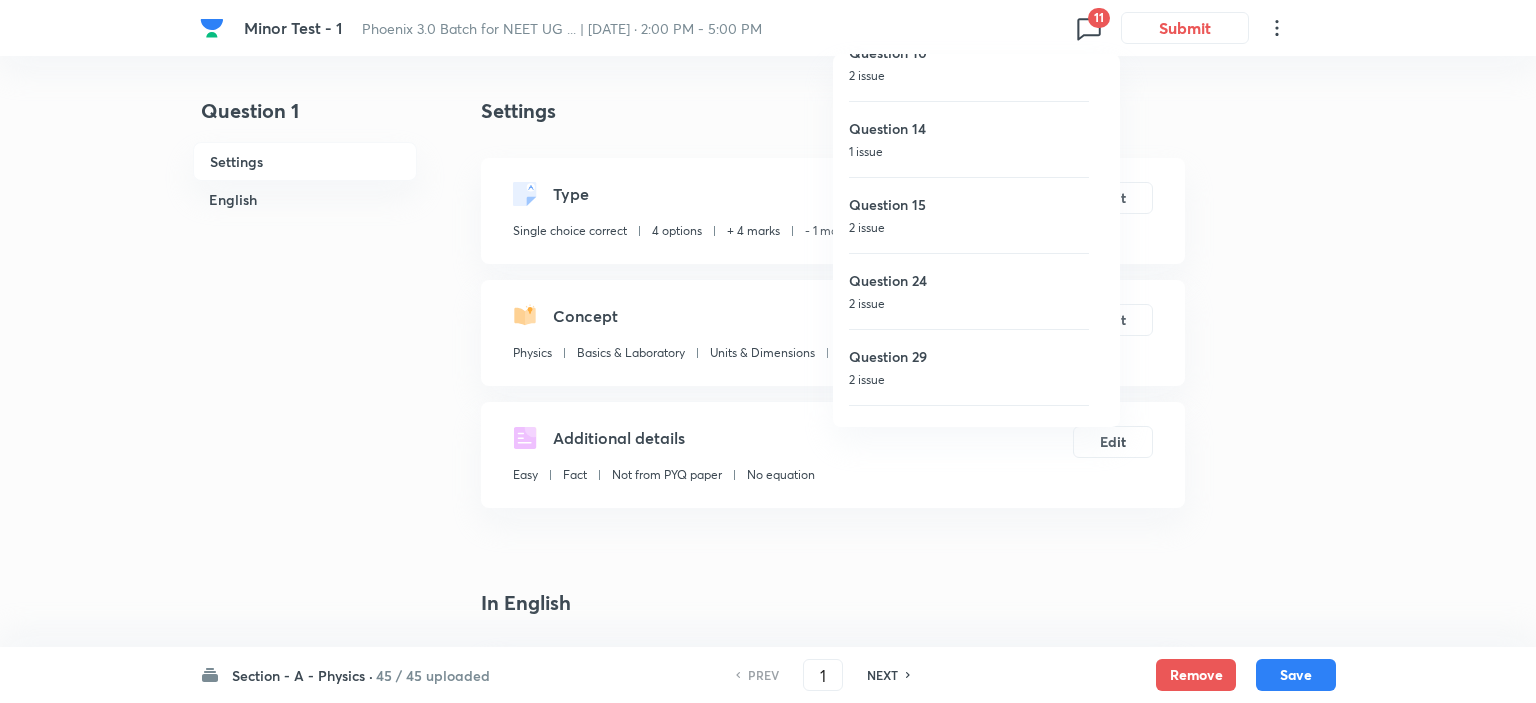 scroll, scrollTop: 0, scrollLeft: 0, axis: both 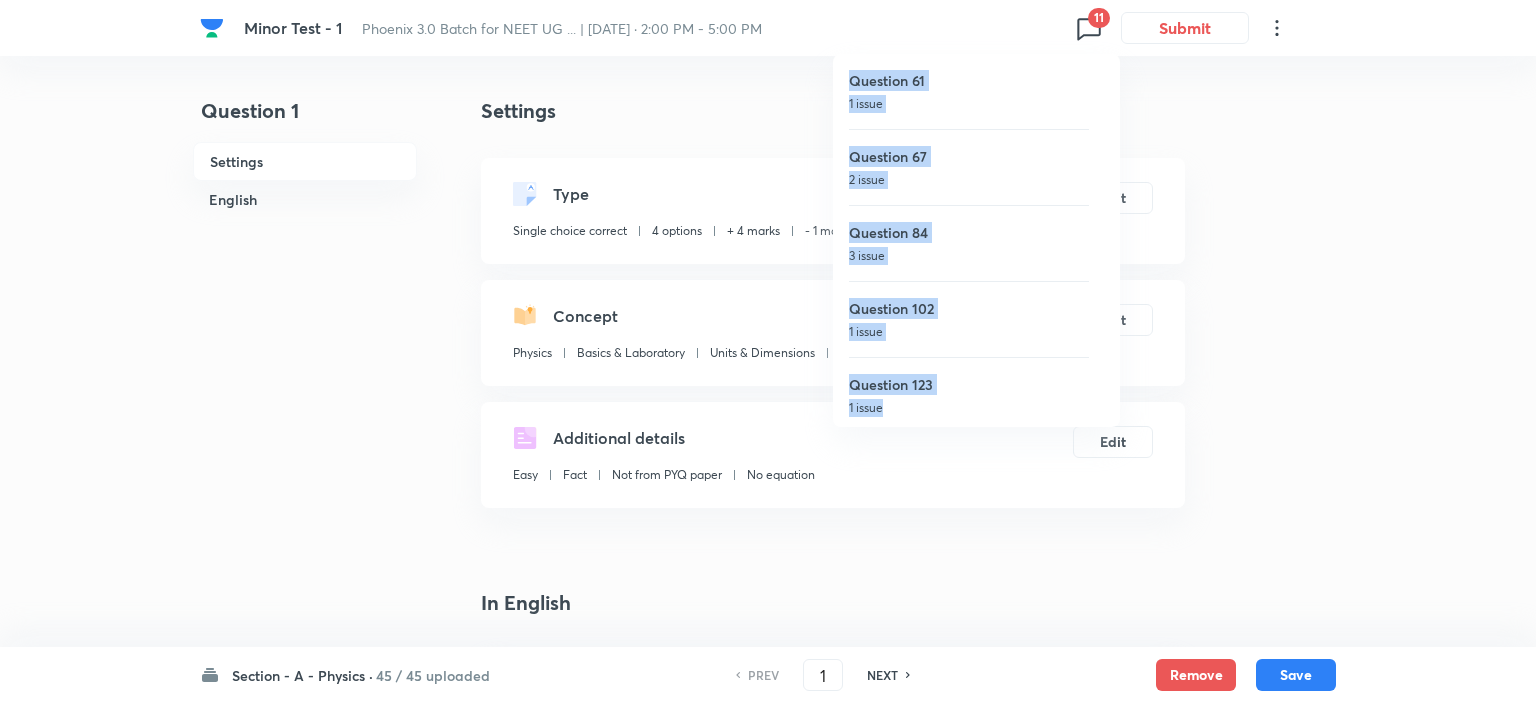drag, startPoint x: 915, startPoint y: 75, endPoint x: 928, endPoint y: 399, distance: 324.2607 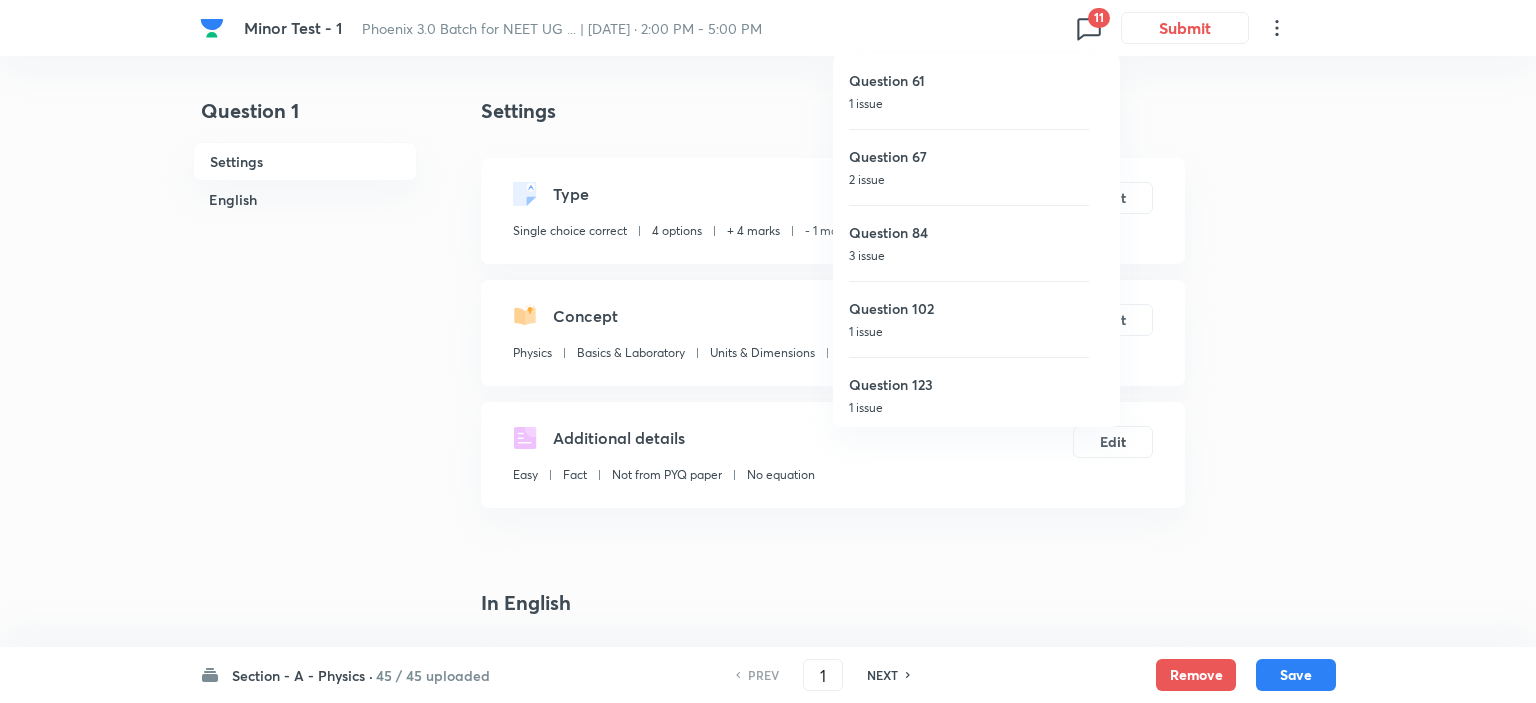 click at bounding box center (768, 351) 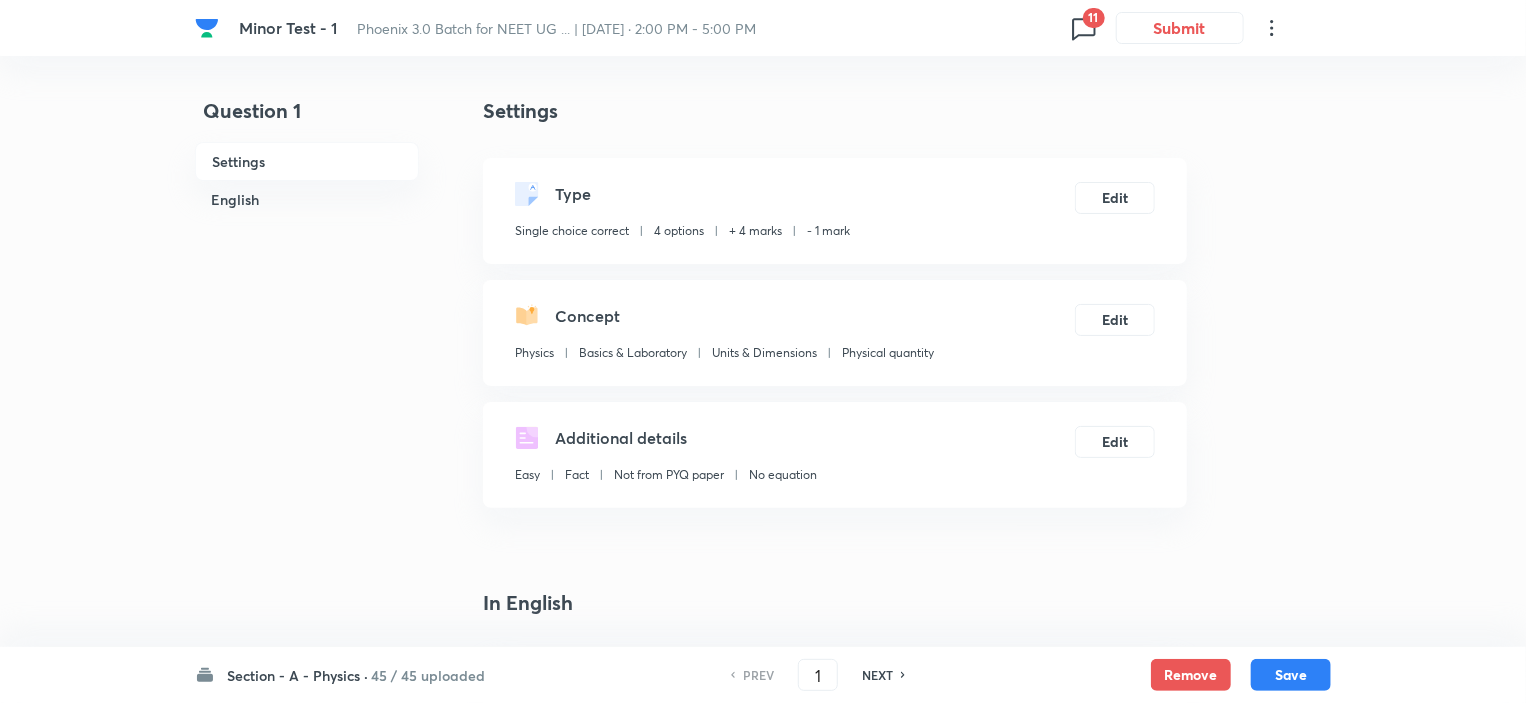 click 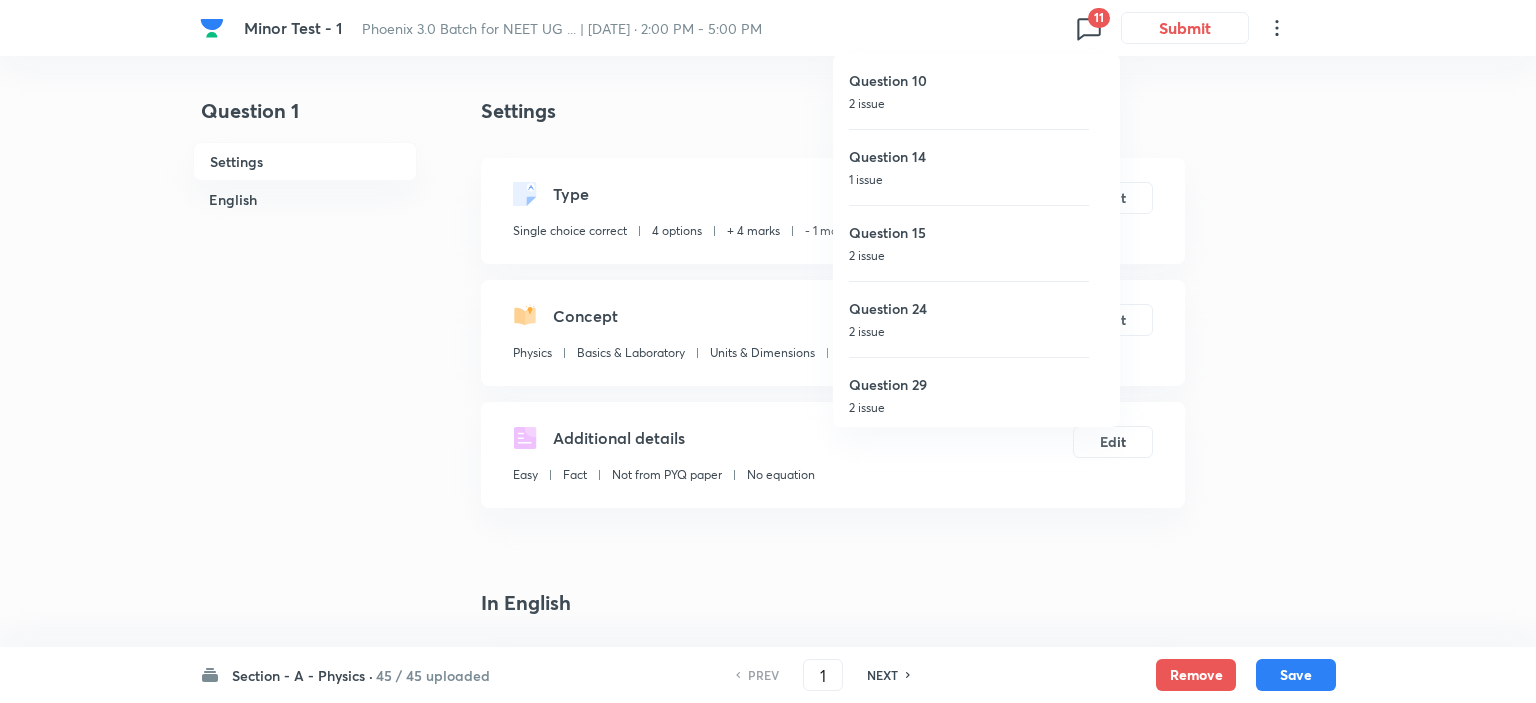 click on "2 issue" at bounding box center (969, 104) 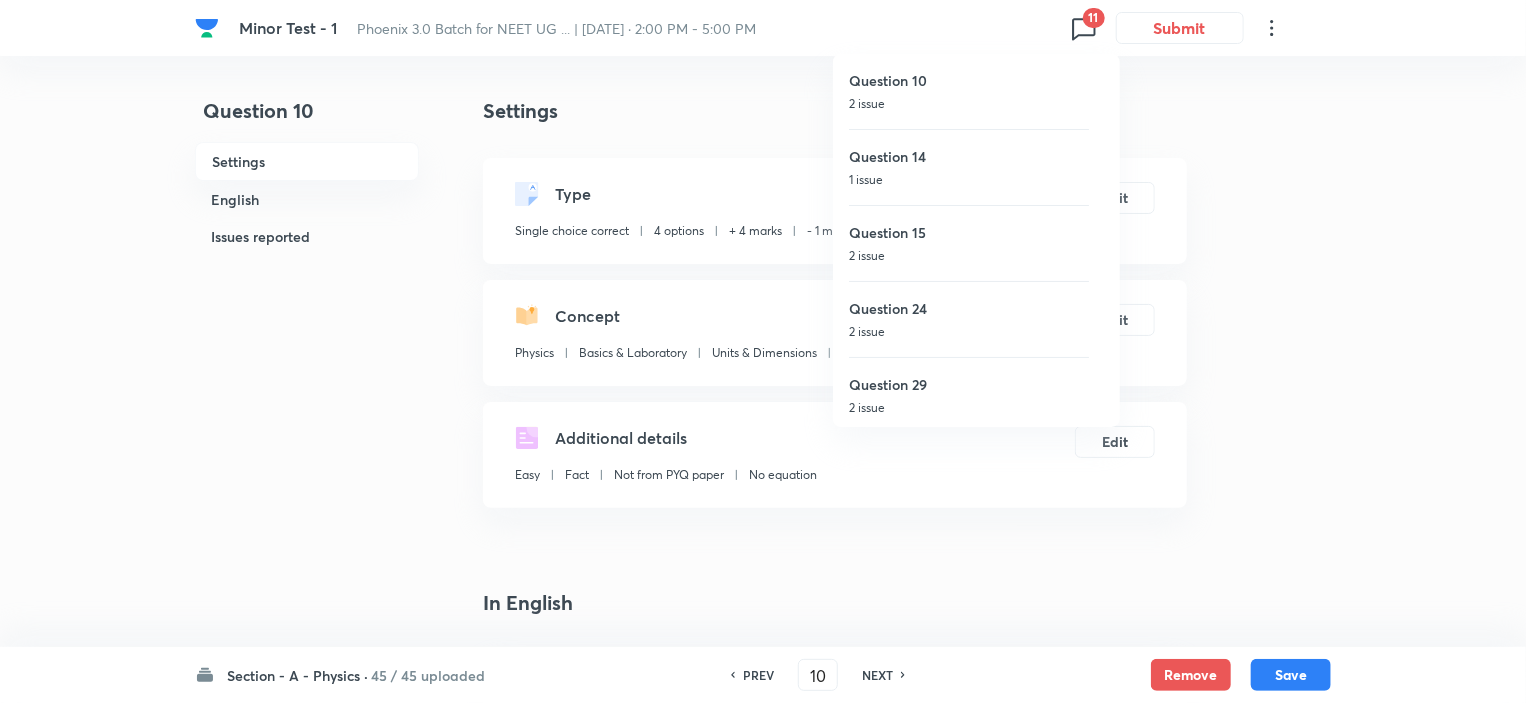 checkbox on "true" 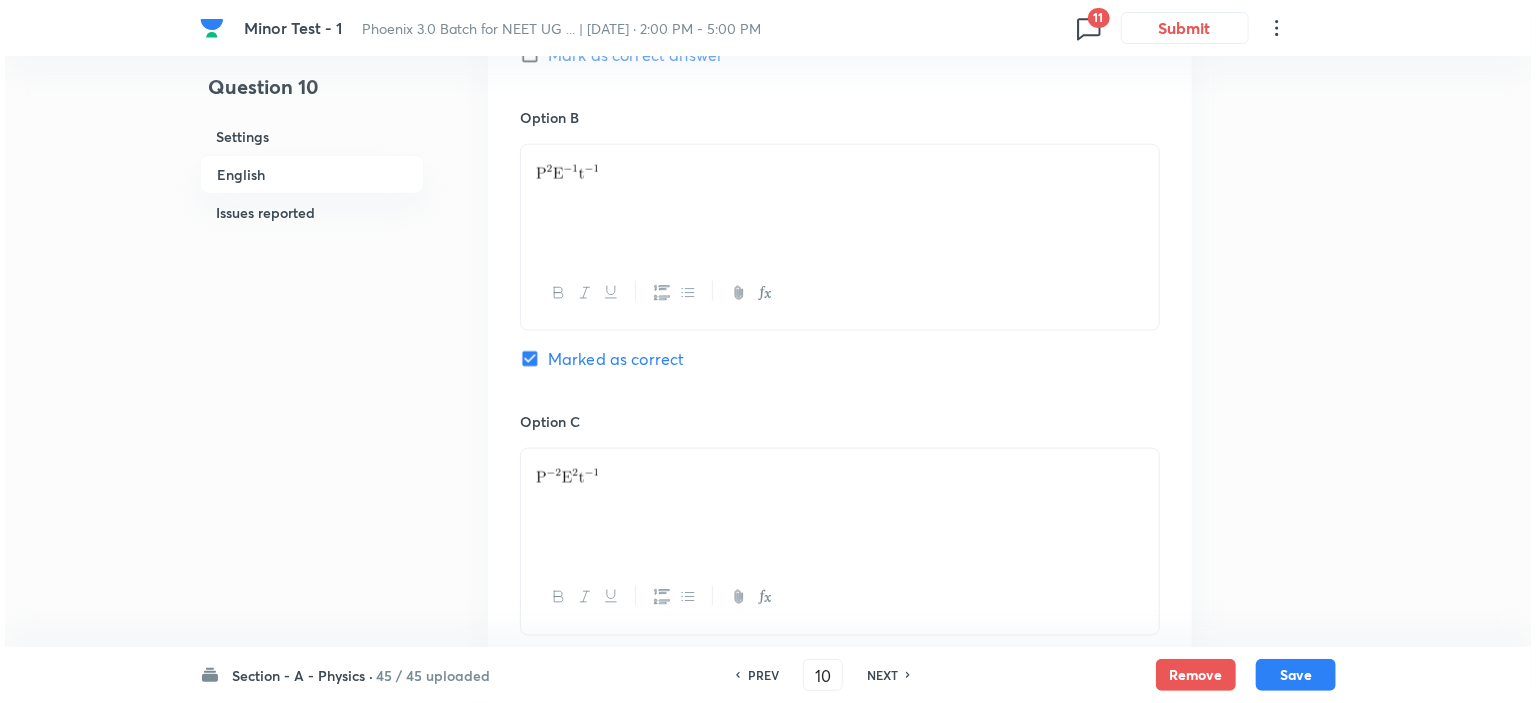 scroll, scrollTop: 2400, scrollLeft: 0, axis: vertical 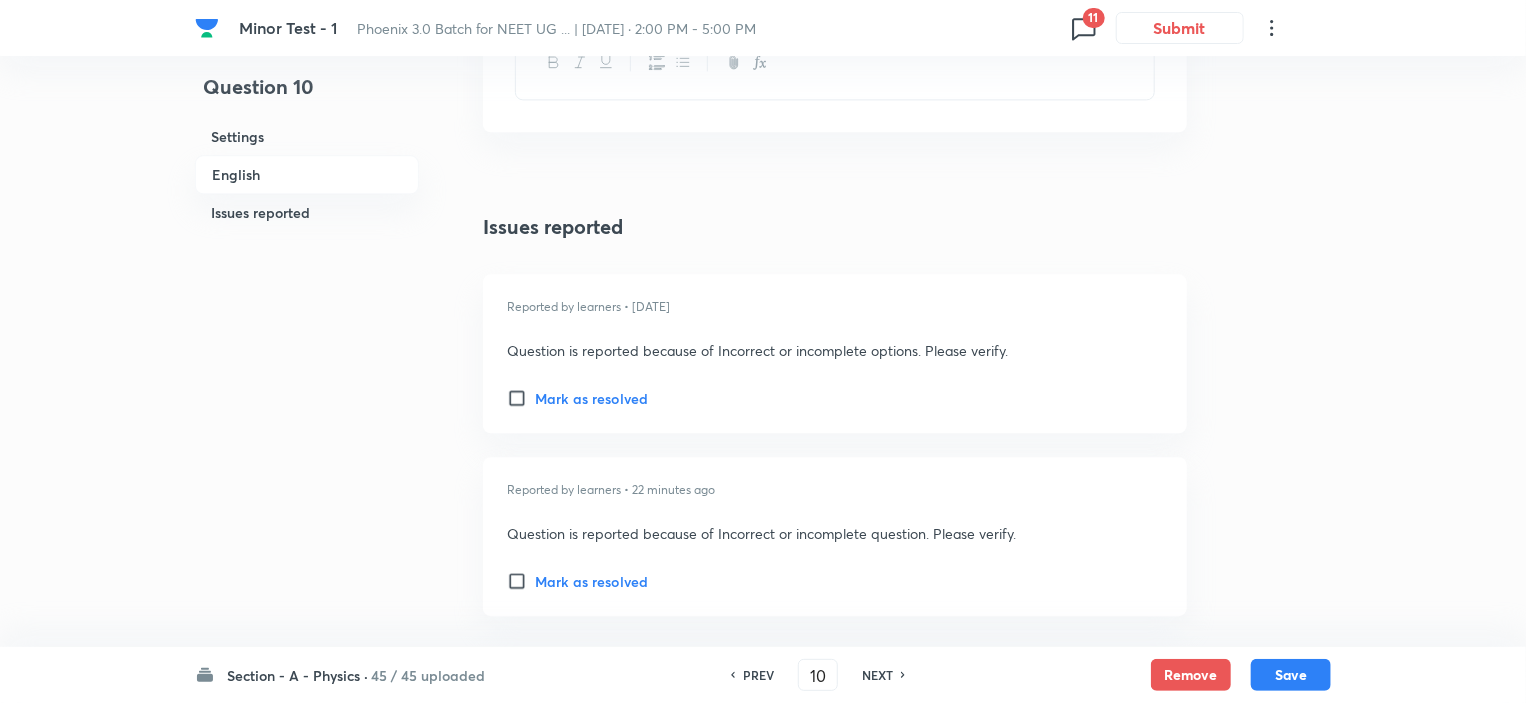click 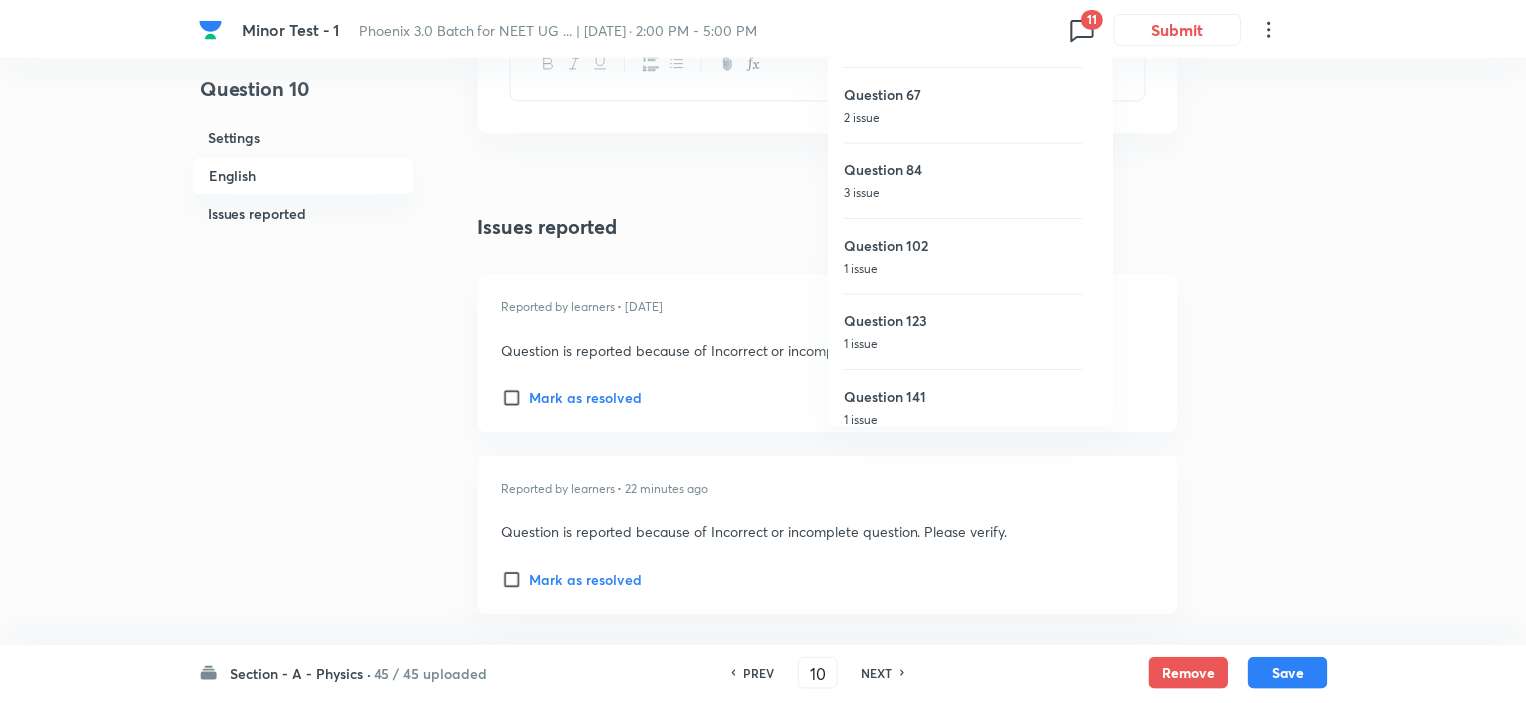 scroll, scrollTop: 460, scrollLeft: 0, axis: vertical 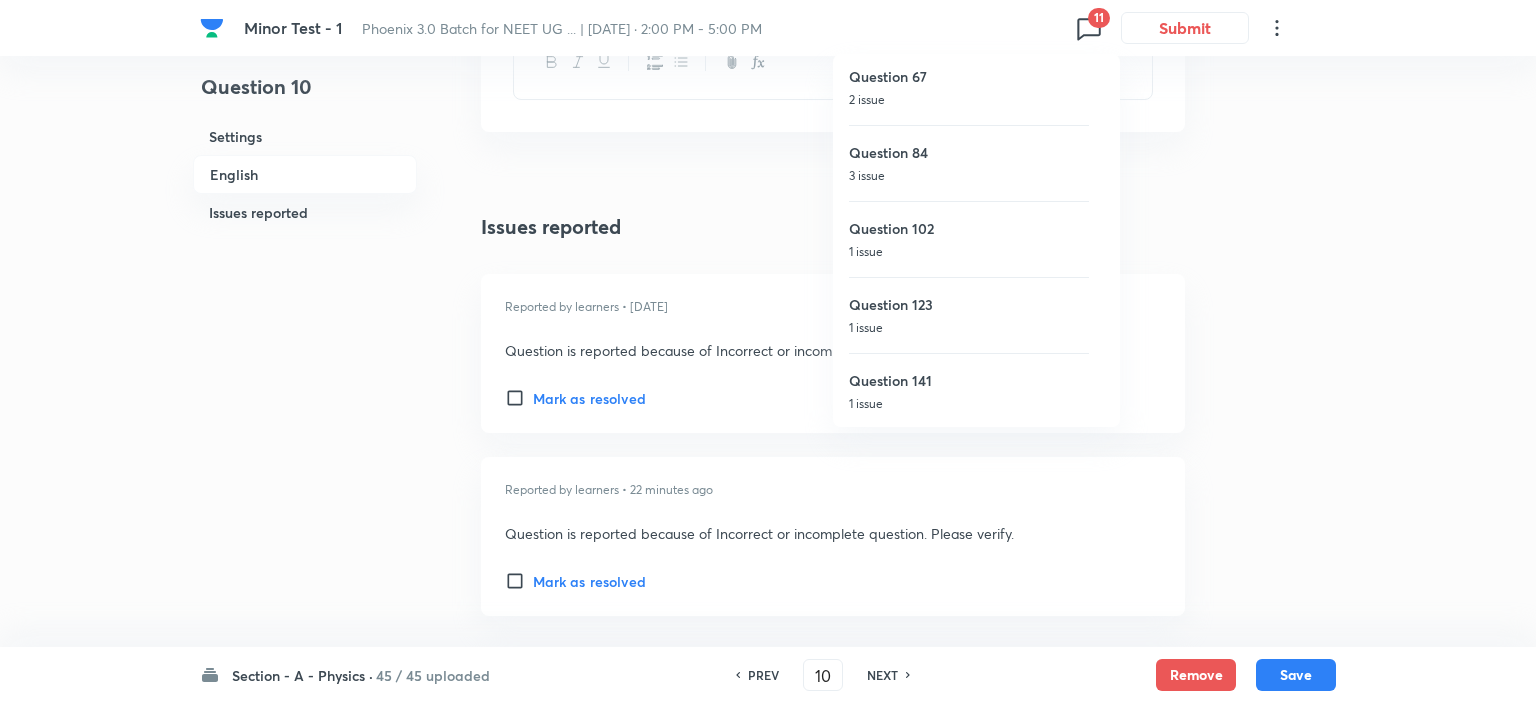 click on "1 issue" at bounding box center (969, 252) 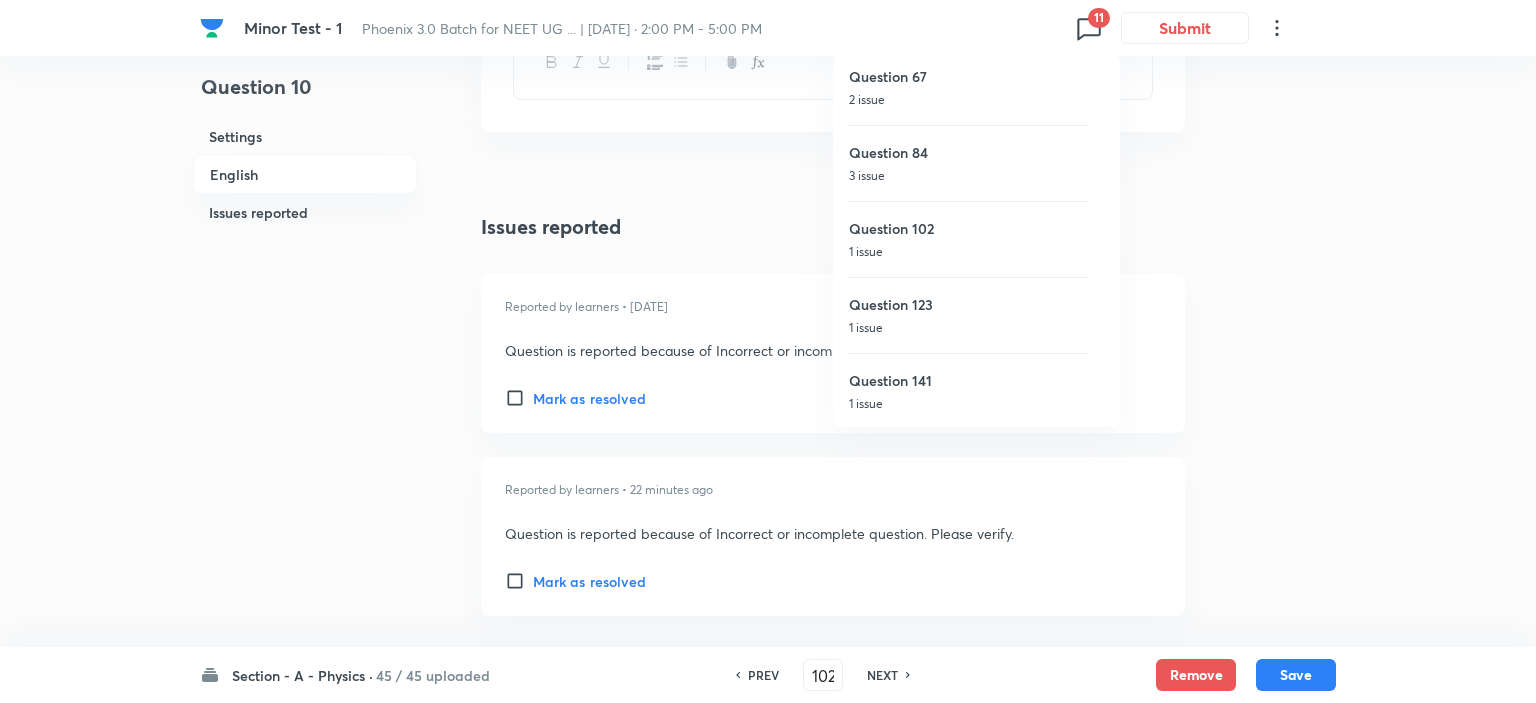 checkbox on "false" 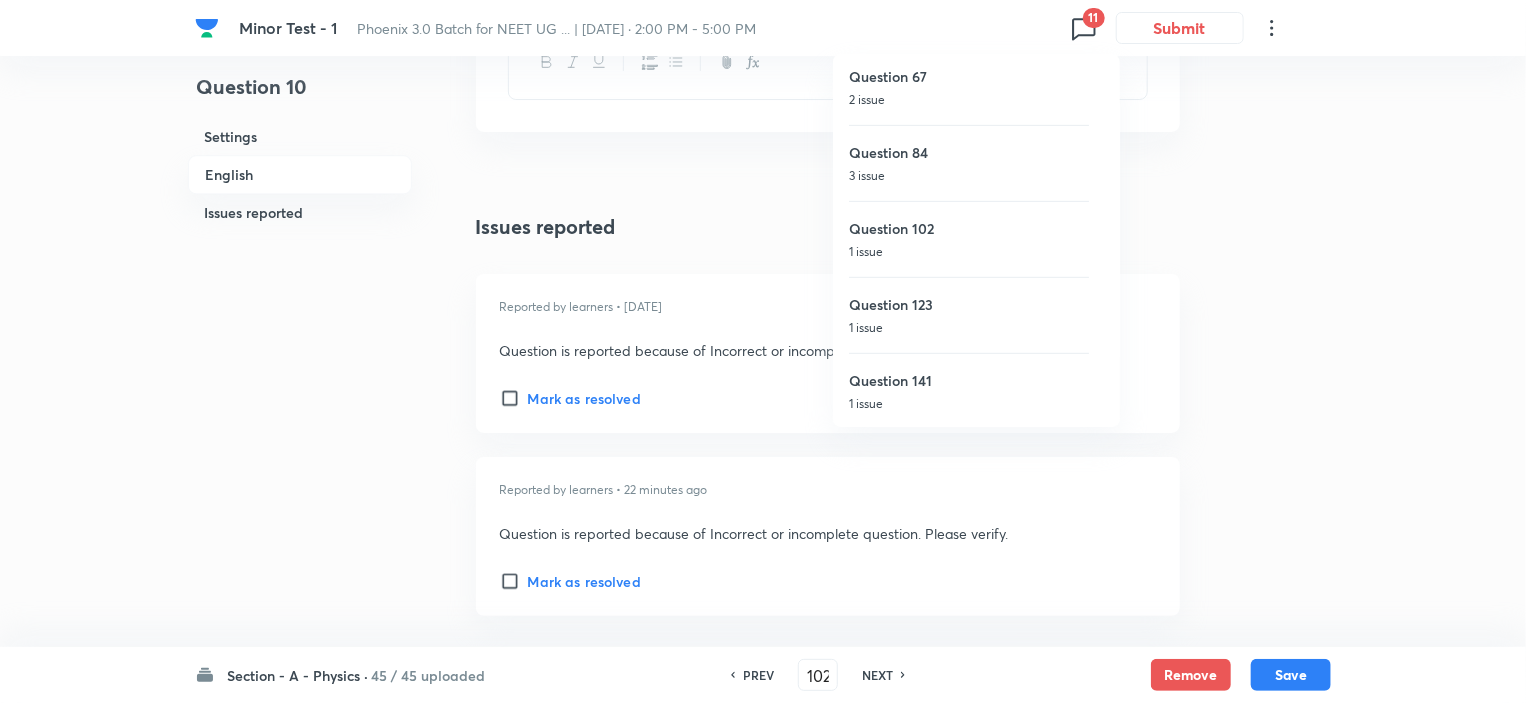 checkbox on "true" 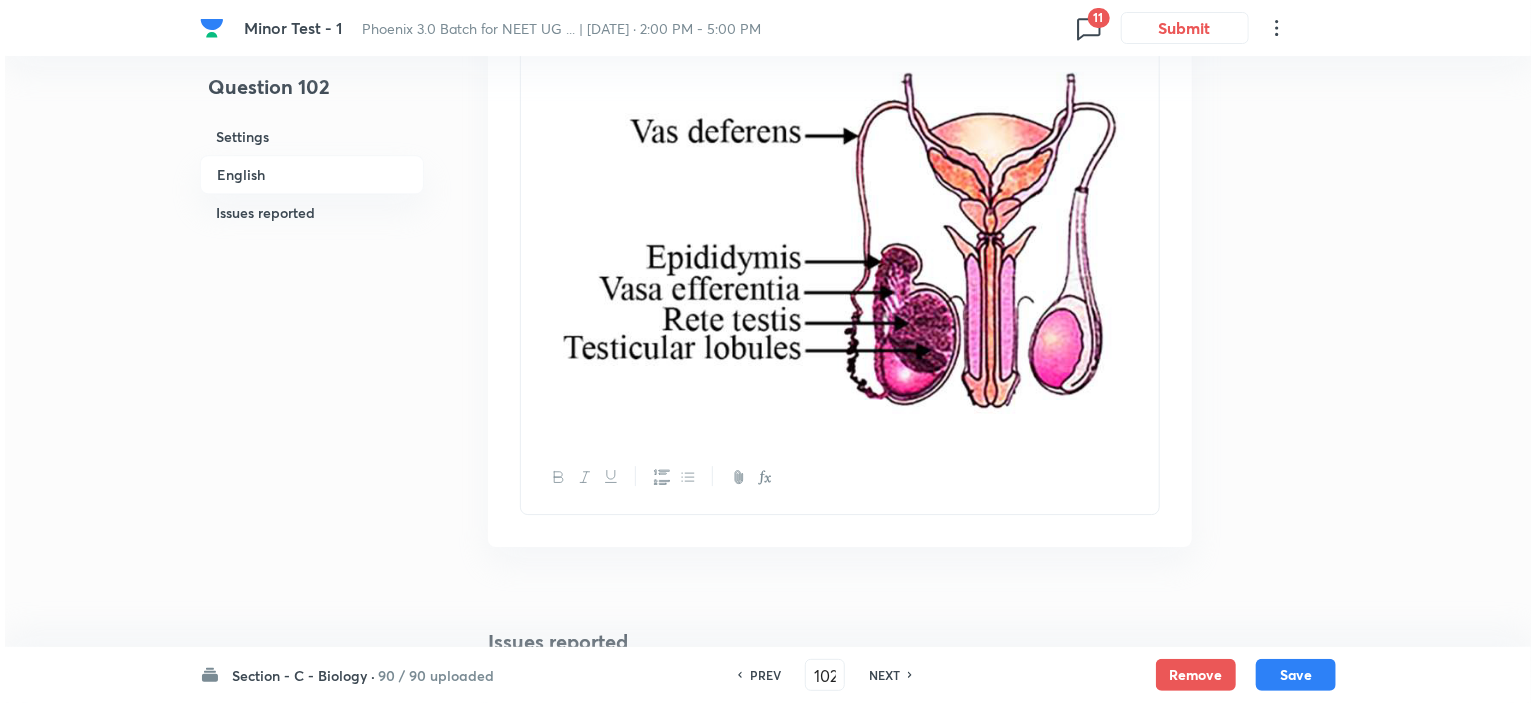 scroll, scrollTop: 3382, scrollLeft: 0, axis: vertical 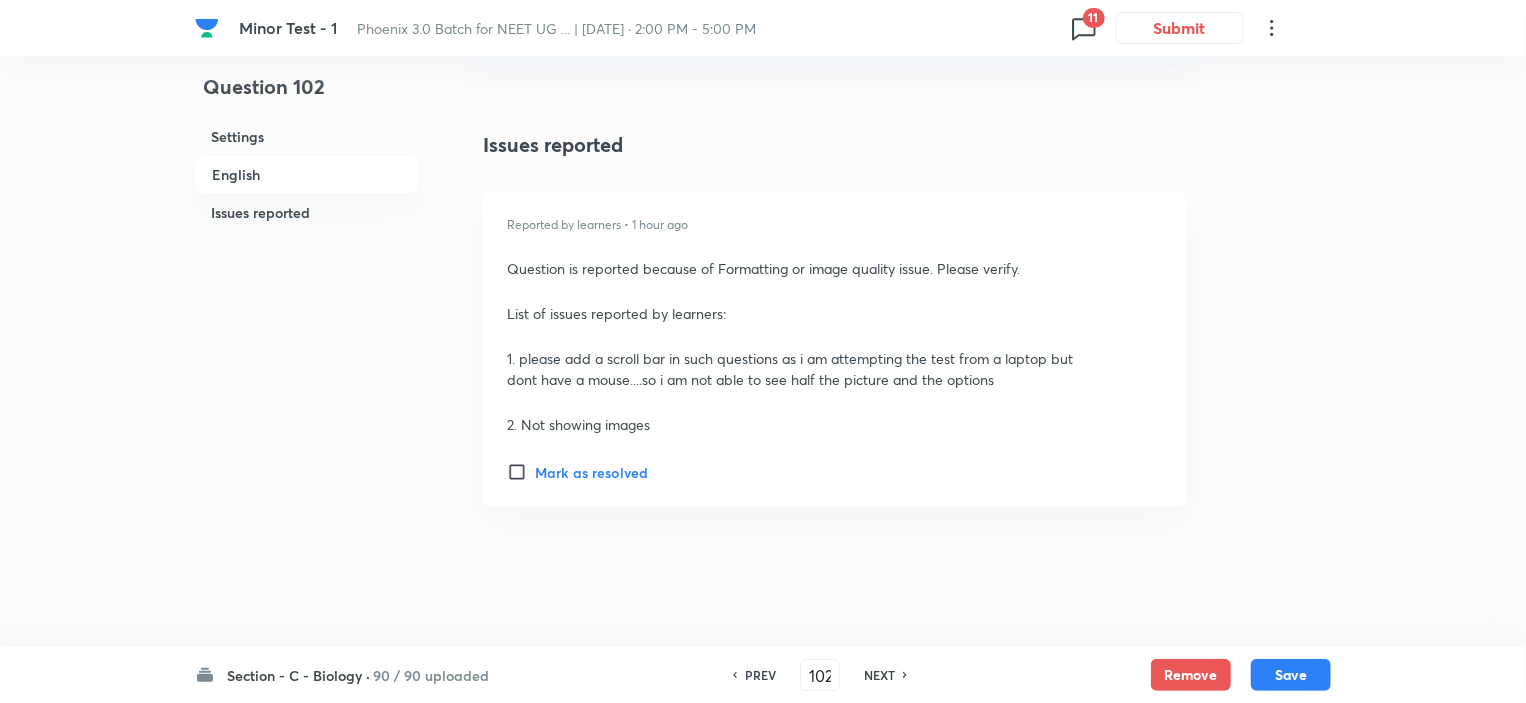click 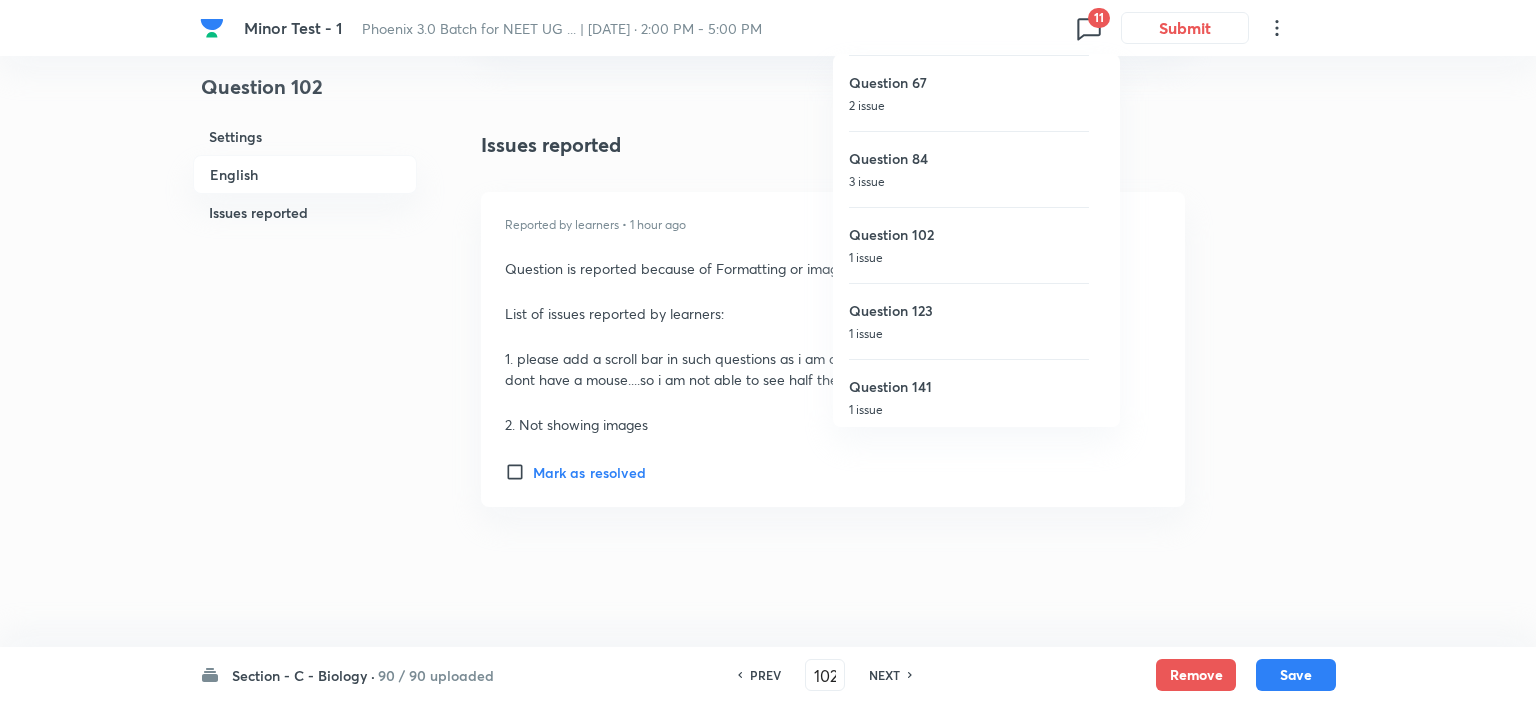 scroll, scrollTop: 460, scrollLeft: 0, axis: vertical 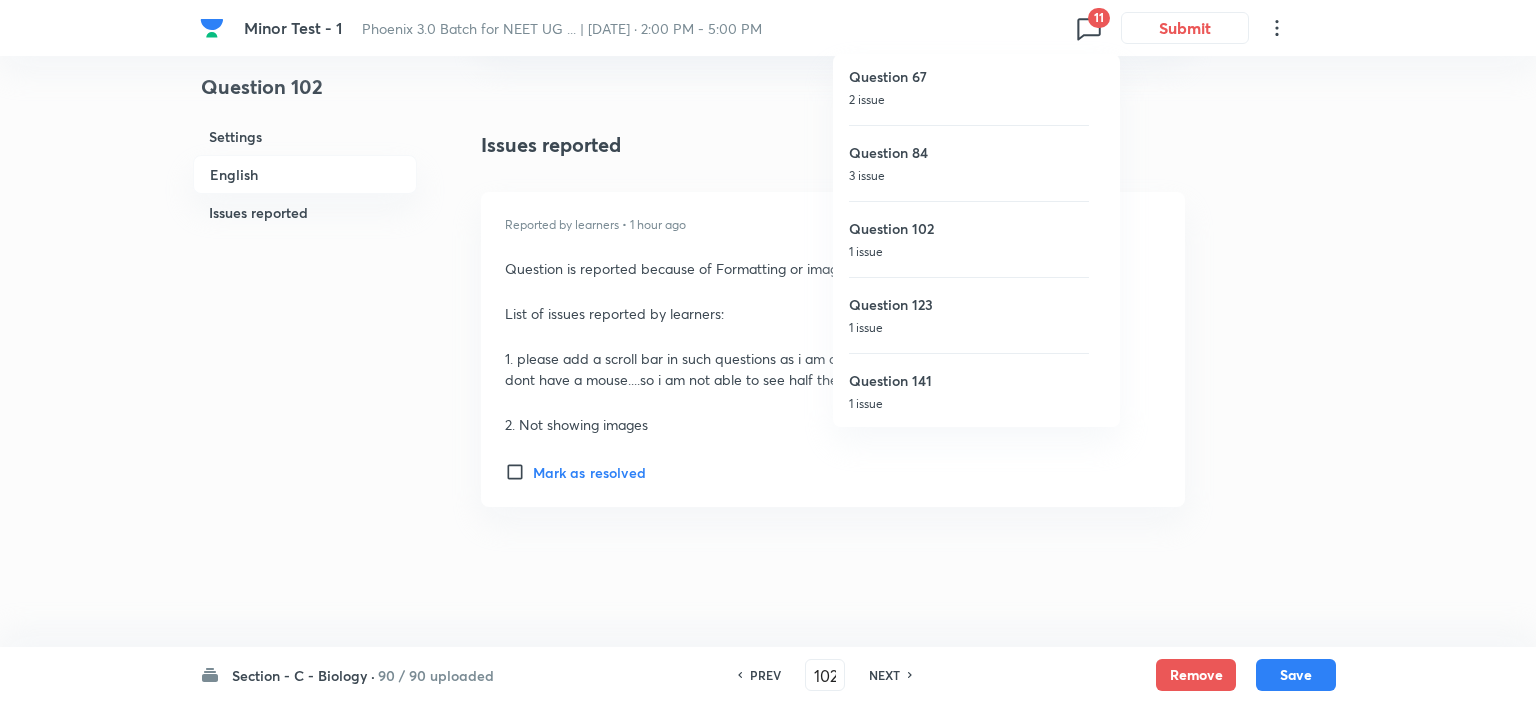 click on "1 issue" at bounding box center (969, 328) 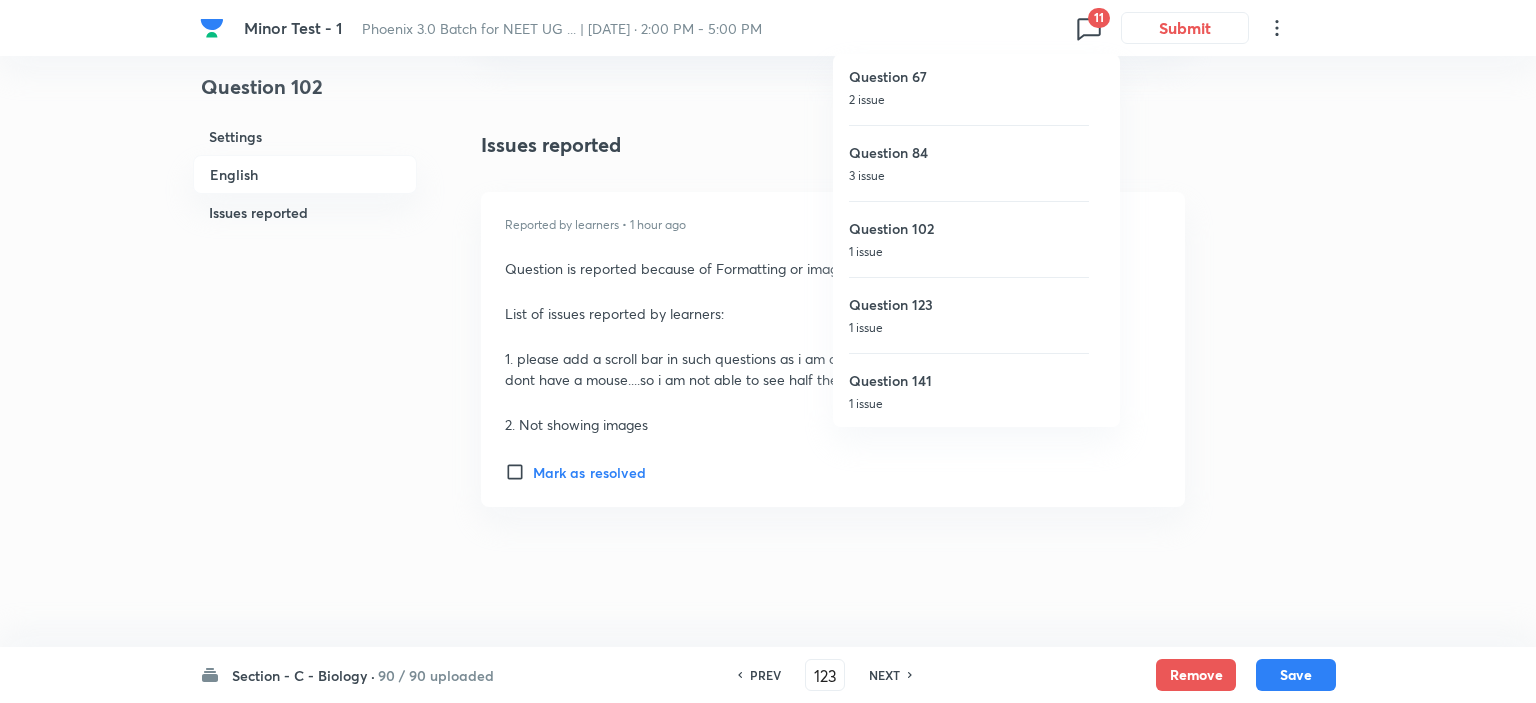 checkbox on "false" 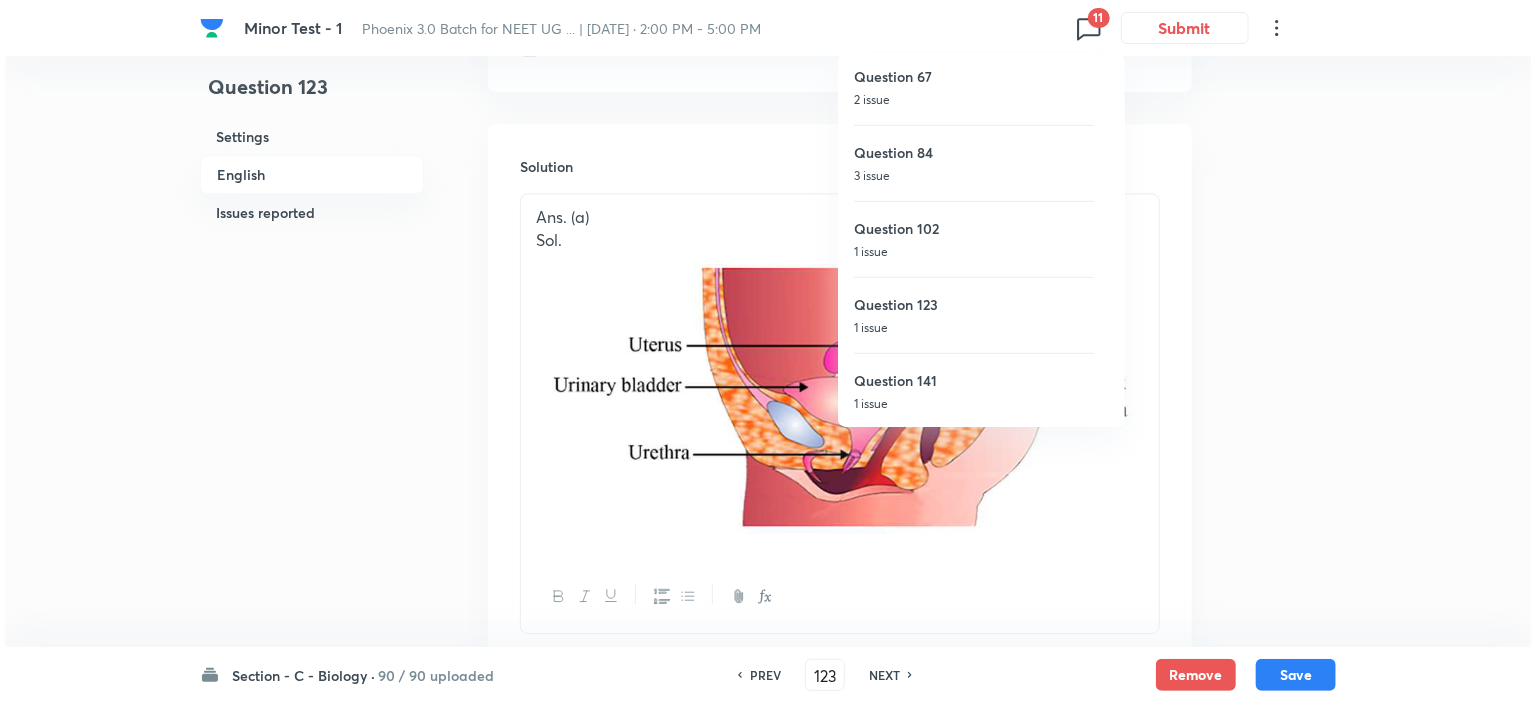 scroll, scrollTop: 2966, scrollLeft: 0, axis: vertical 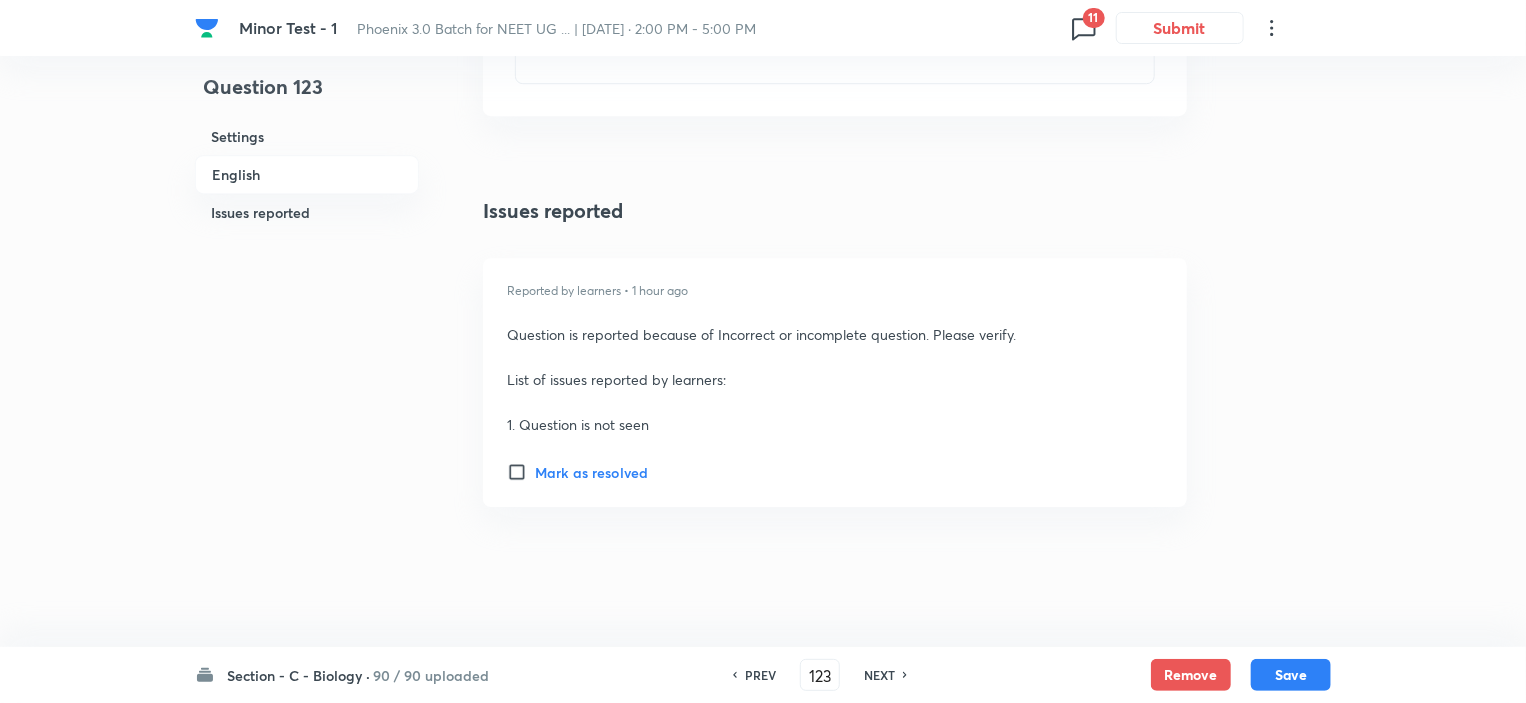 click 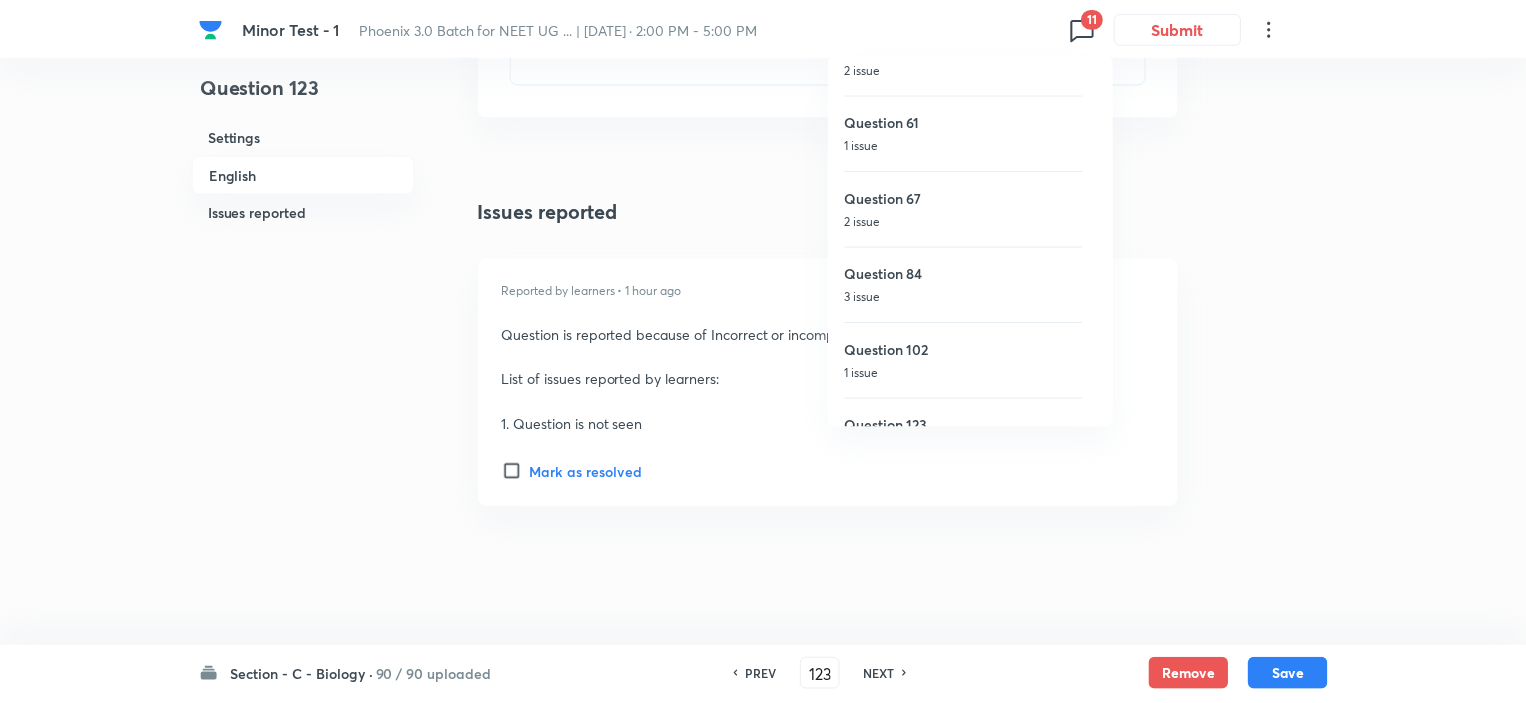 scroll, scrollTop: 460, scrollLeft: 0, axis: vertical 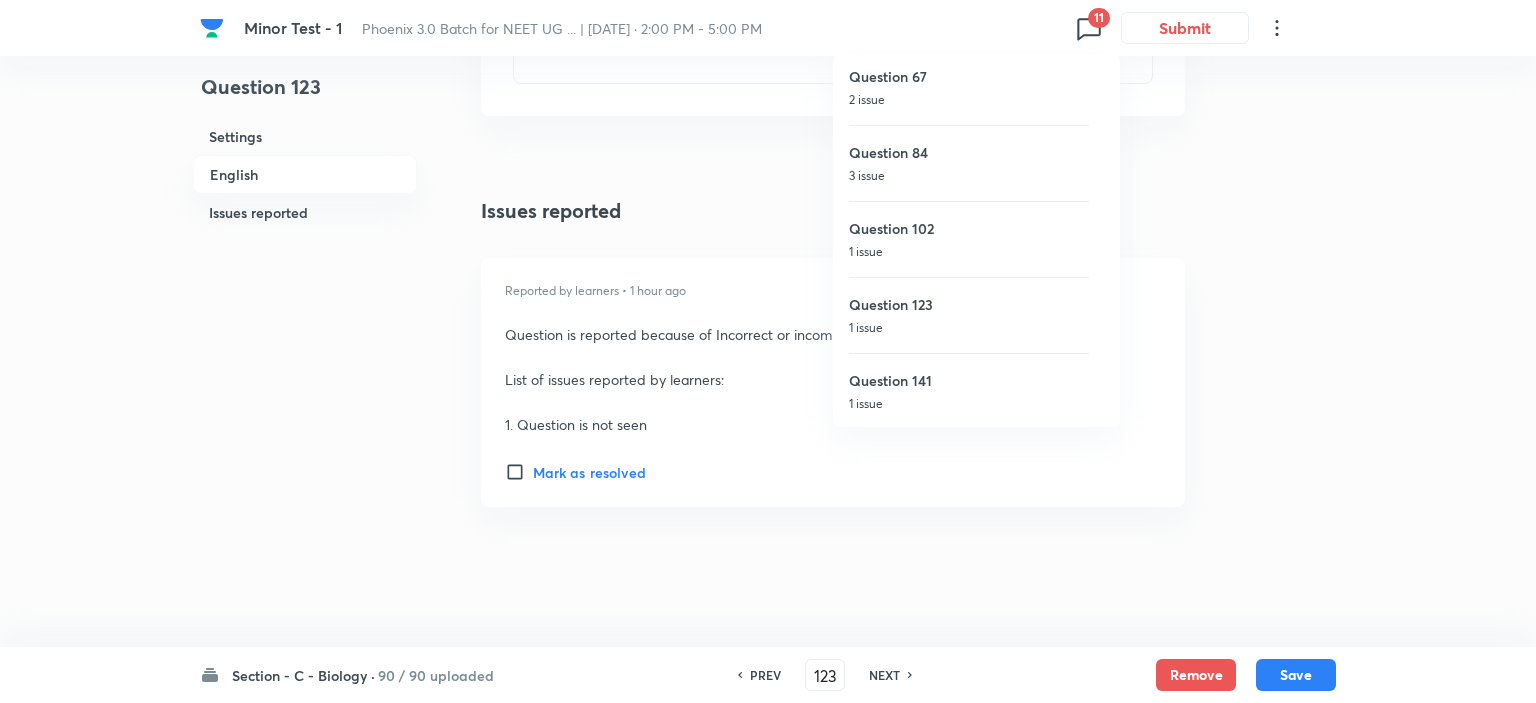 click on "Question 141" at bounding box center [969, 380] 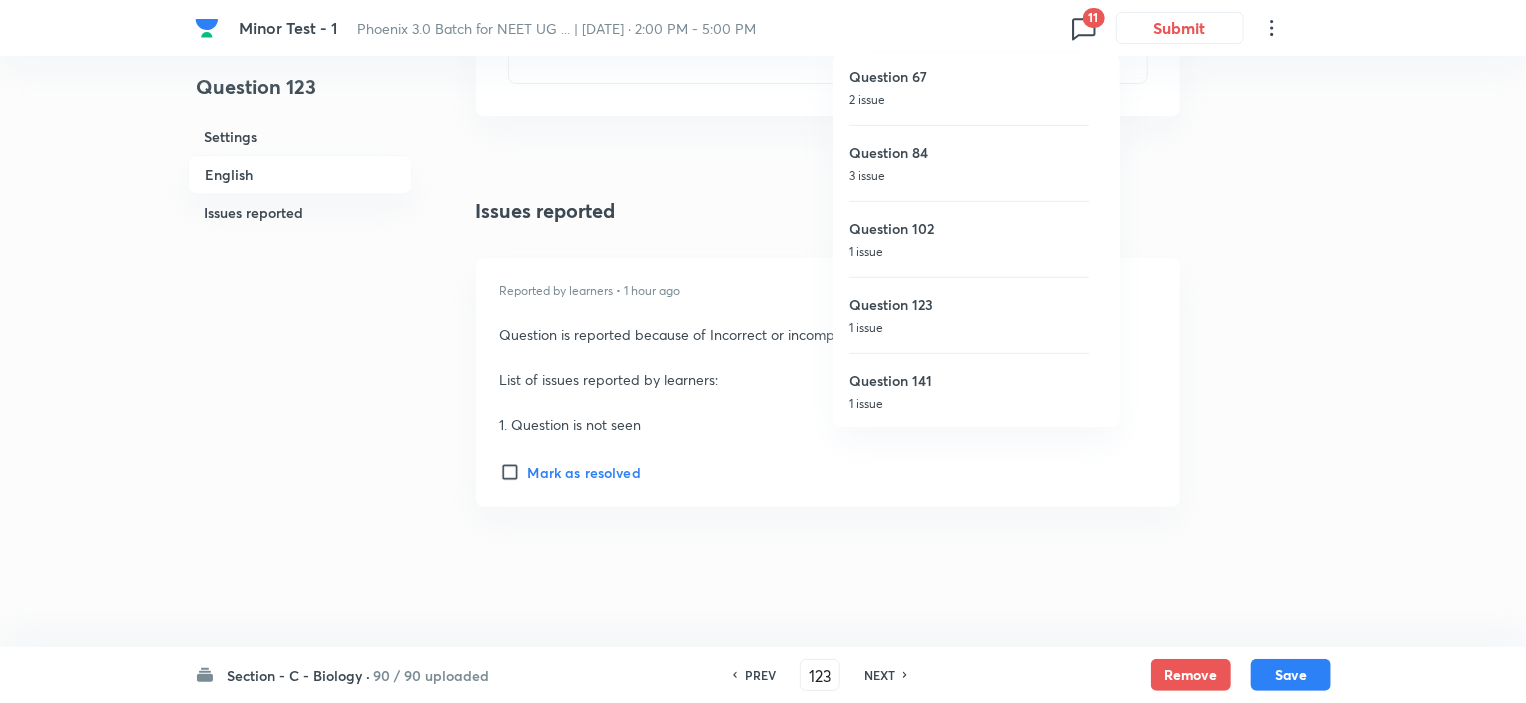 type on "141" 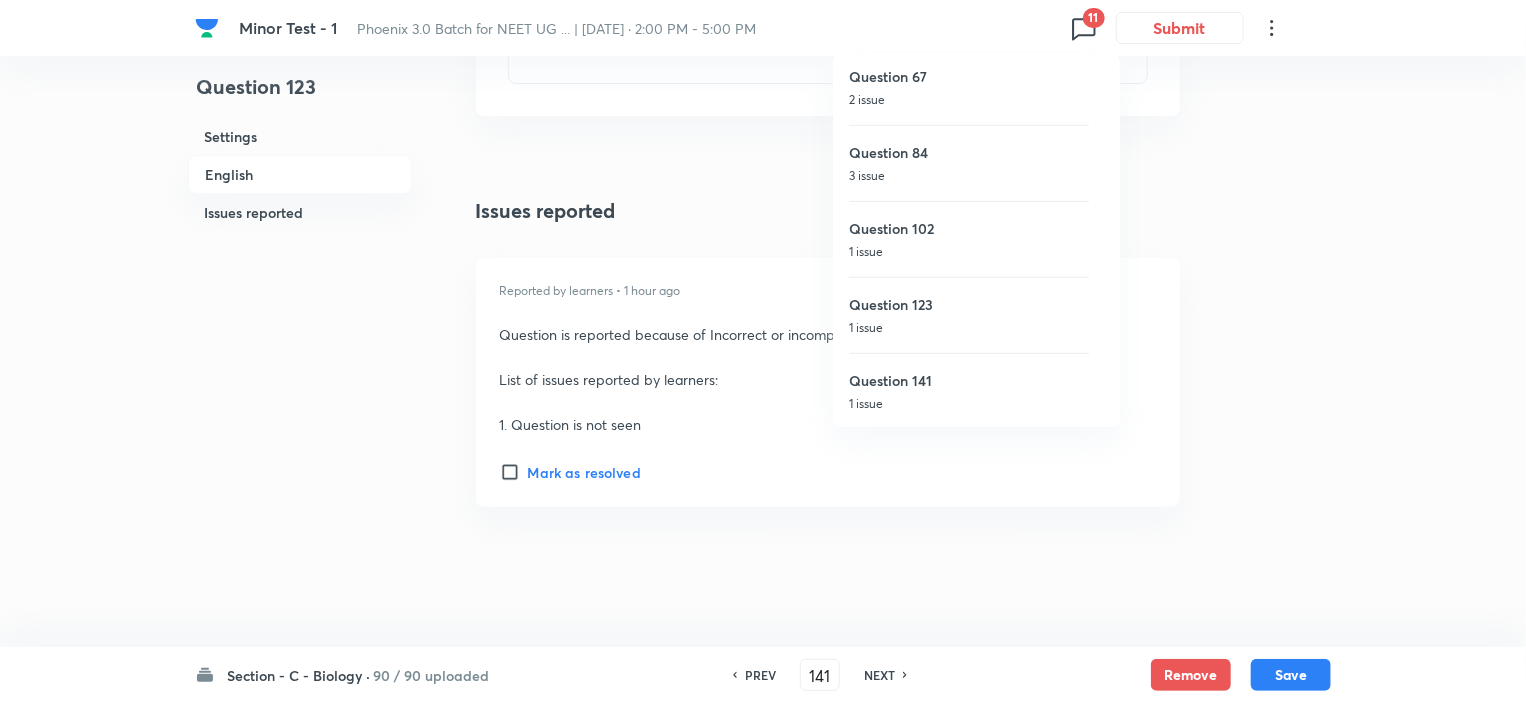 checkbox on "false" 